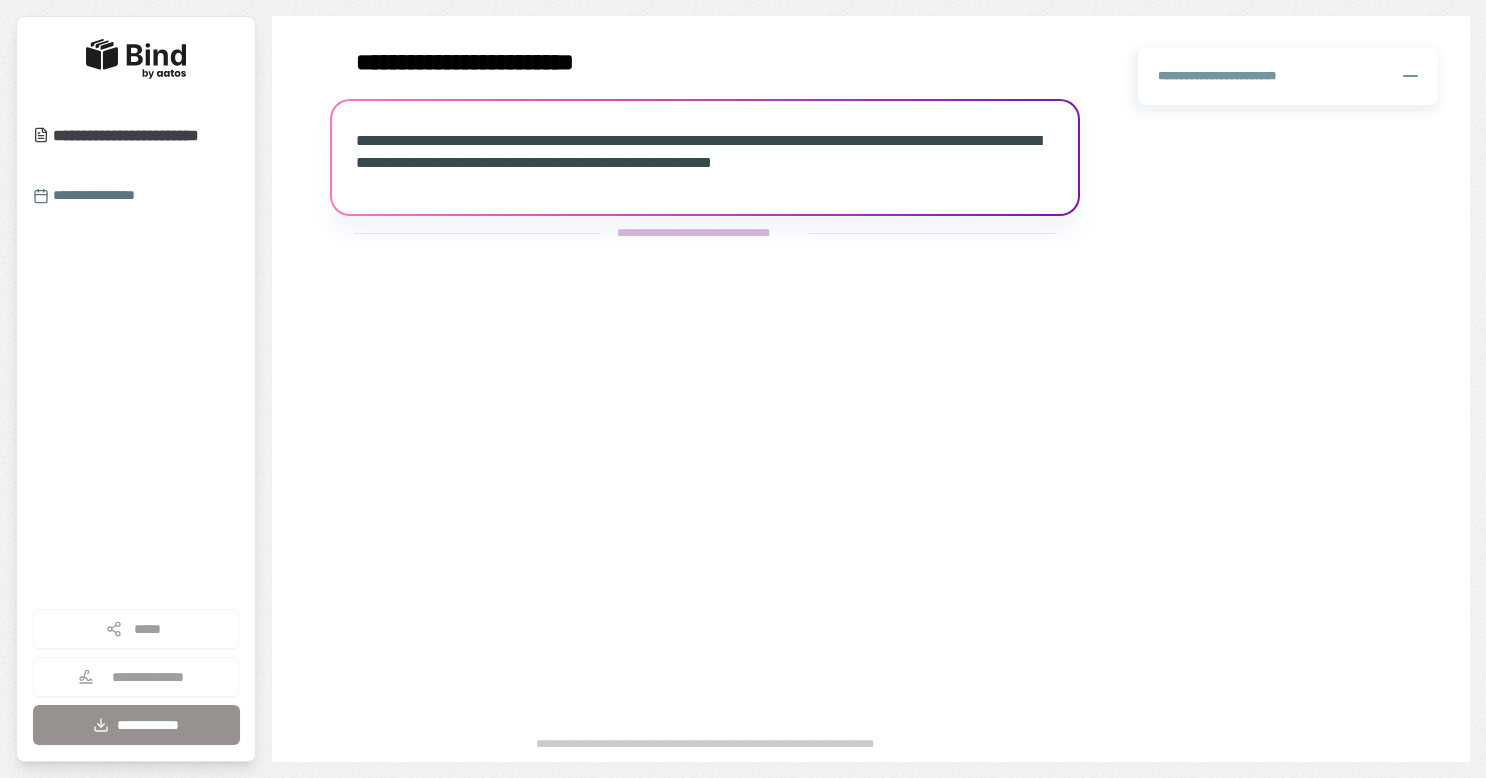 scroll, scrollTop: 0, scrollLeft: 0, axis: both 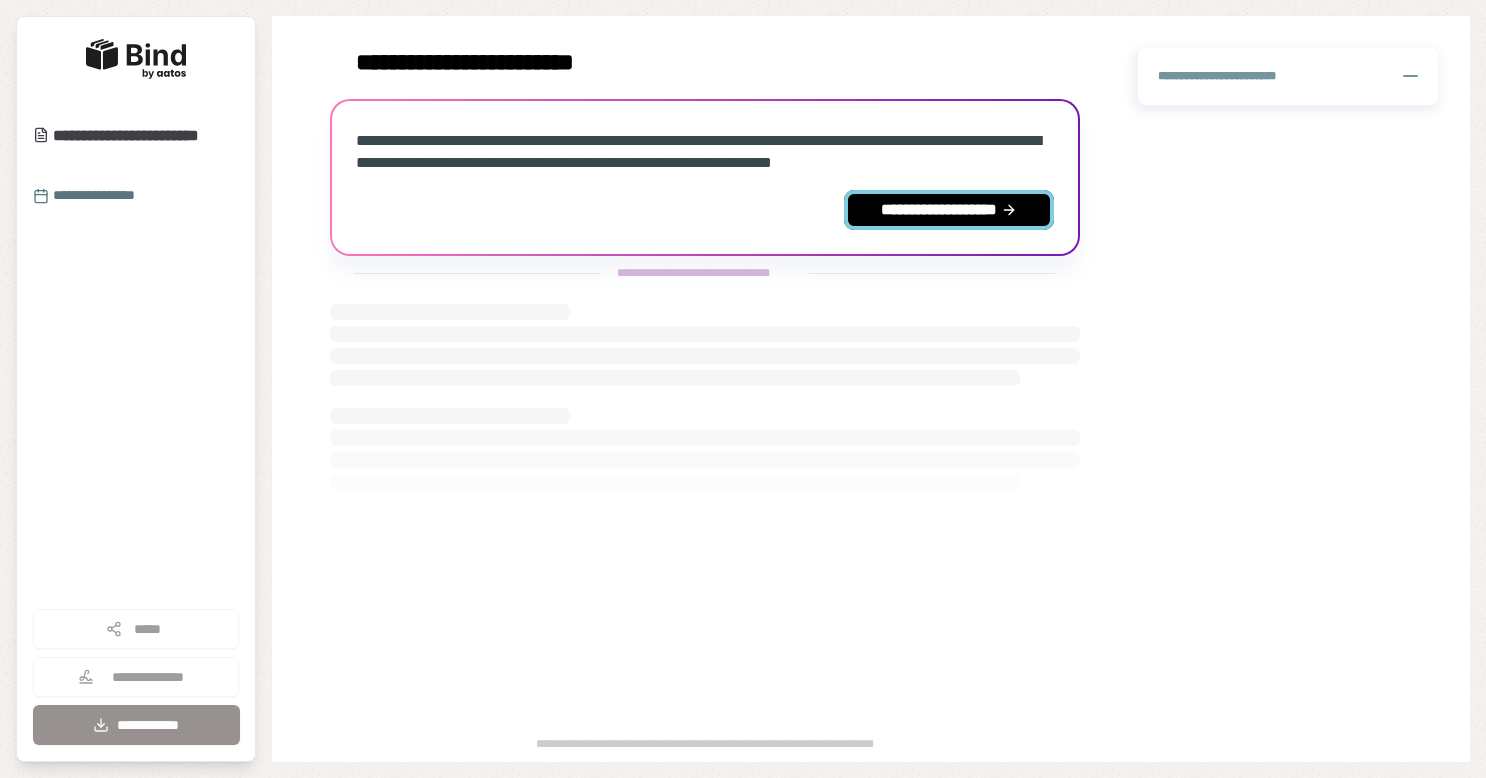click on "**********" at bounding box center [949, 210] 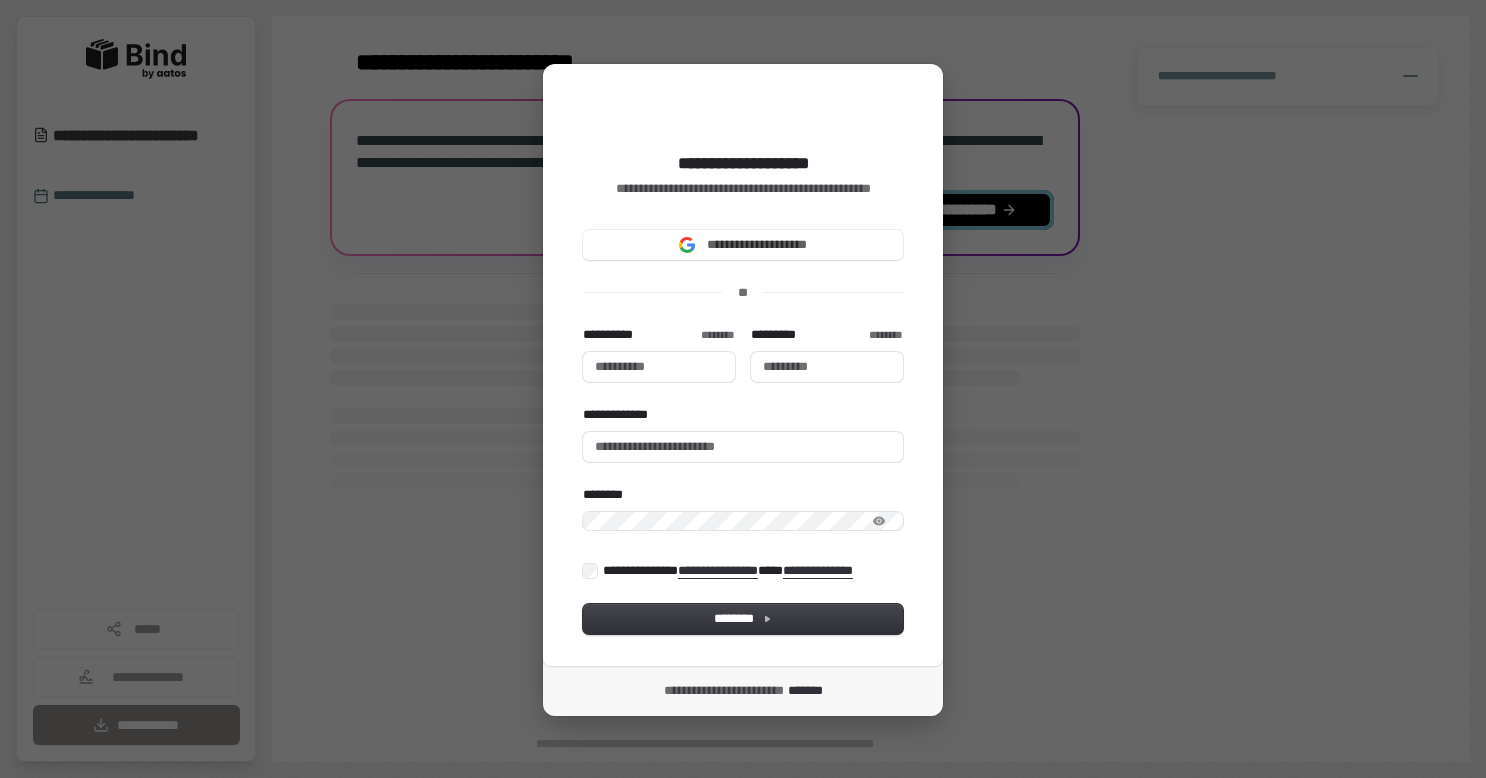 type 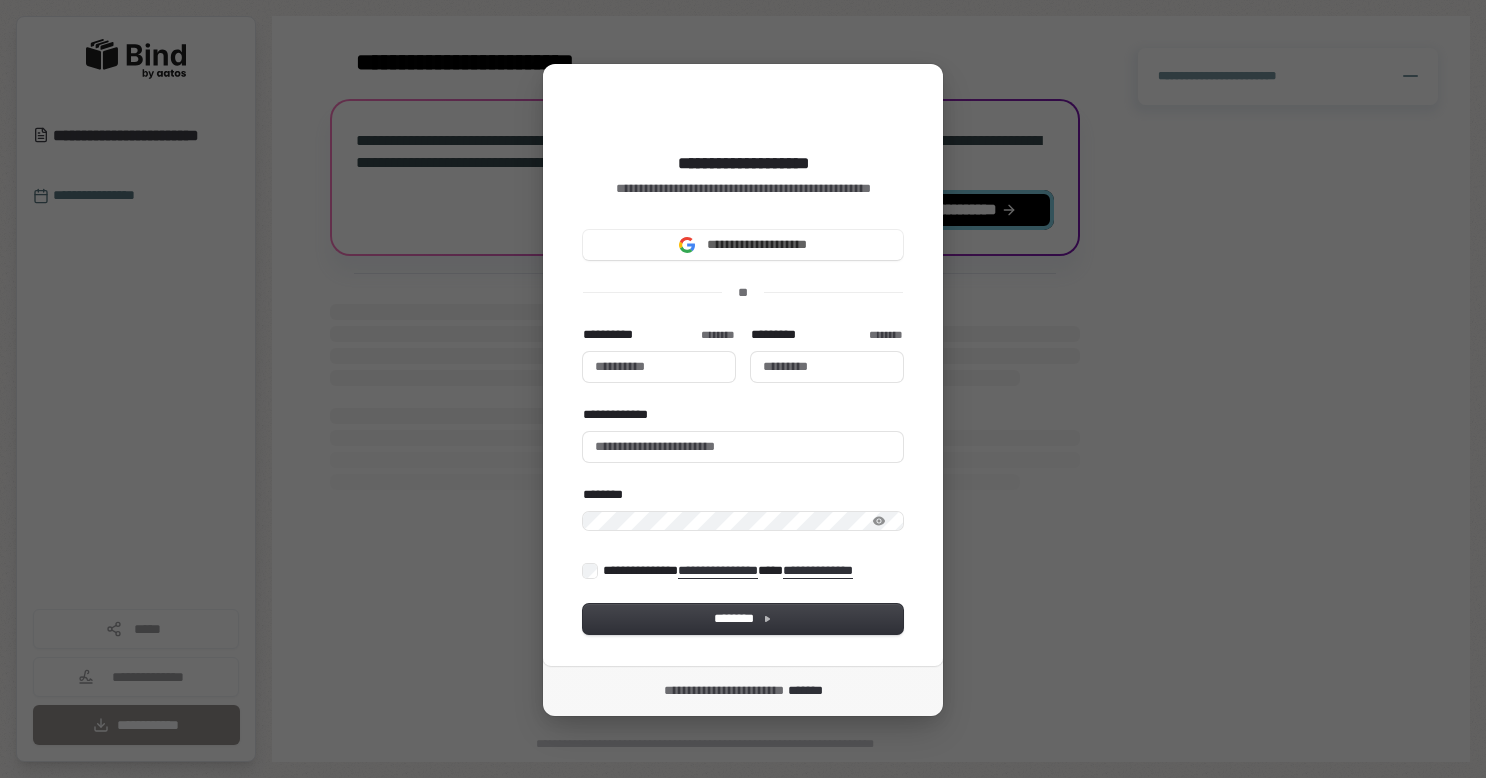 type 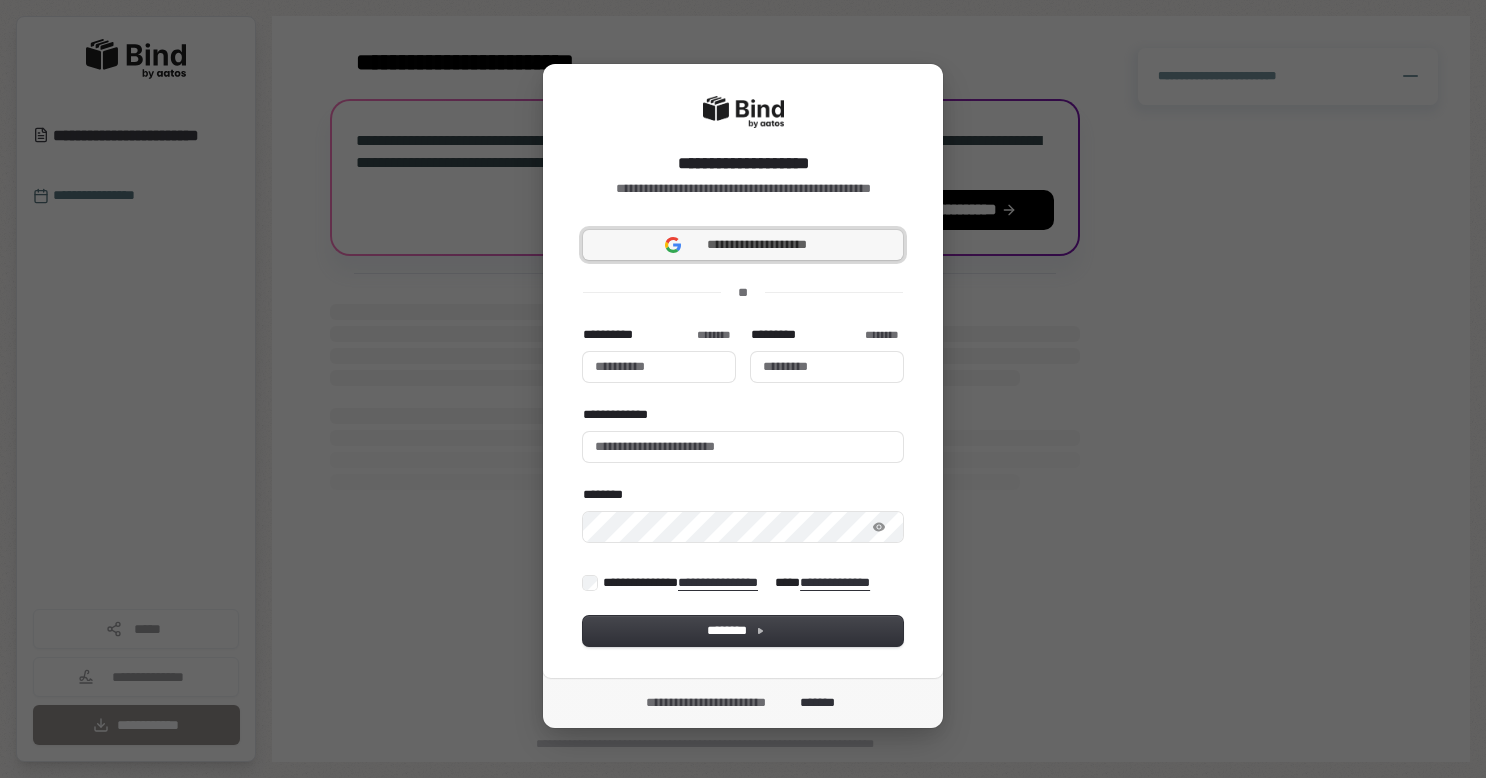 click on "**********" at bounding box center (757, 245) 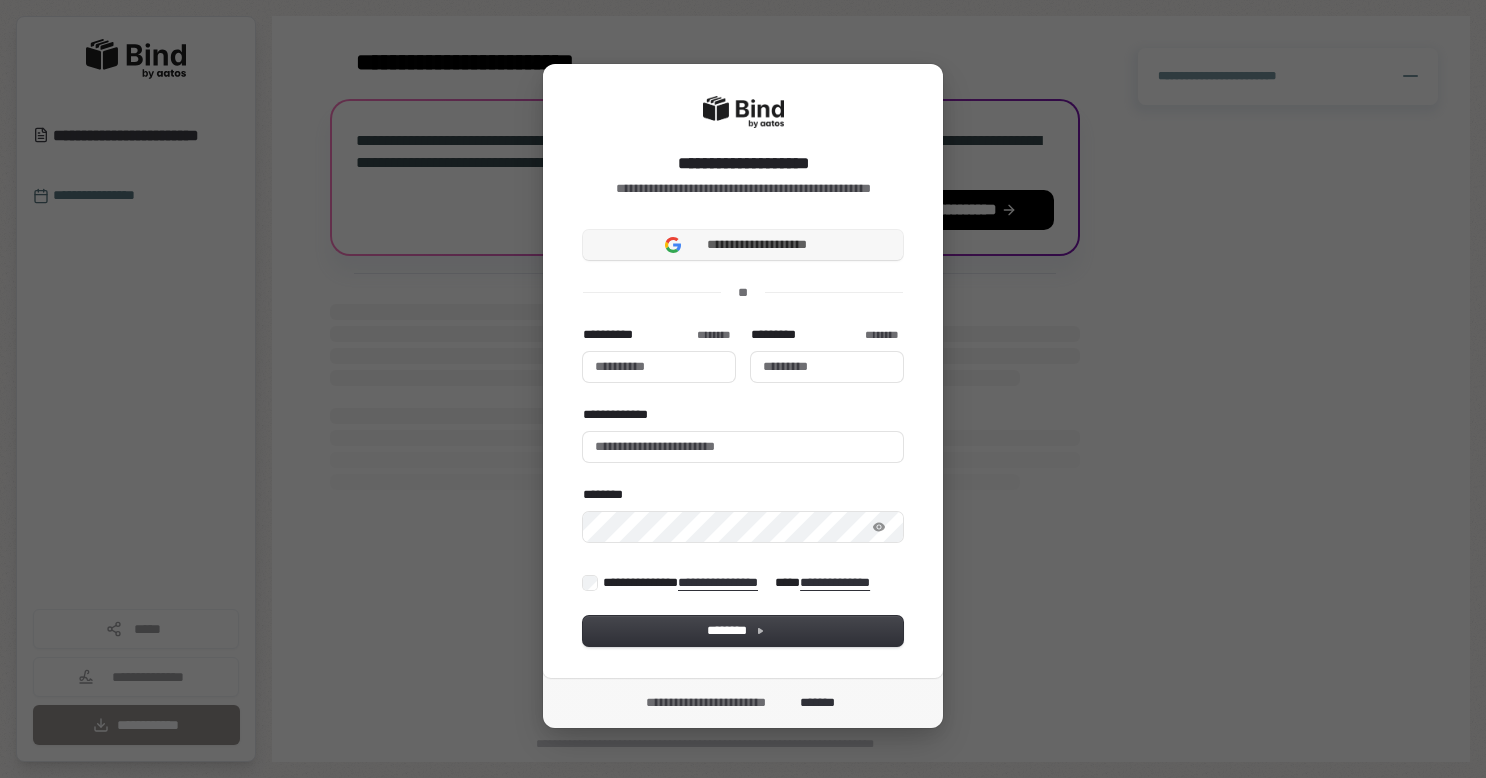 type 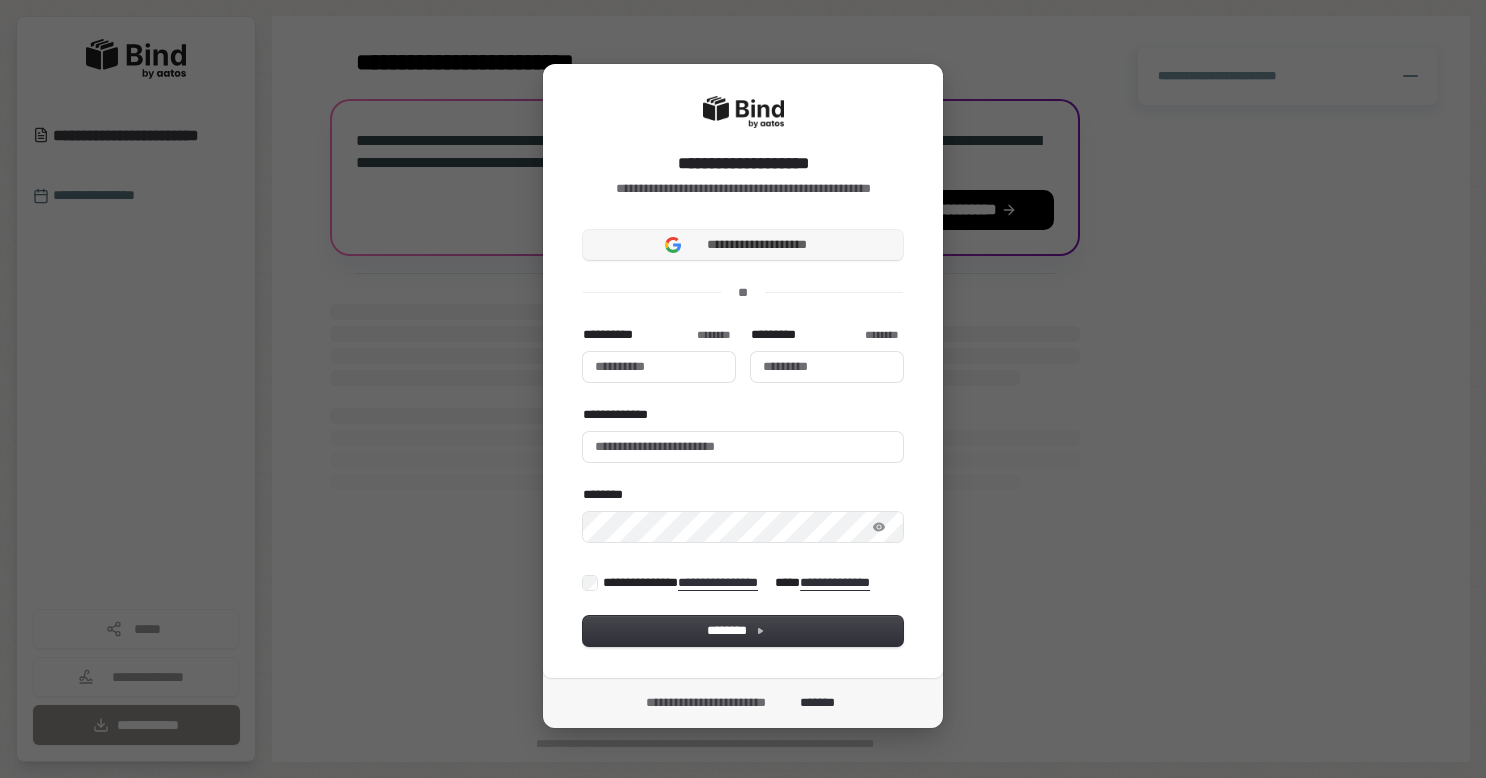 type 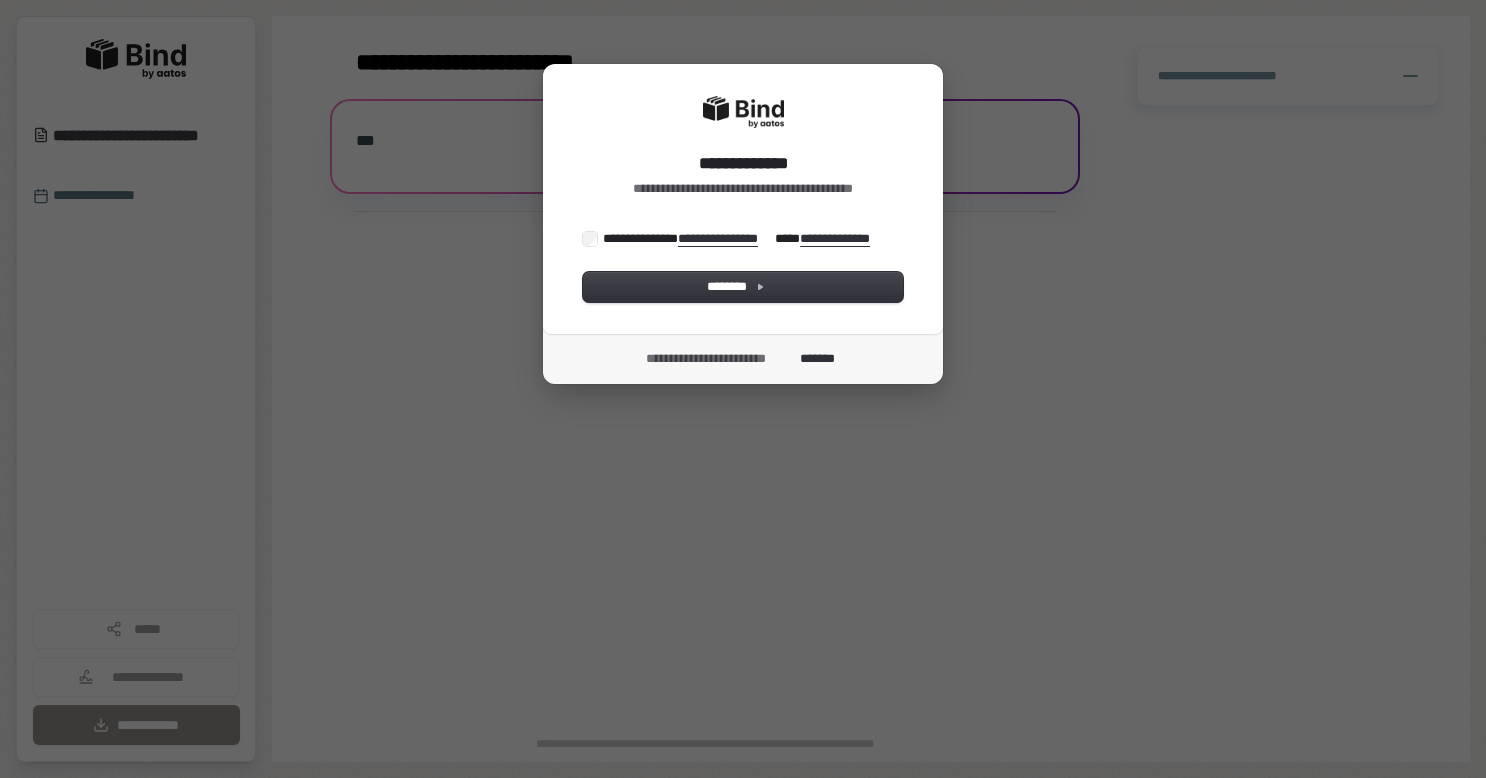 scroll, scrollTop: 0, scrollLeft: 0, axis: both 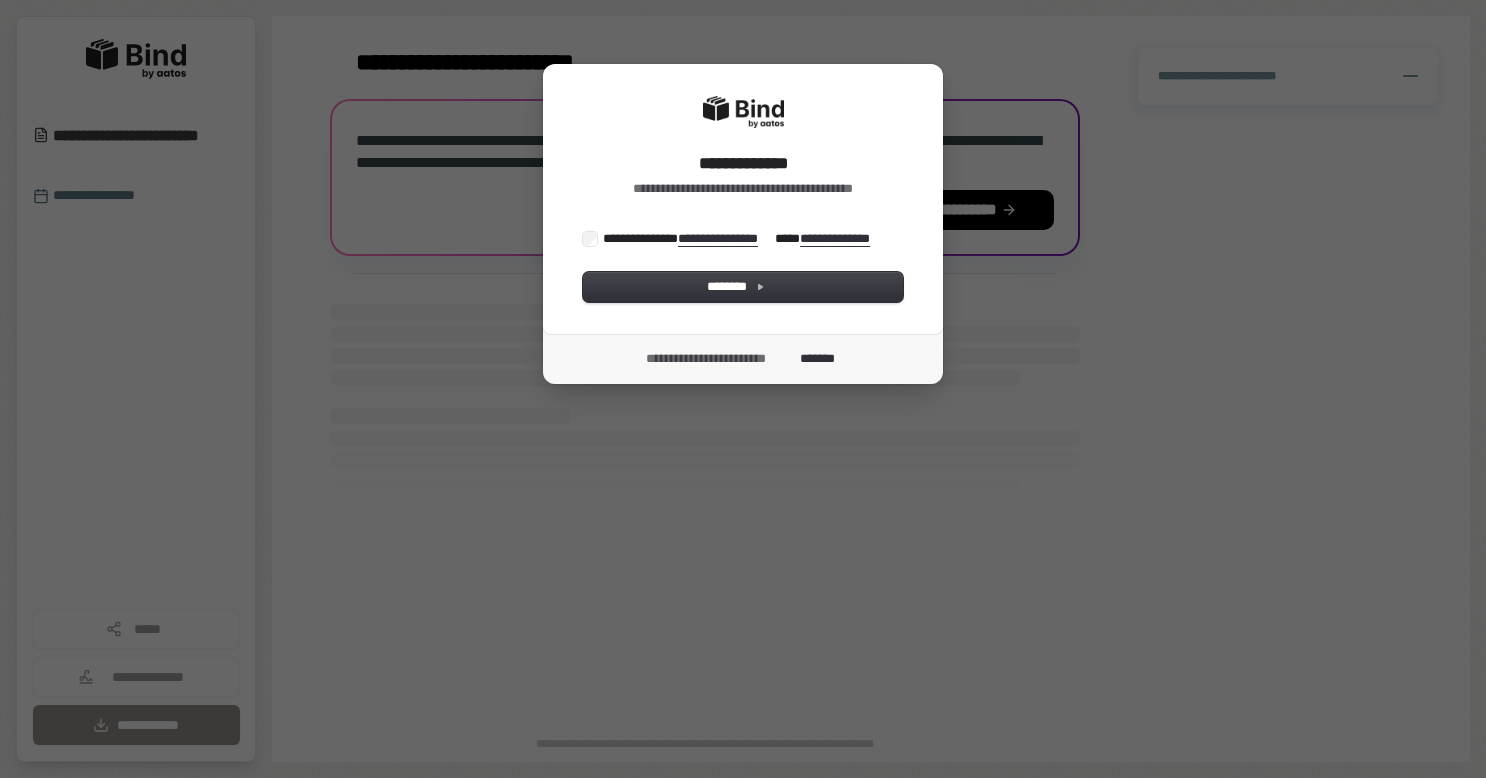 click on "**********" at bounding box center (731, 239) 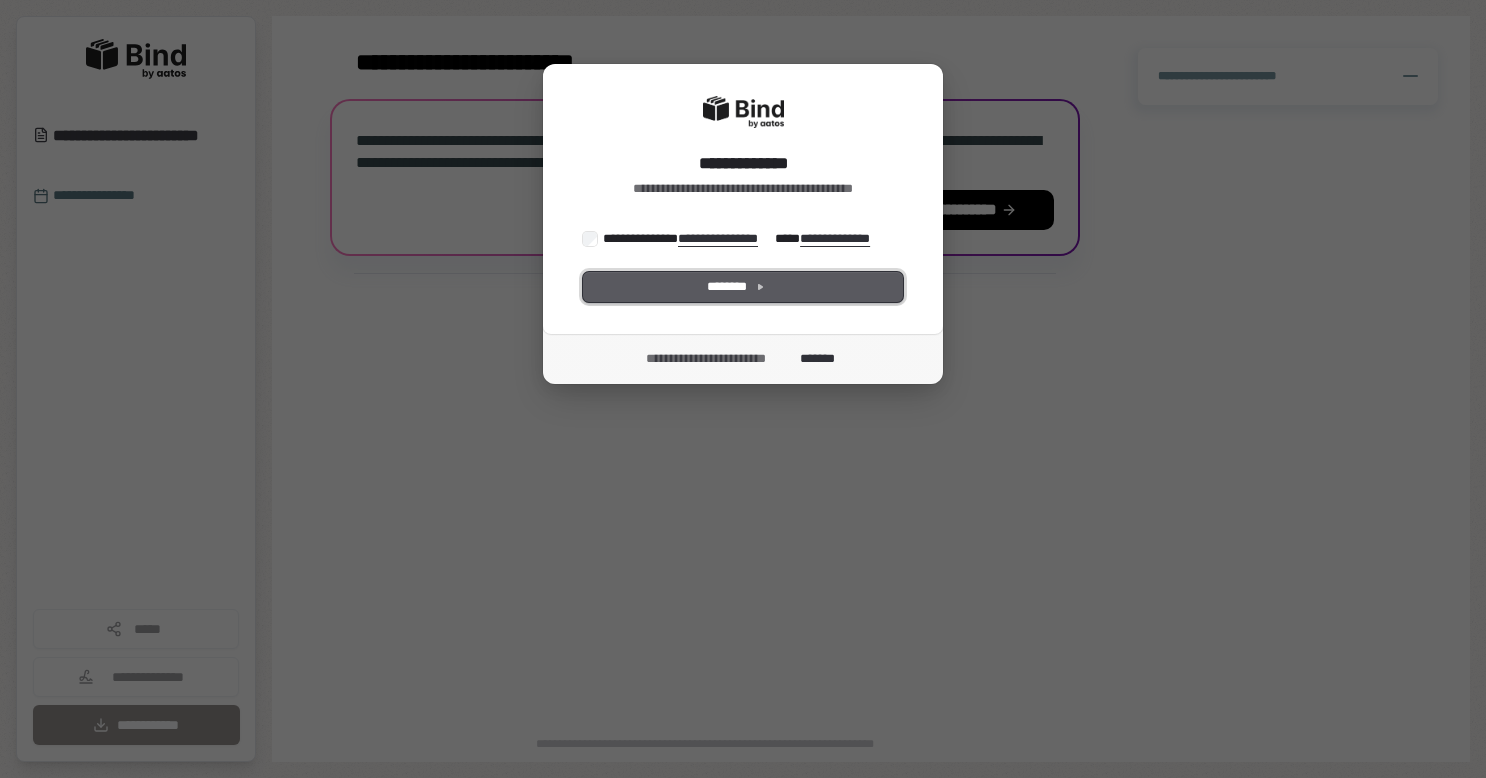 click on "********" at bounding box center [743, 287] 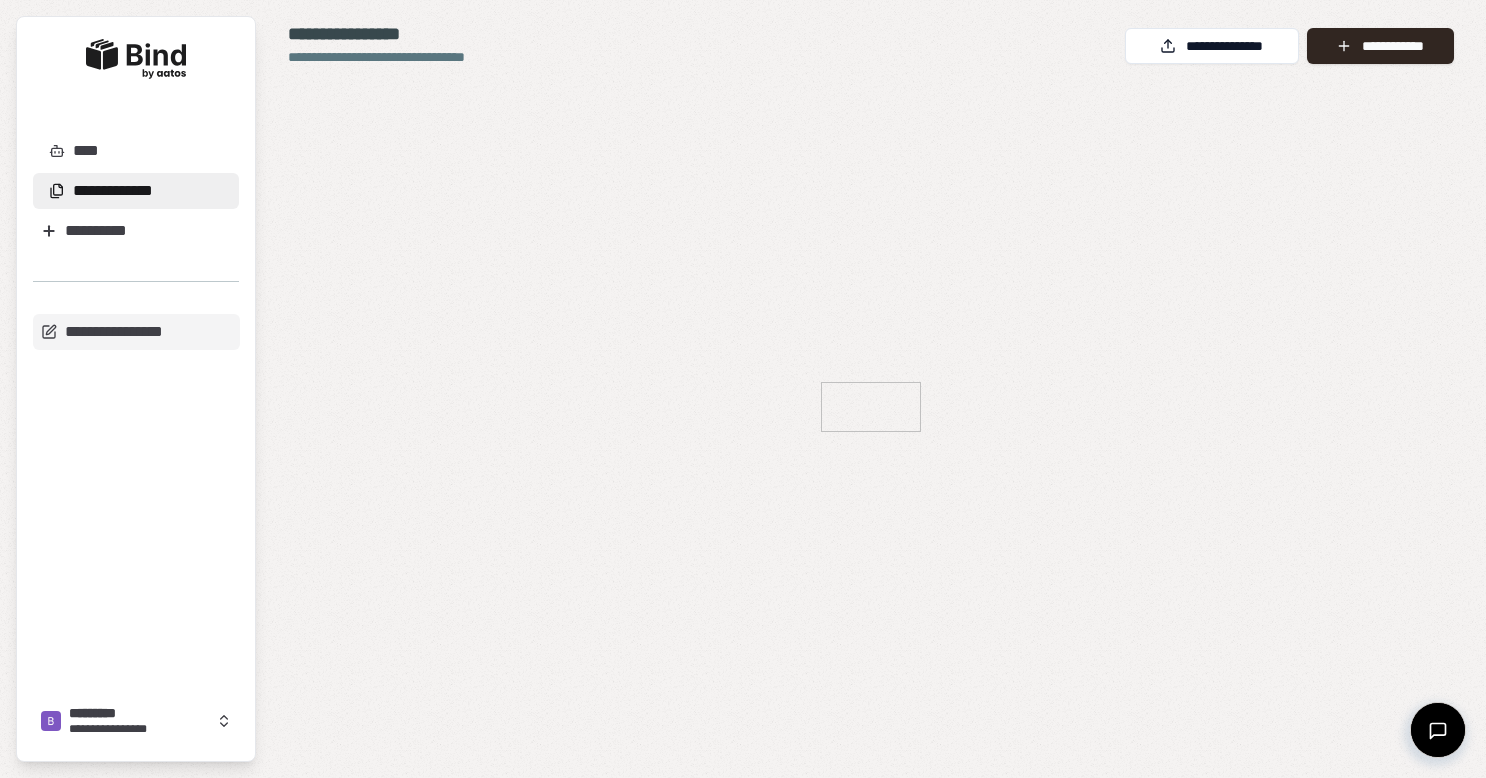 scroll, scrollTop: 0, scrollLeft: 0, axis: both 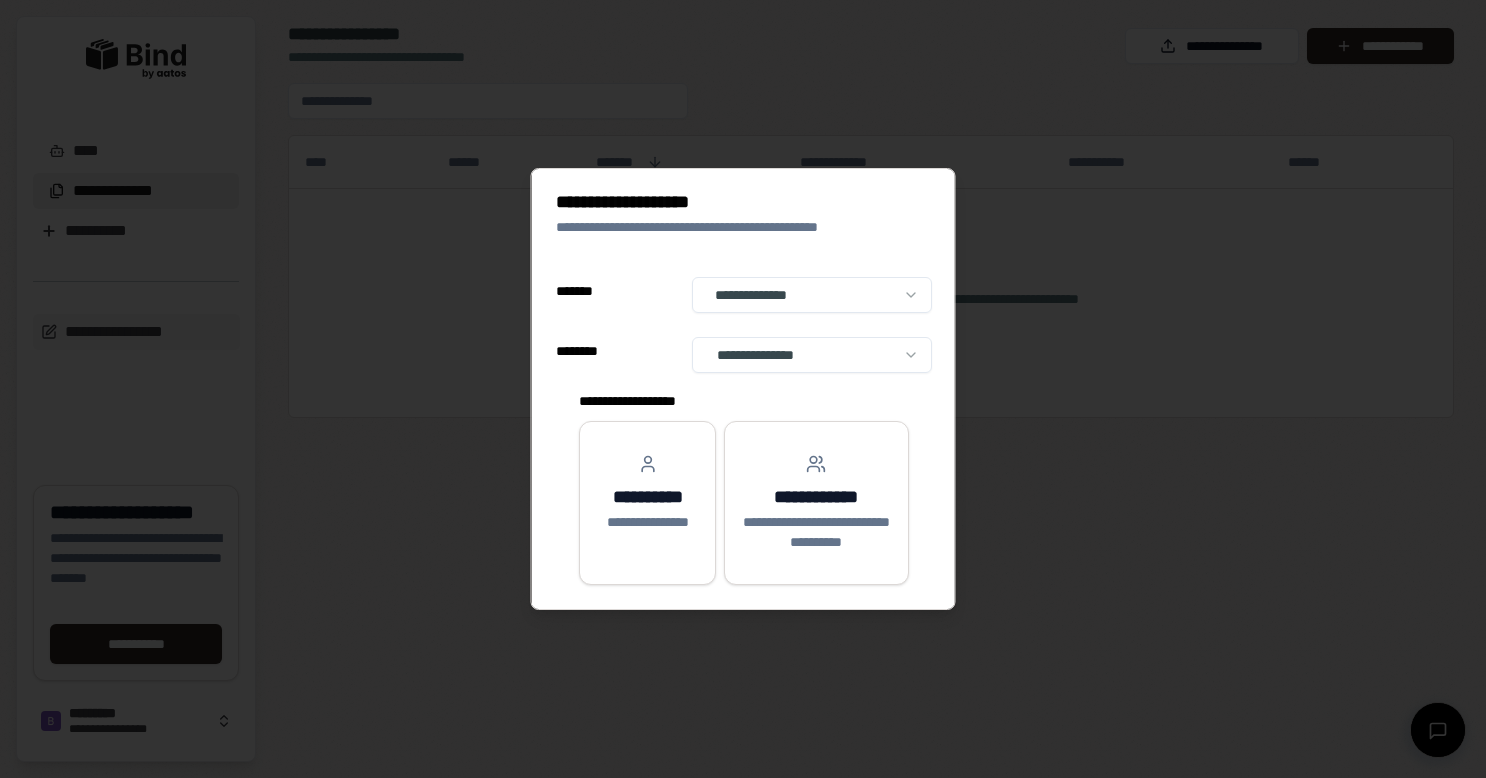 select on "**" 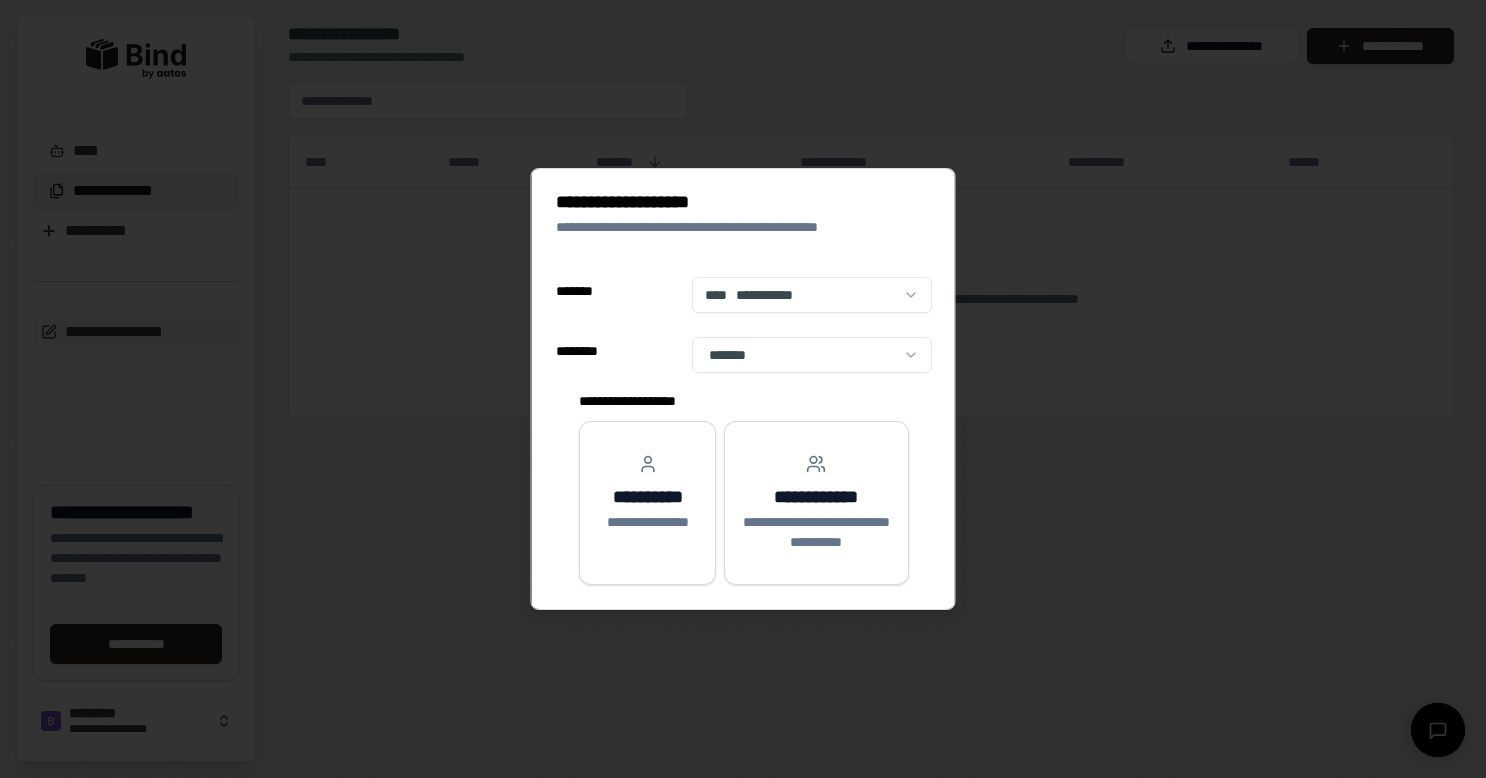 click on "**********" at bounding box center [743, 389] 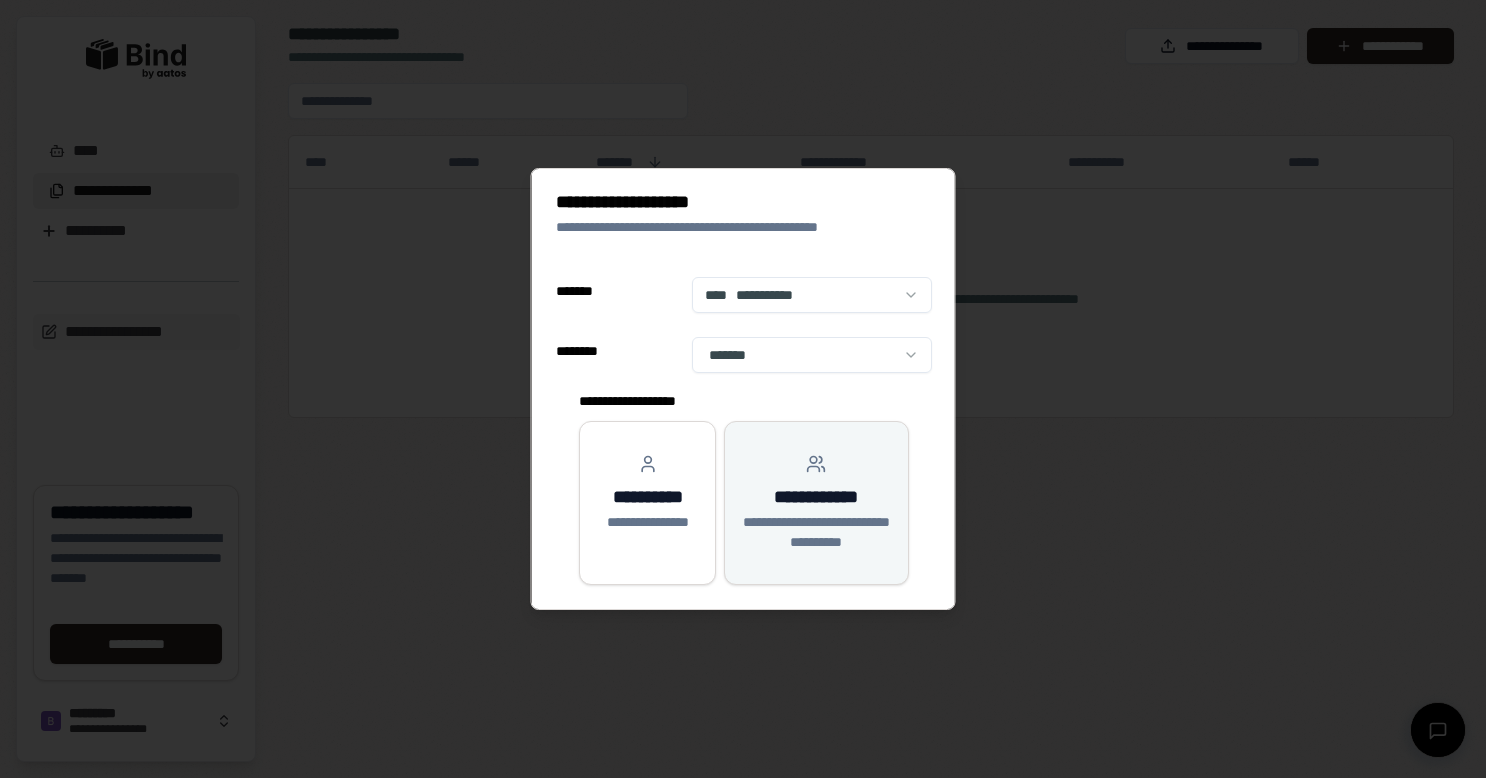 click on "**********" at bounding box center (816, 532) 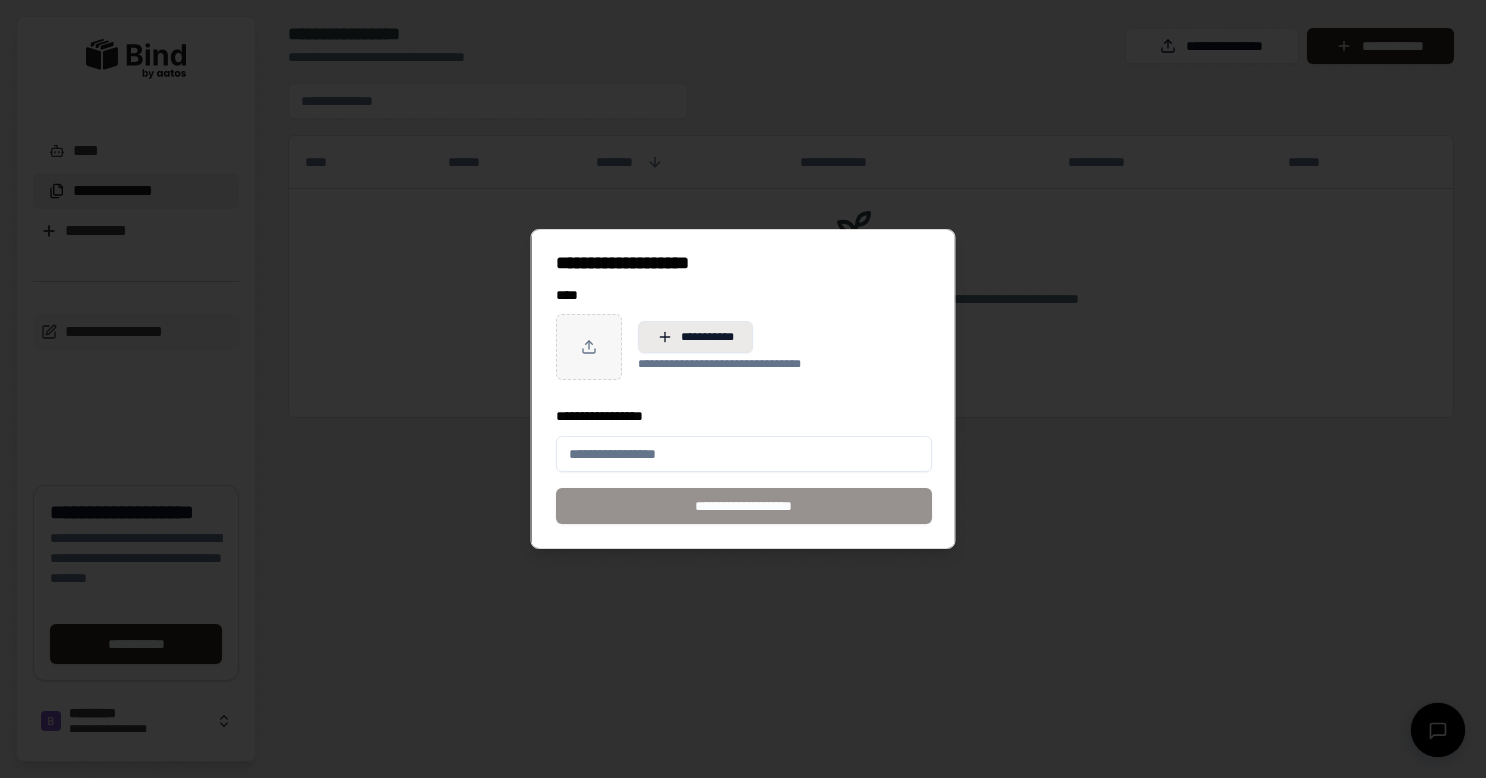 click on "**********" at bounding box center [695, 337] 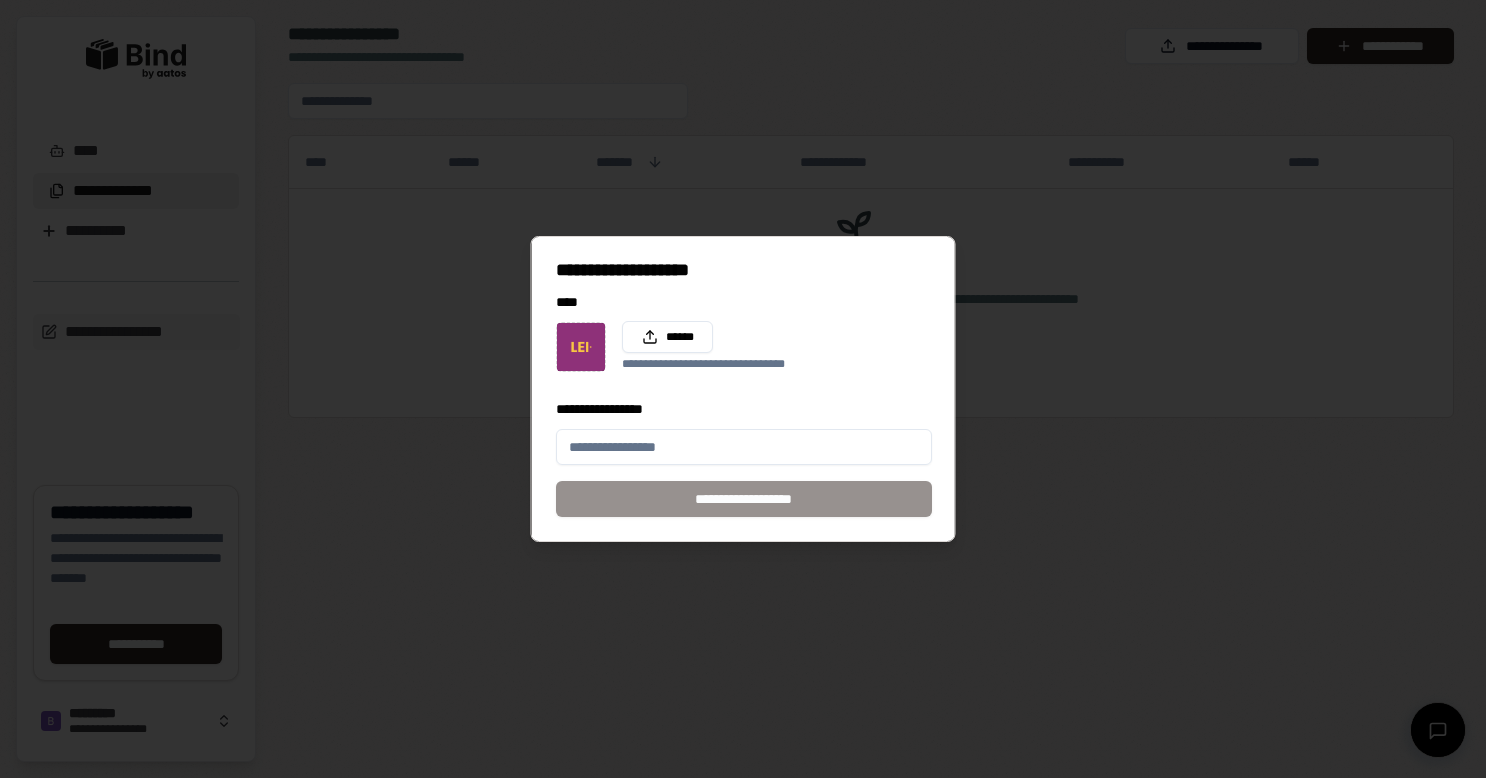 click on "**********" at bounding box center [744, 447] 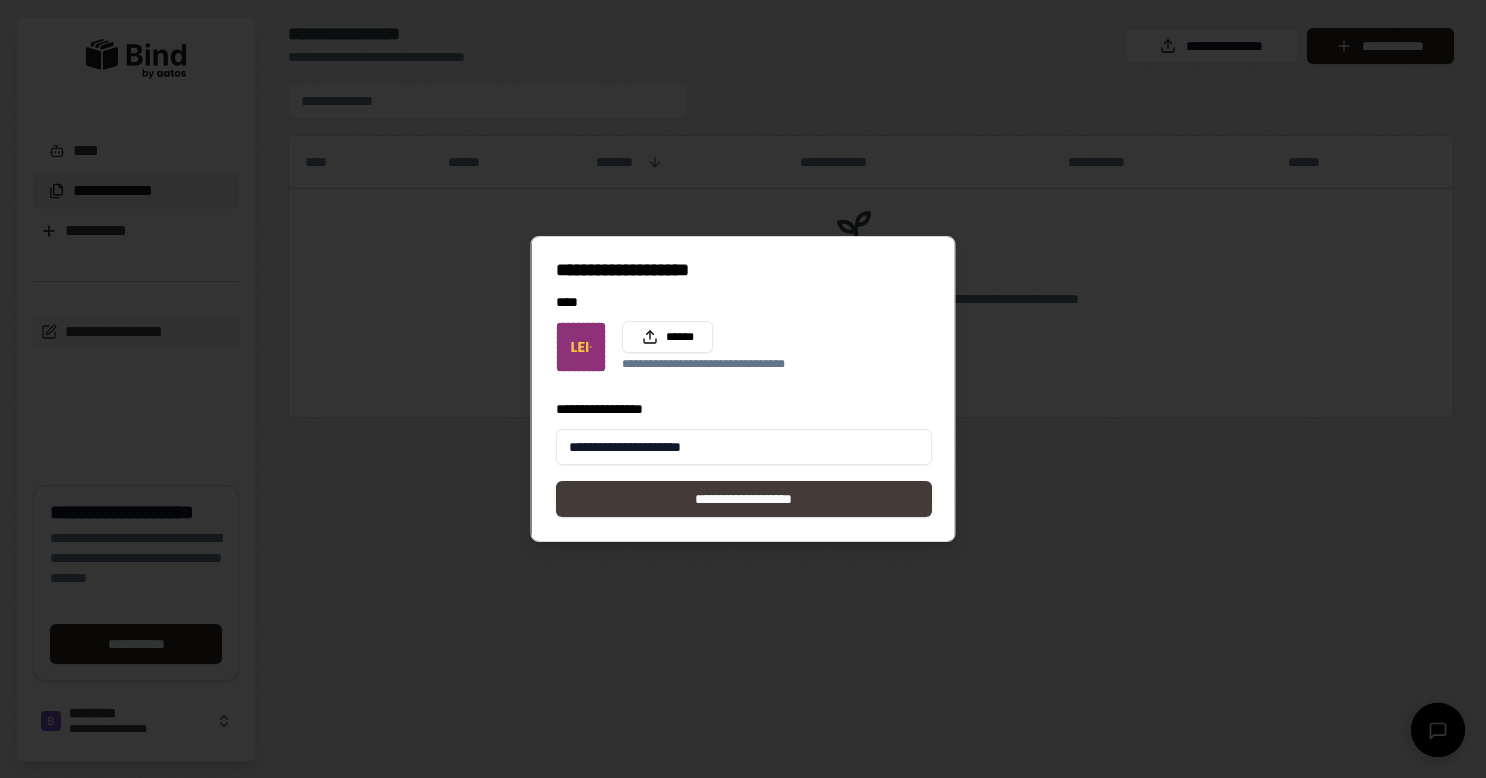 type on "**********" 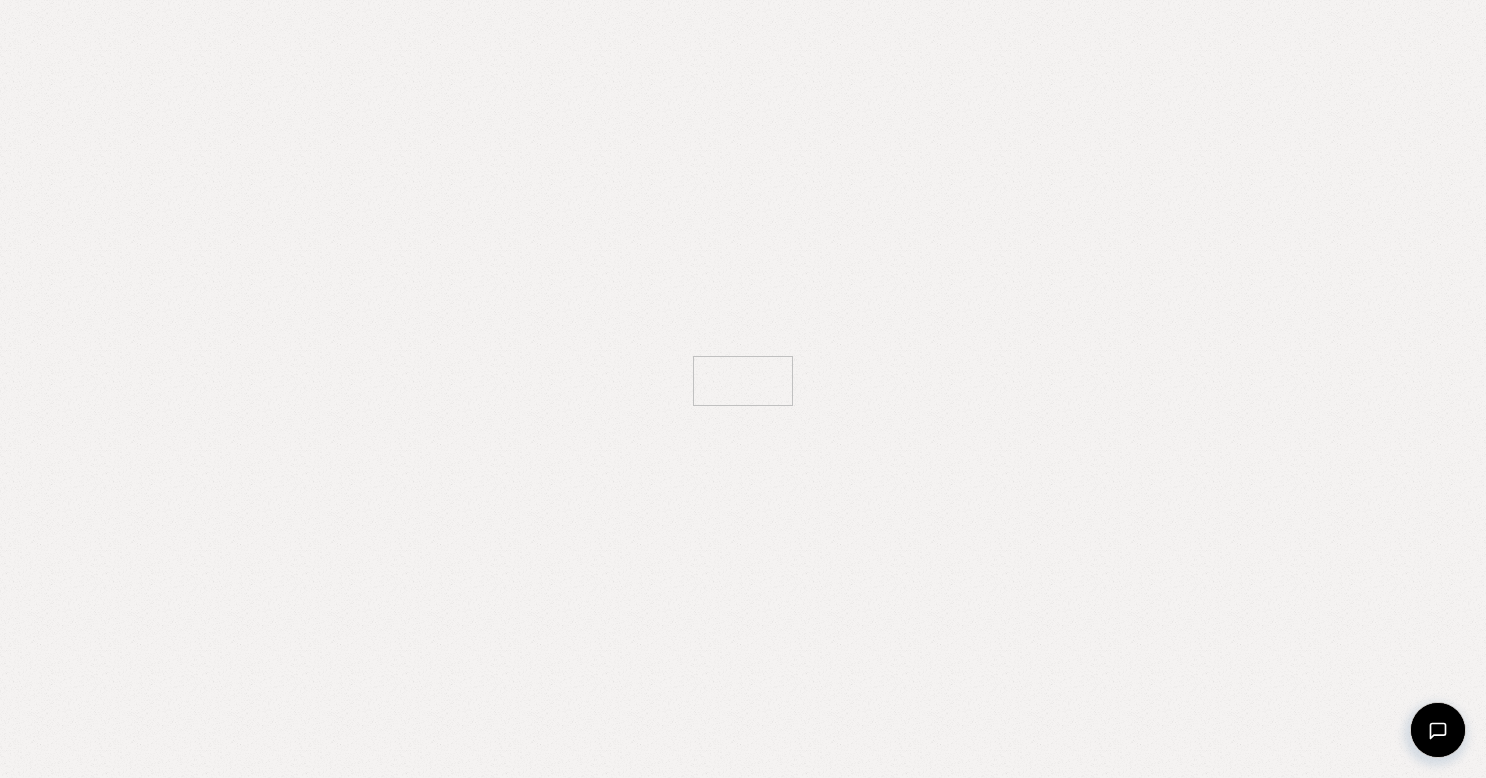 scroll, scrollTop: 0, scrollLeft: 0, axis: both 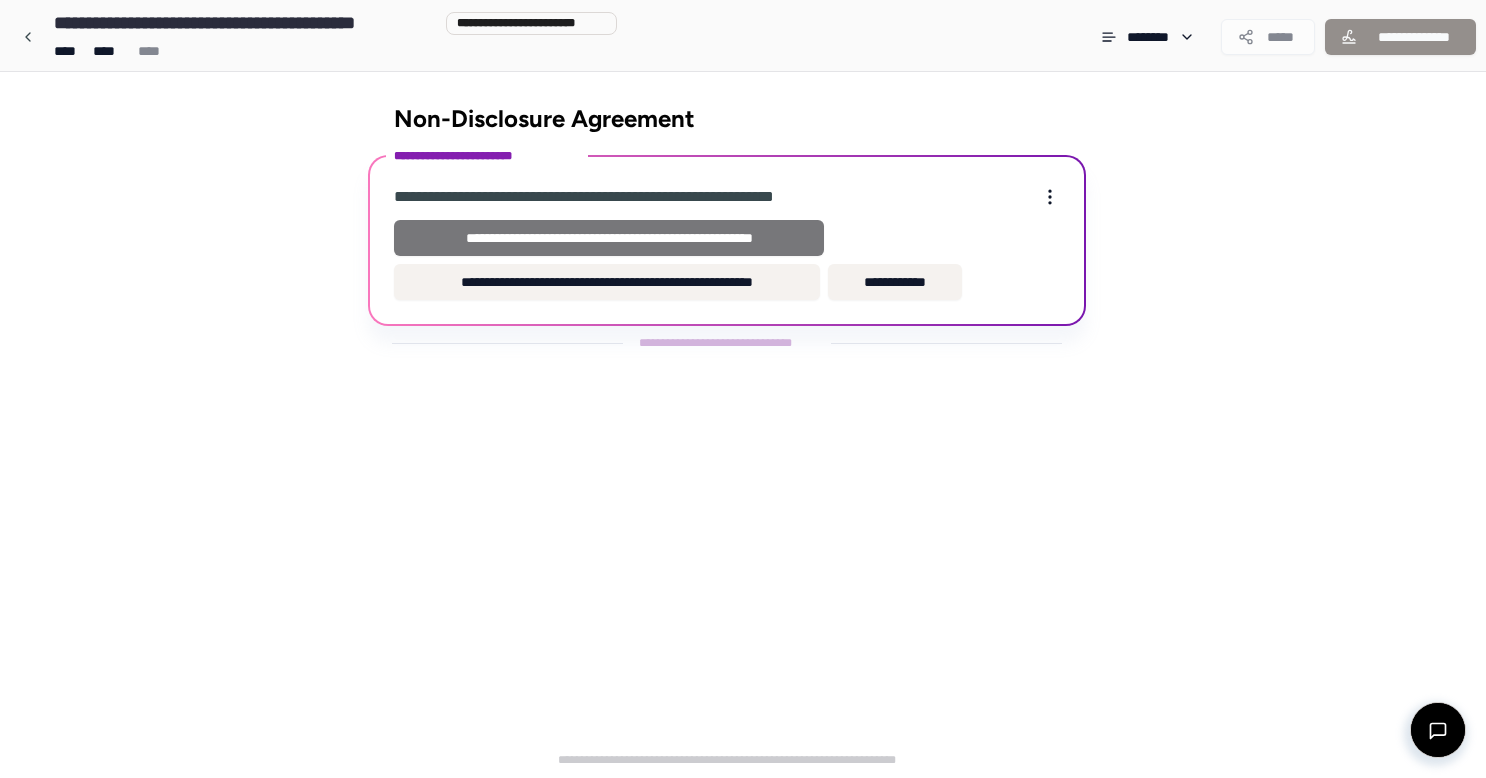 click on "**********" at bounding box center (609, 238) 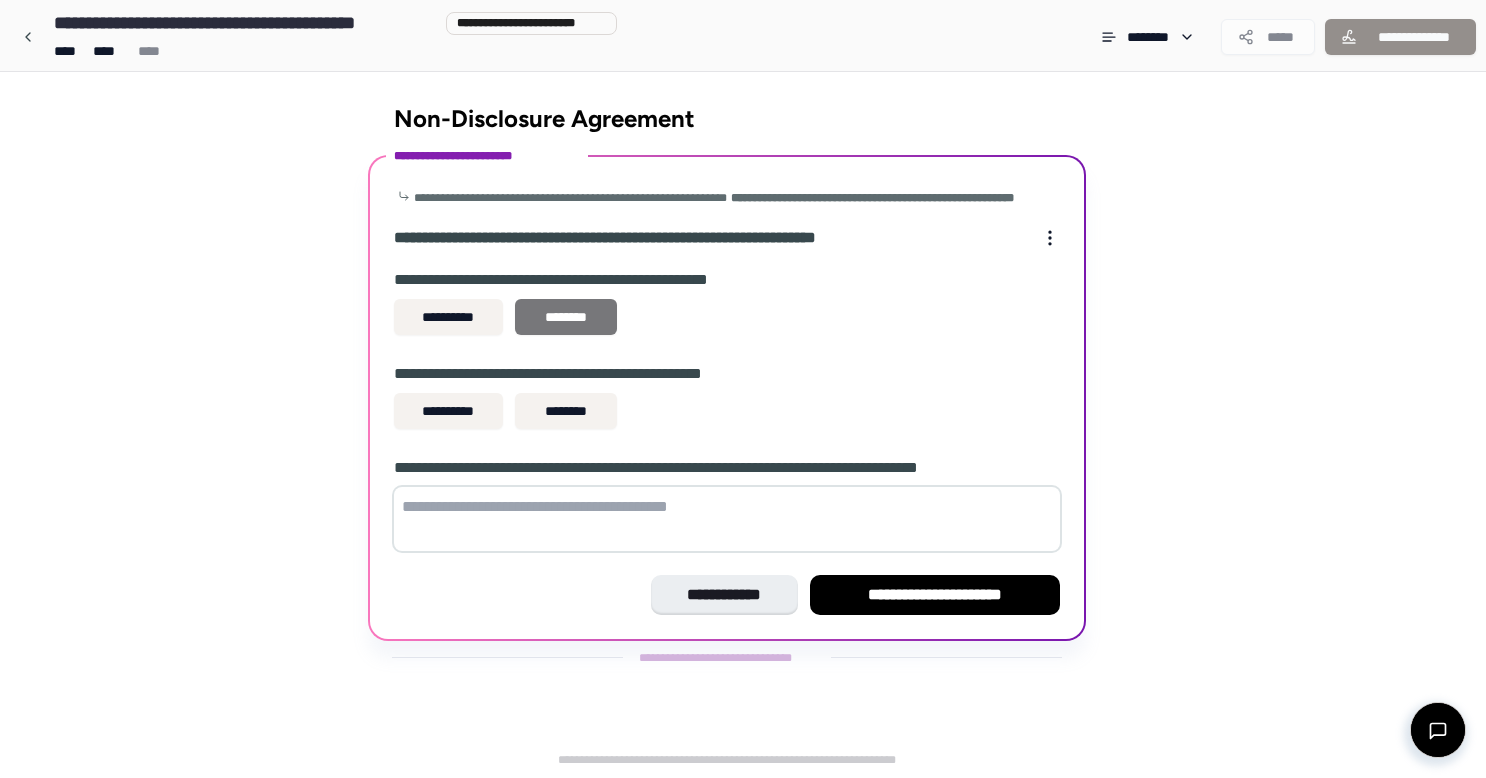 click on "********" at bounding box center (566, 317) 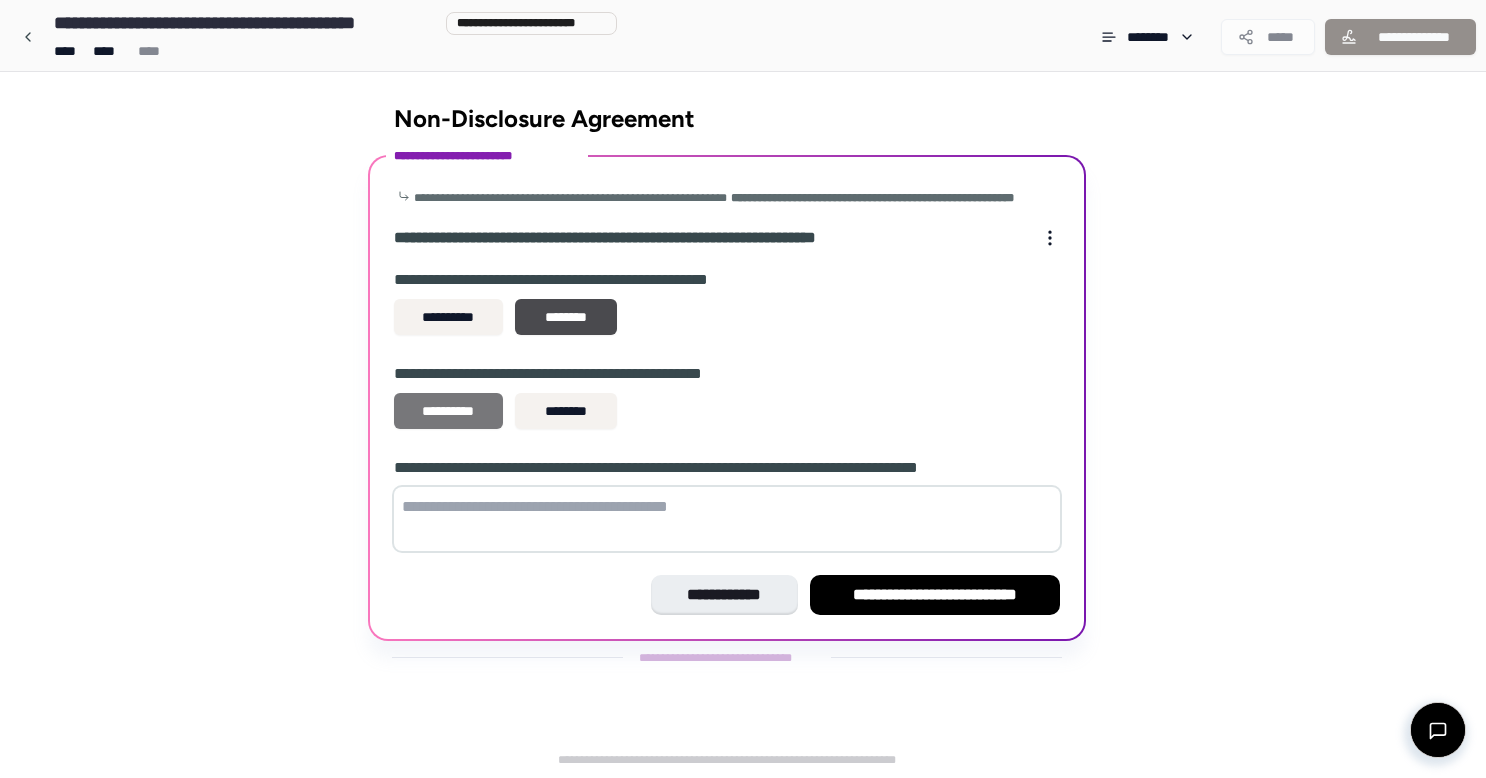 click on "**********" at bounding box center [448, 411] 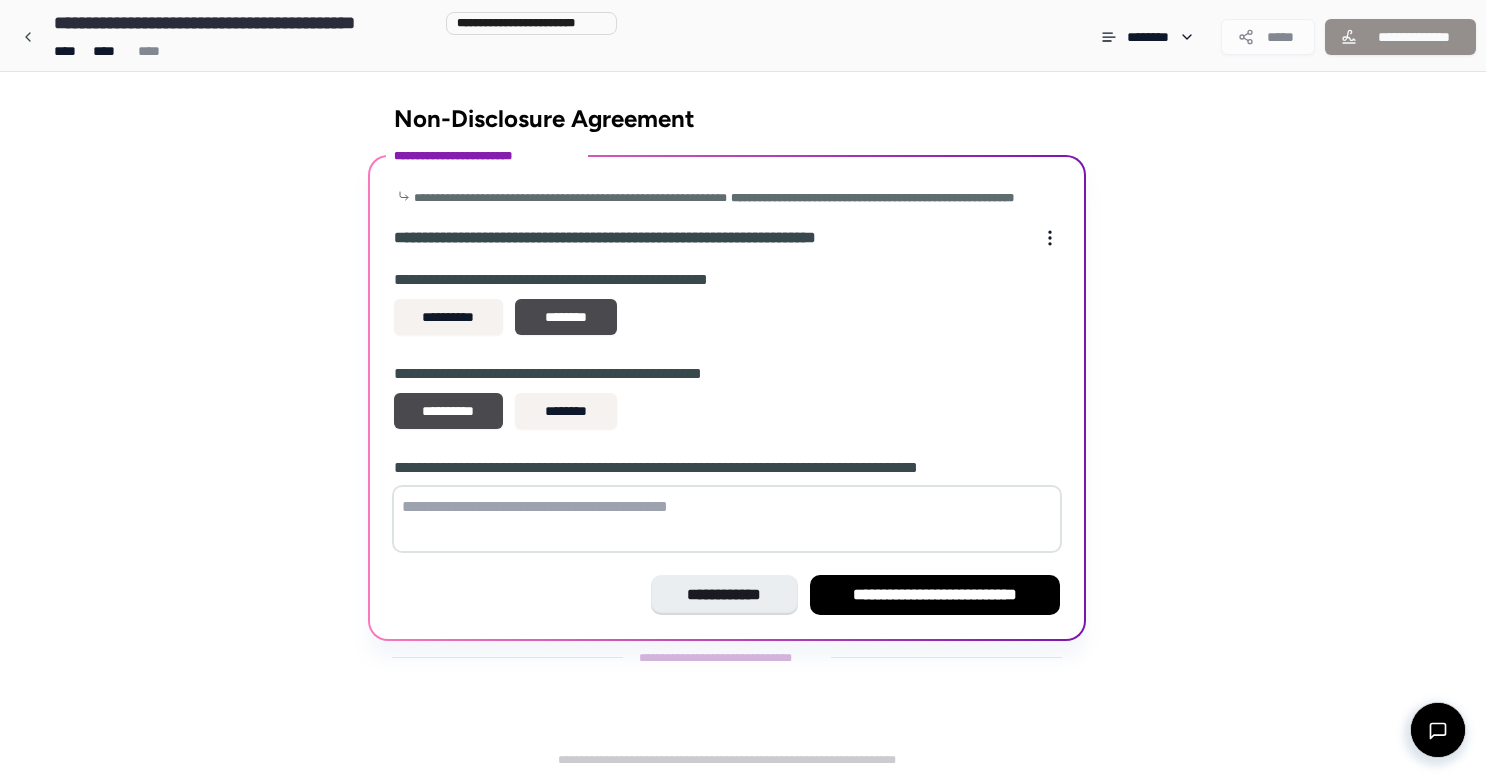 click at bounding box center (727, 519) 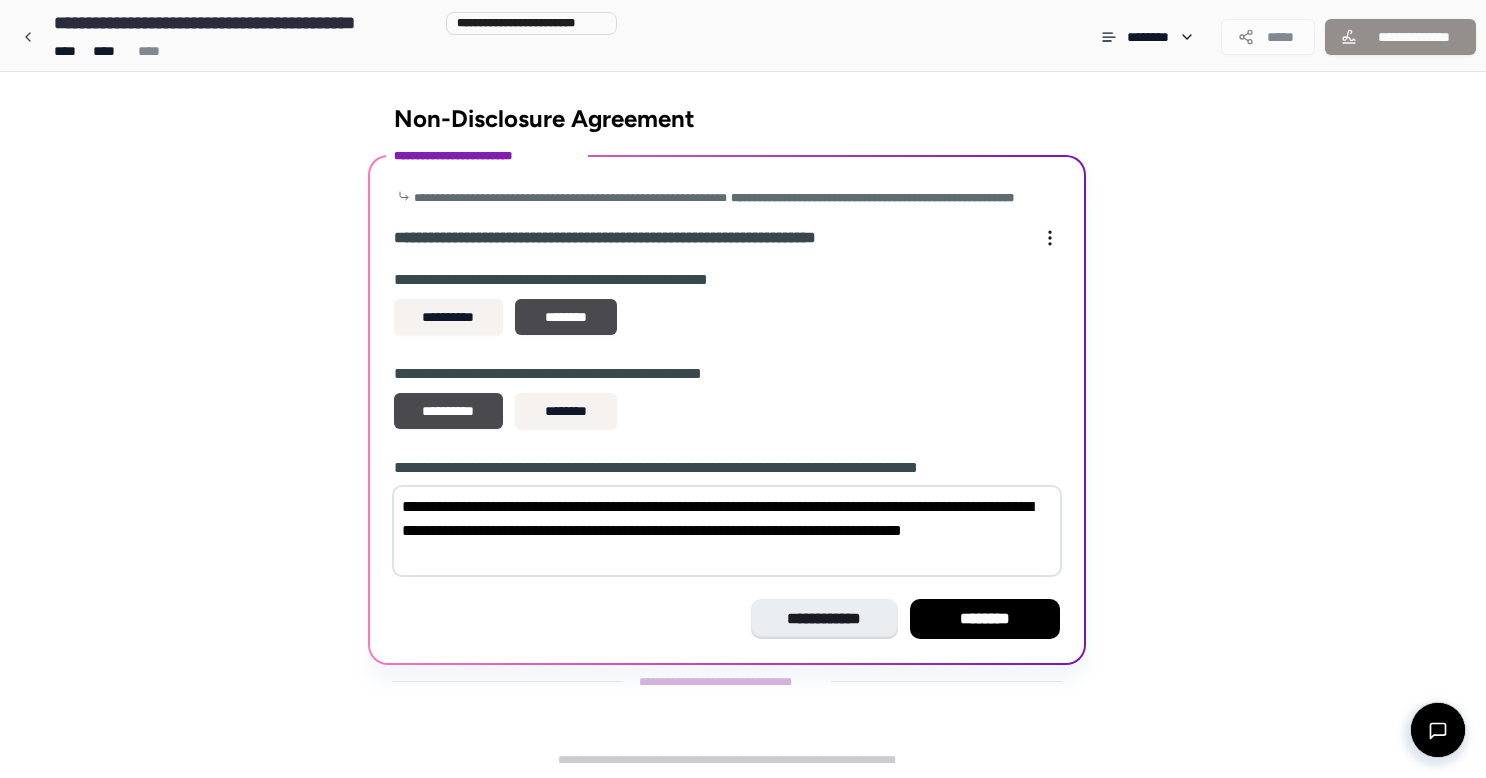 click on "********" at bounding box center [985, 619] 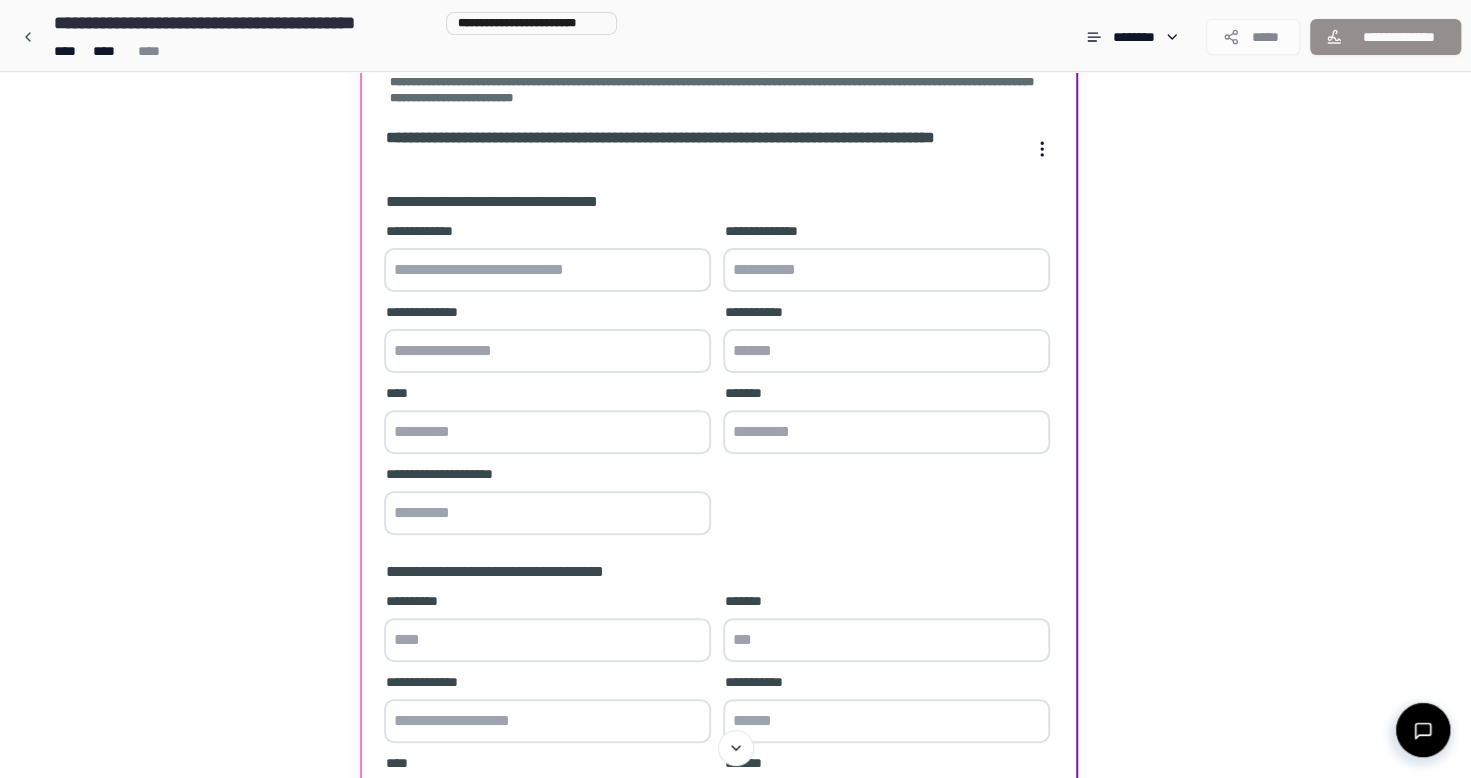 scroll, scrollTop: 0, scrollLeft: 0, axis: both 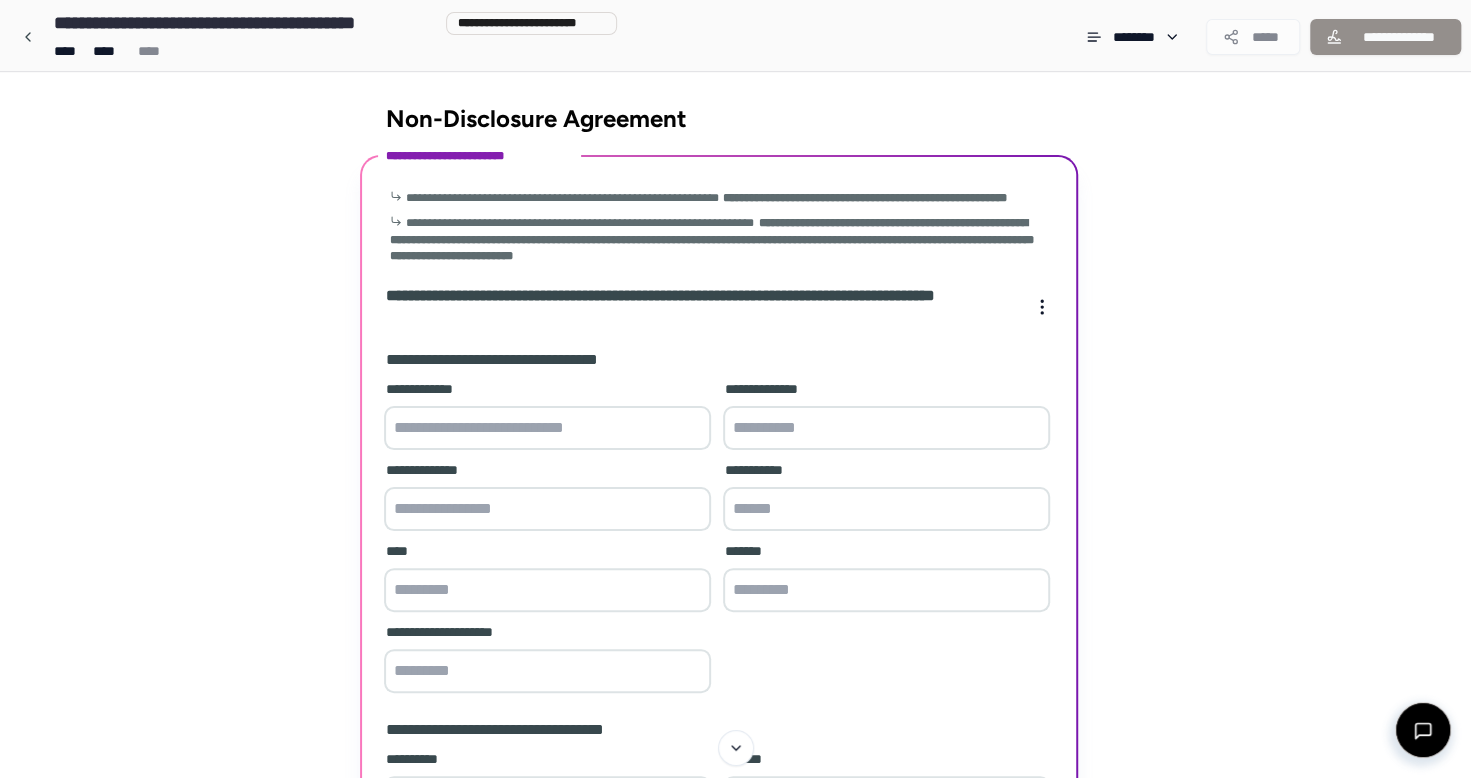 click at bounding box center (547, 428) 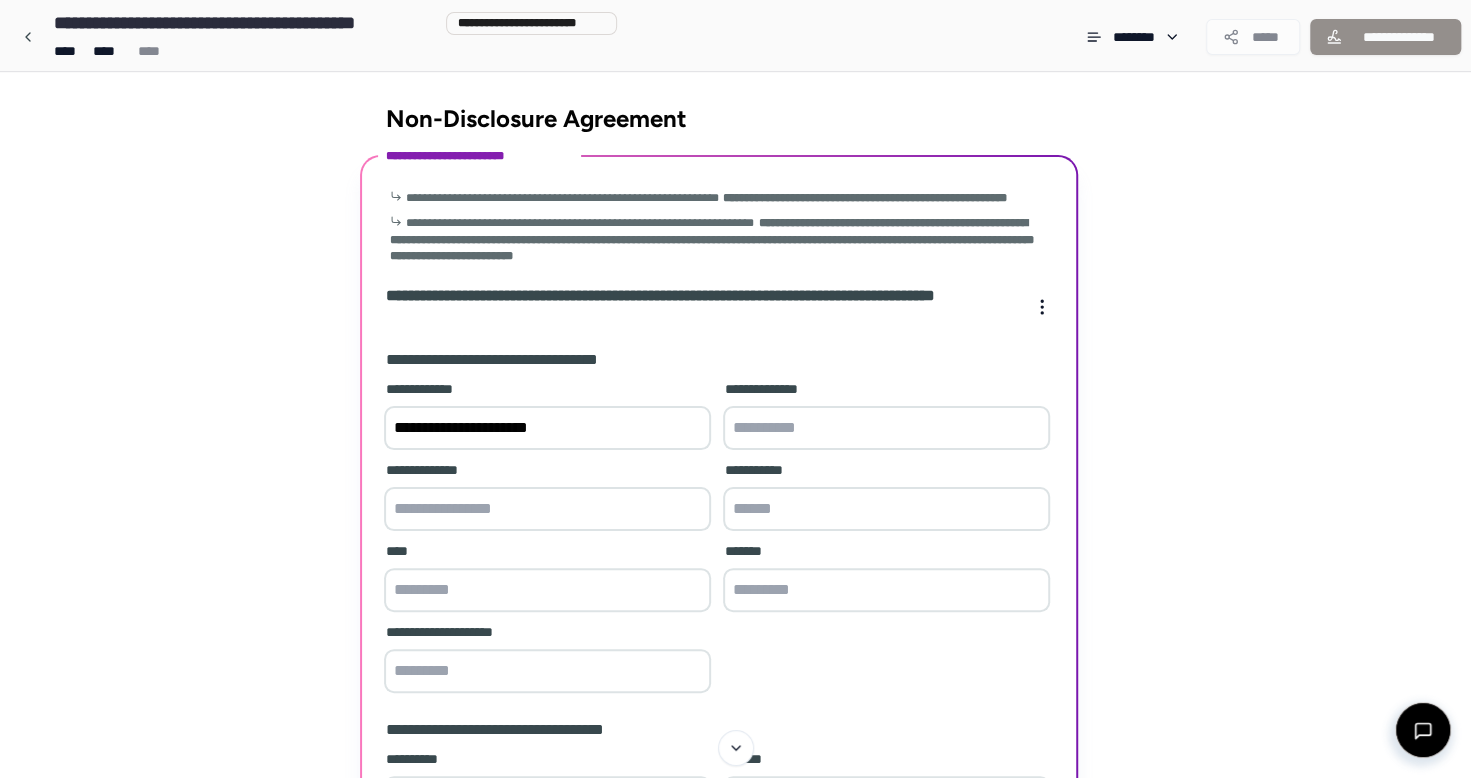 type on "**********" 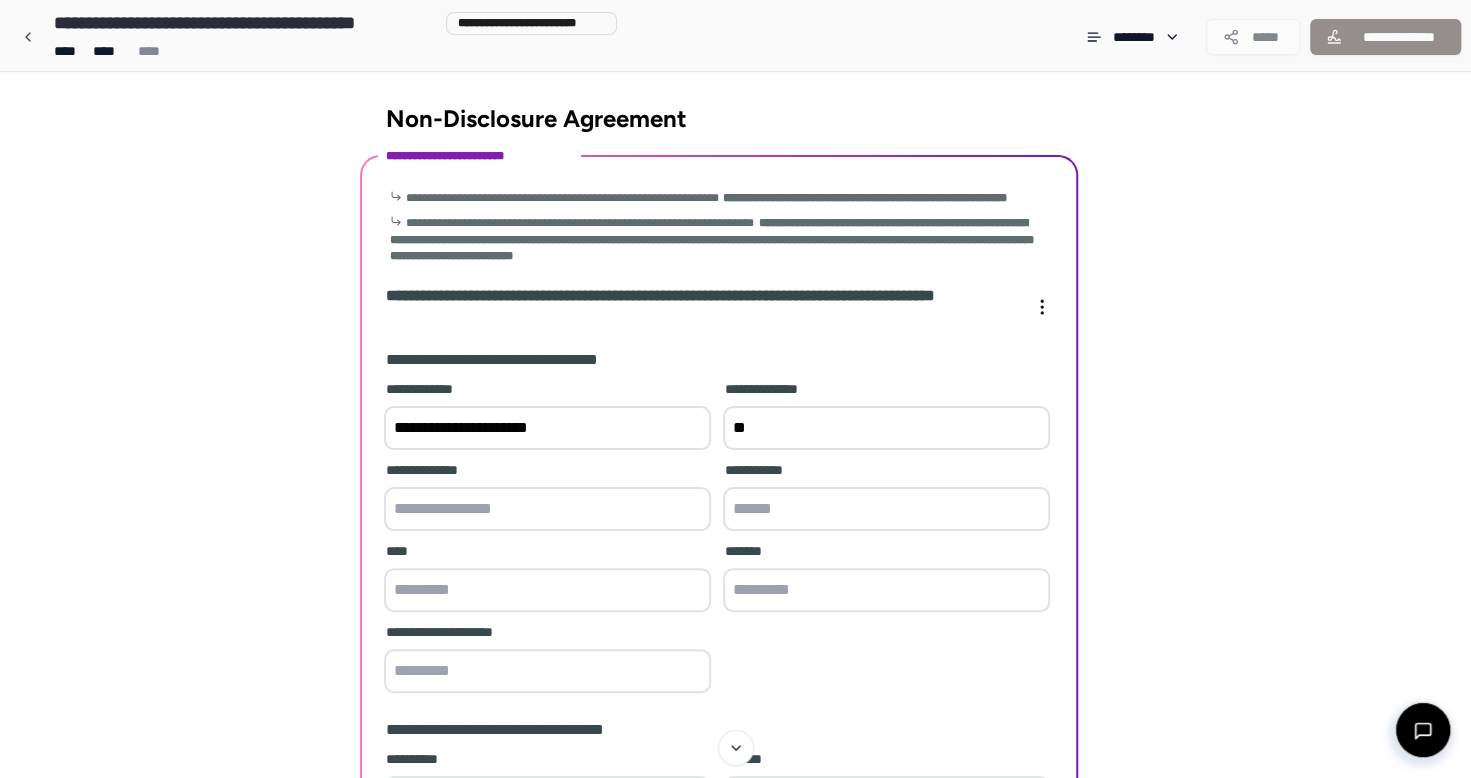 type on "*" 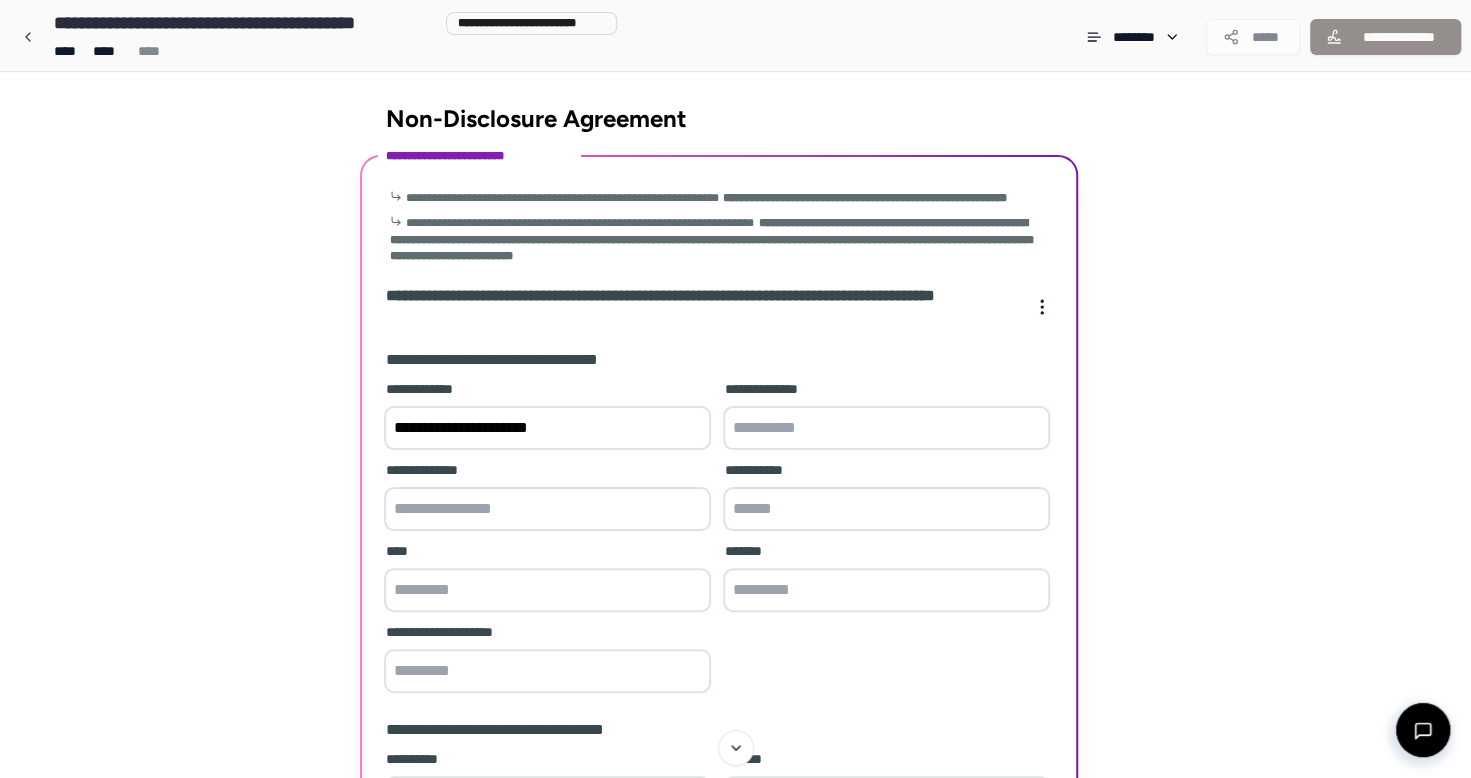type 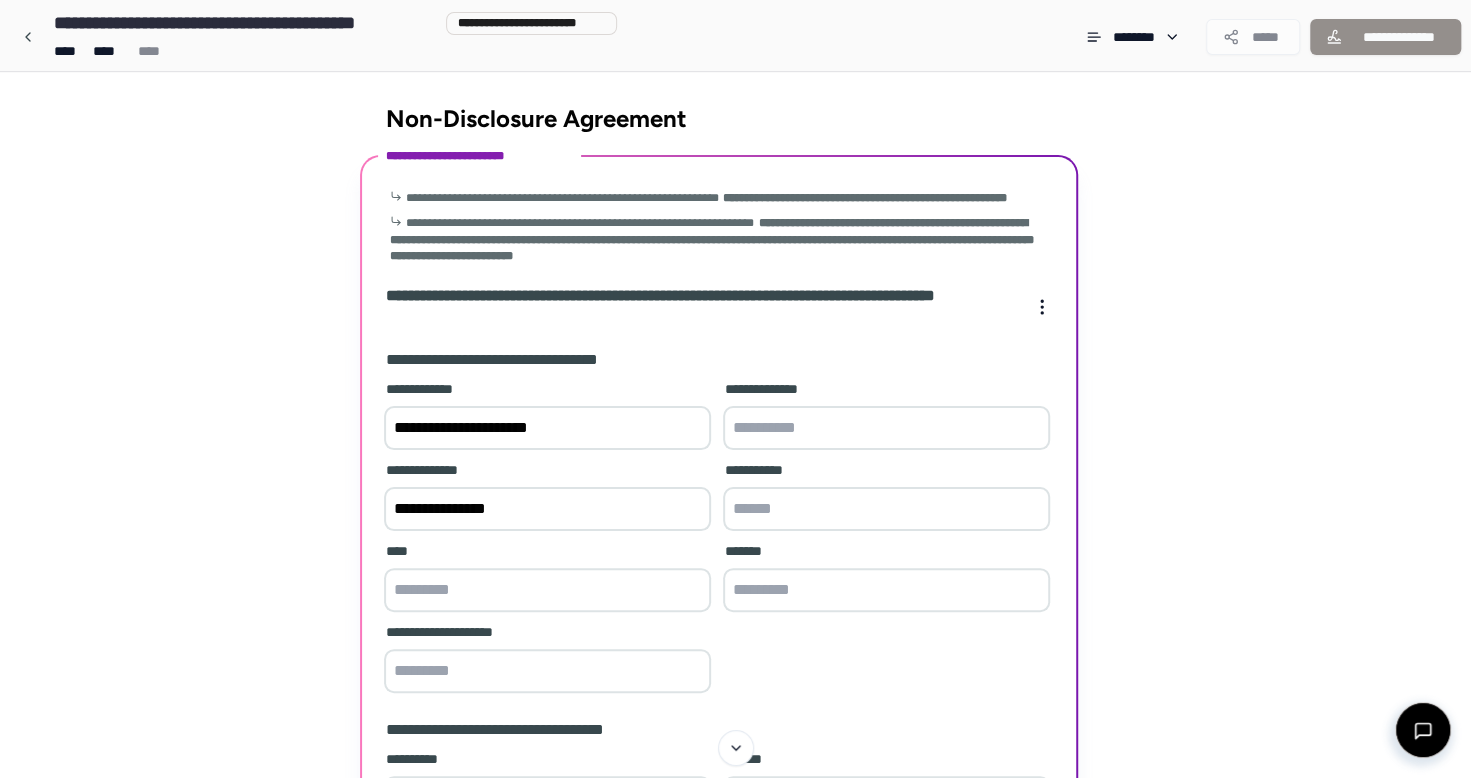 type on "**********" 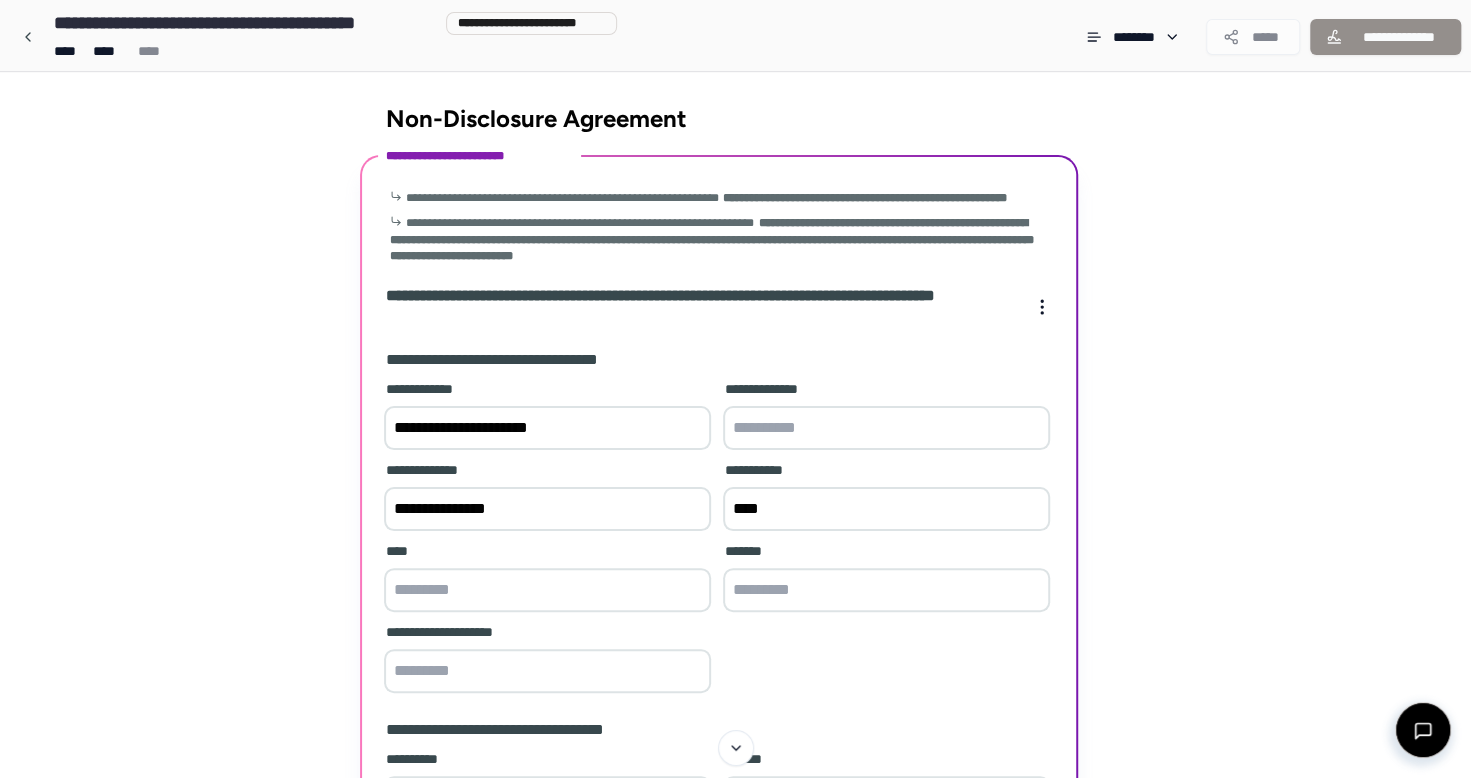 type on "****" 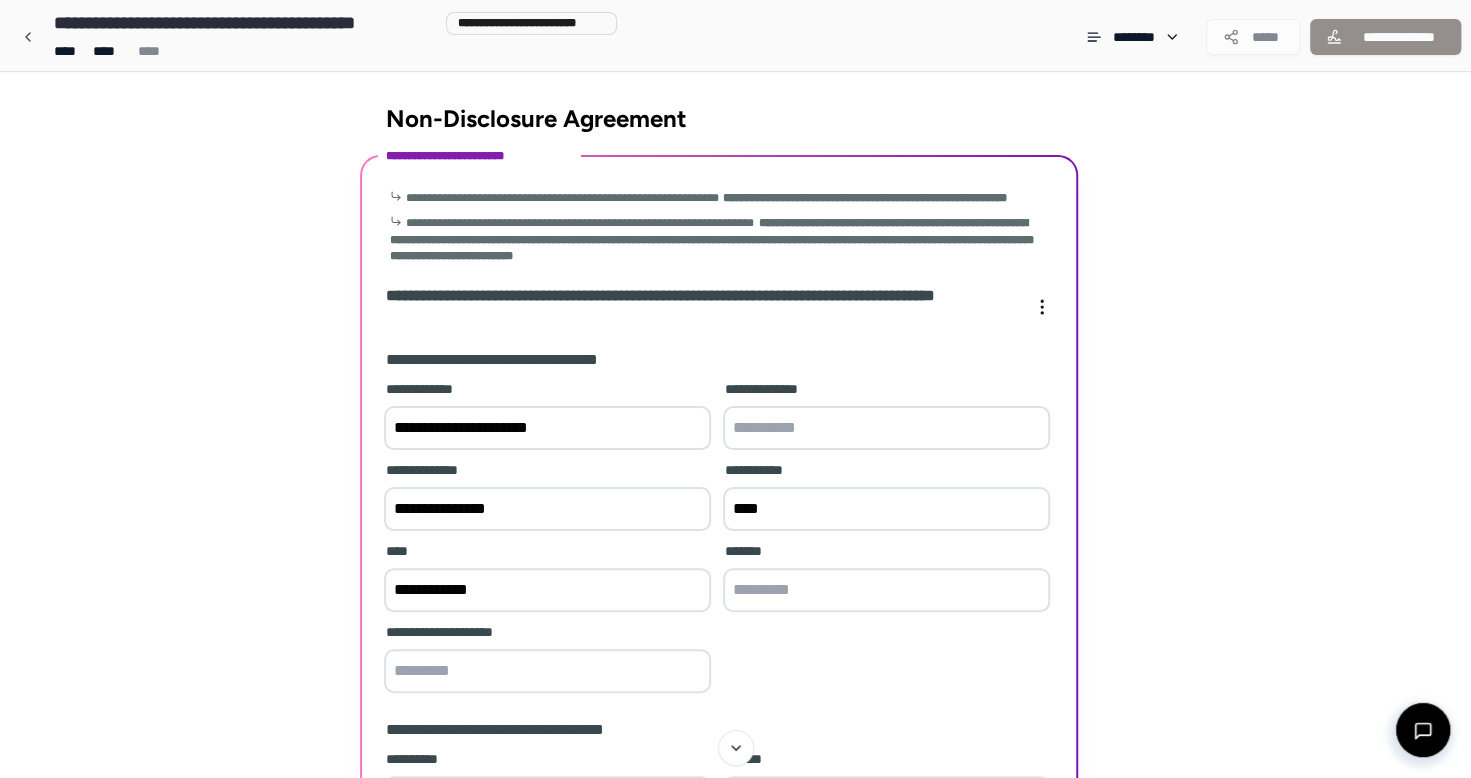 type on "**********" 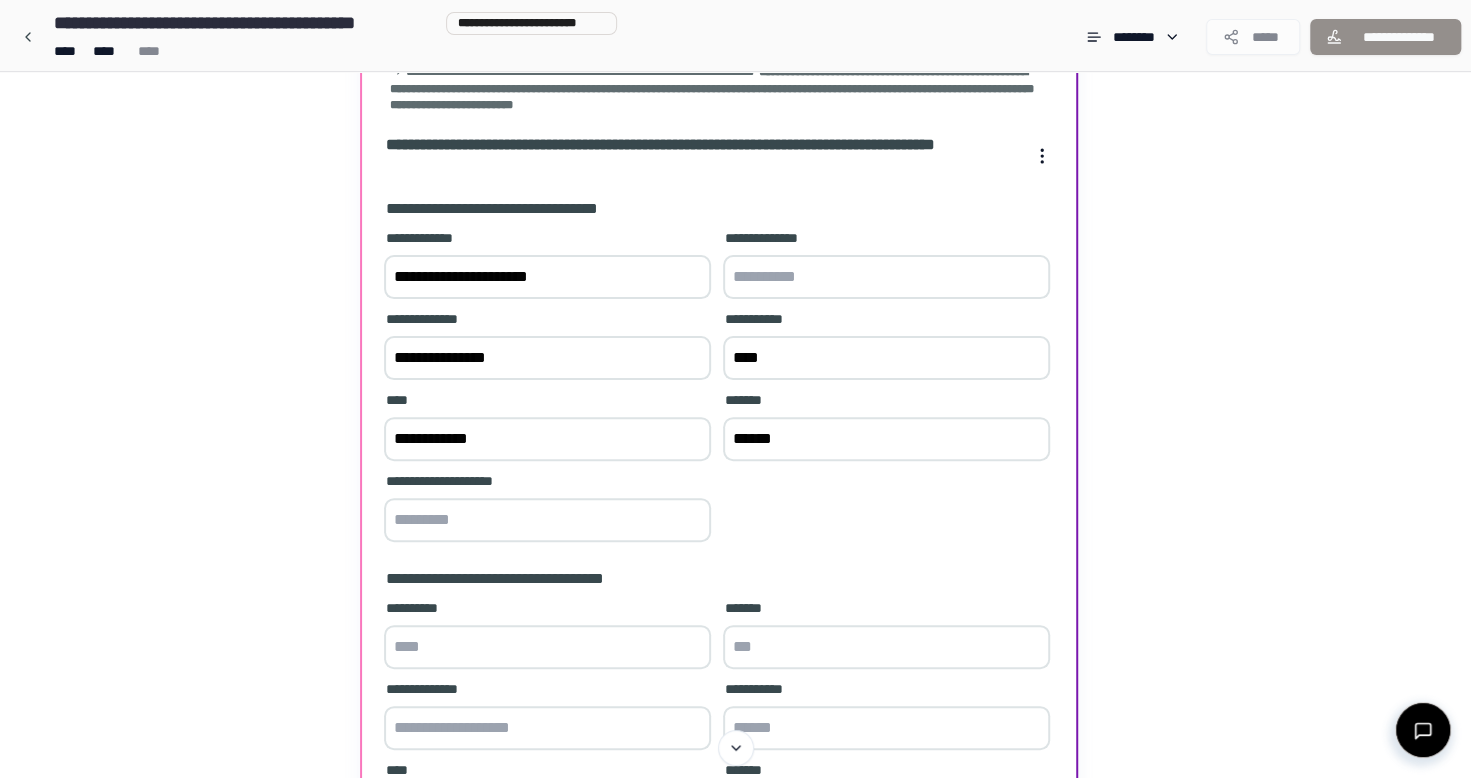 scroll, scrollTop: 300, scrollLeft: 0, axis: vertical 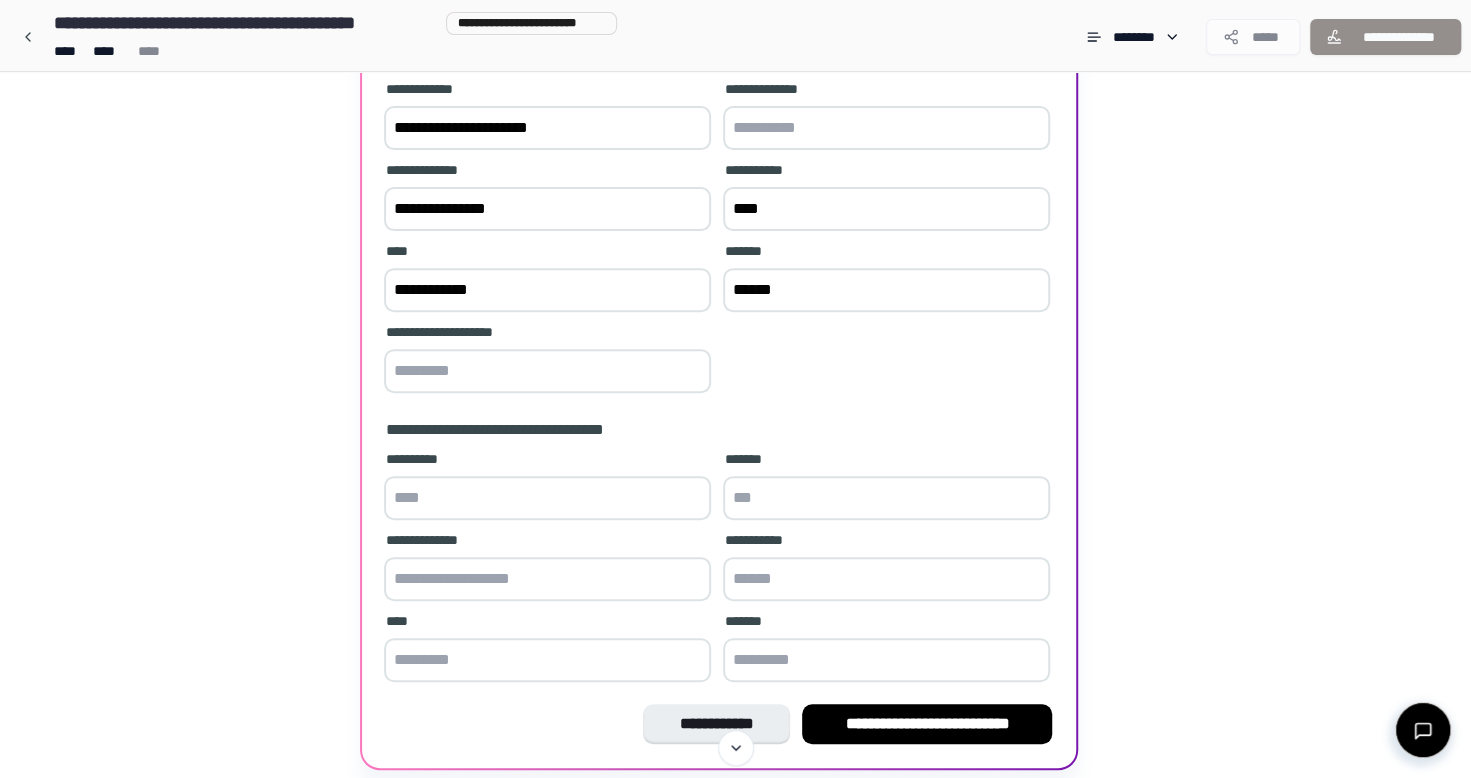 type on "******" 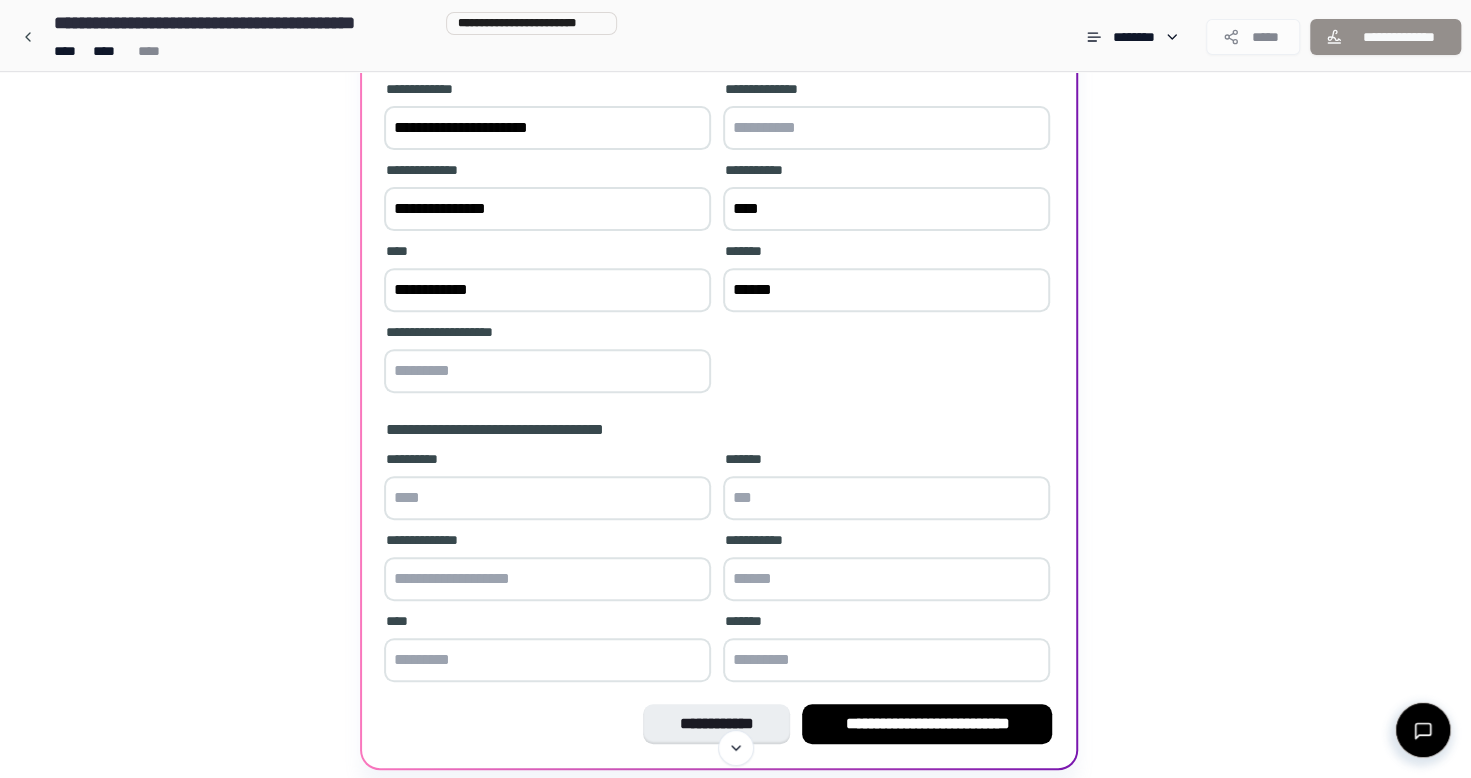click at bounding box center (547, 371) 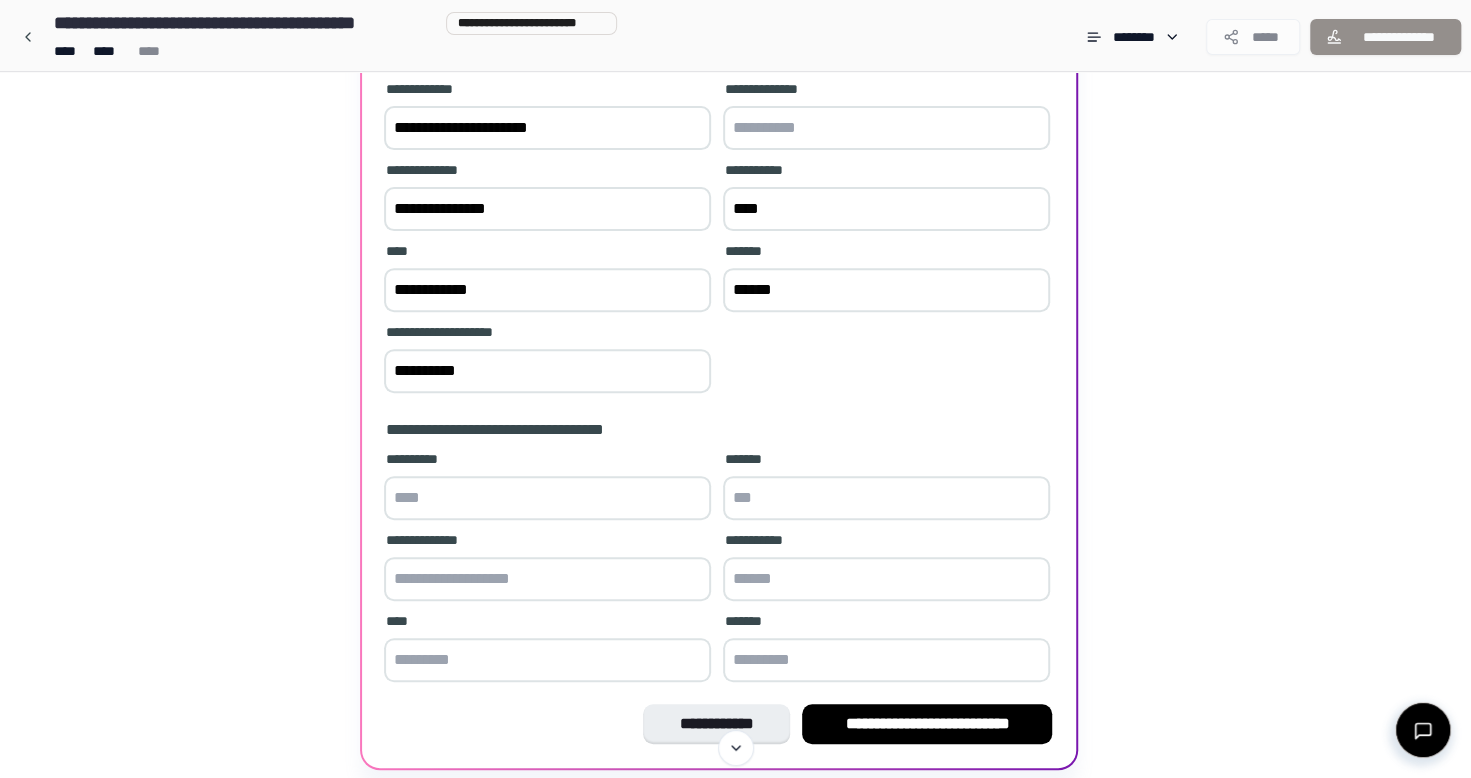 type on "**********" 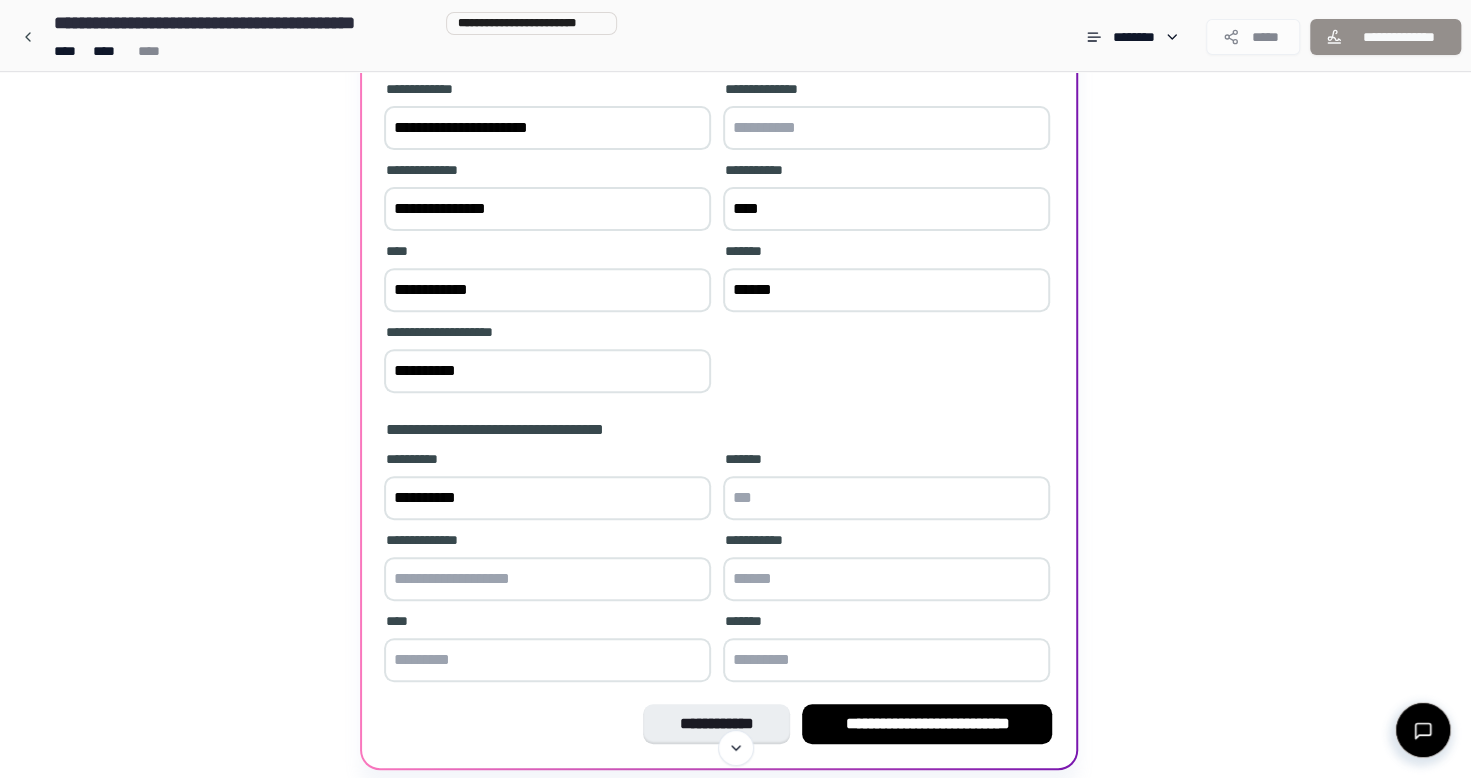 type on "*********" 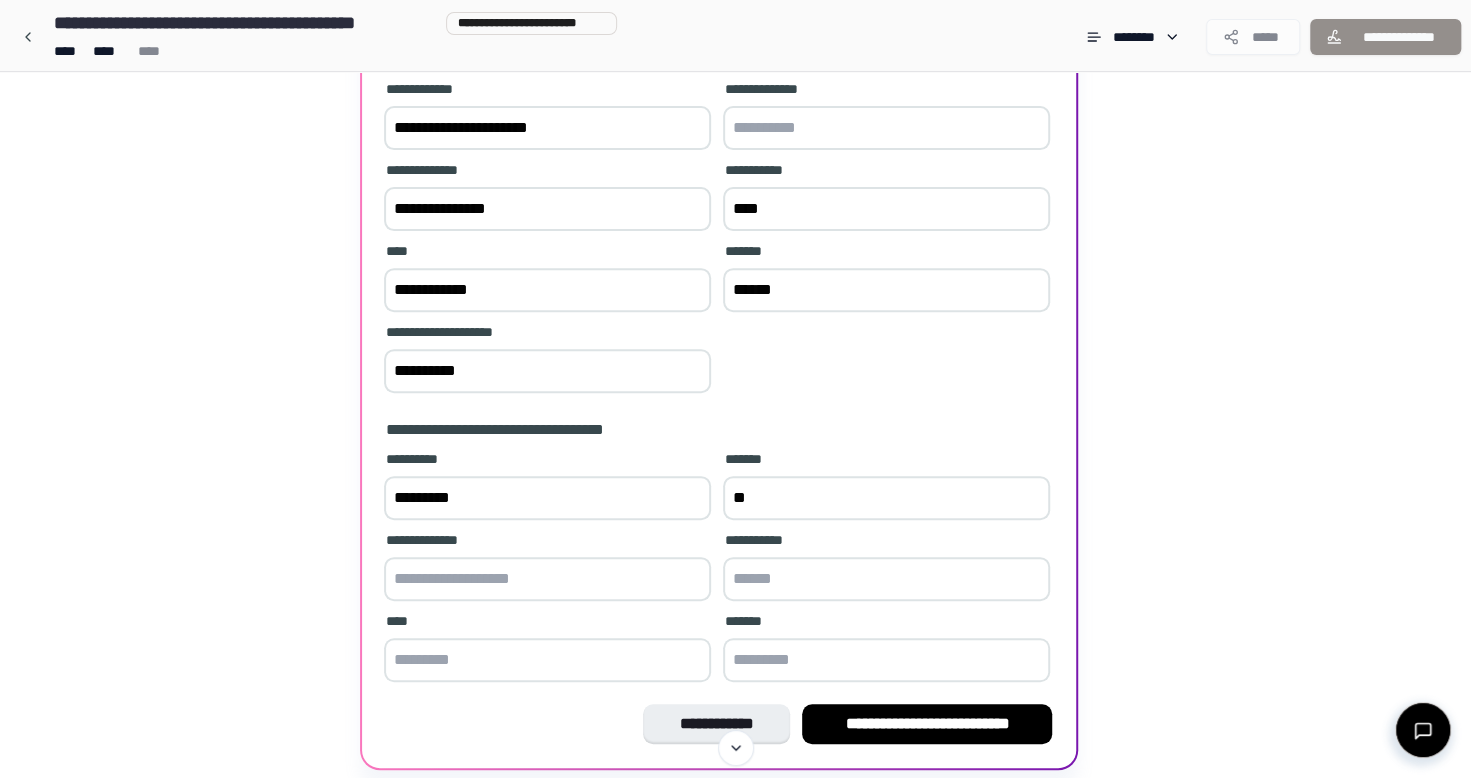 type on "*" 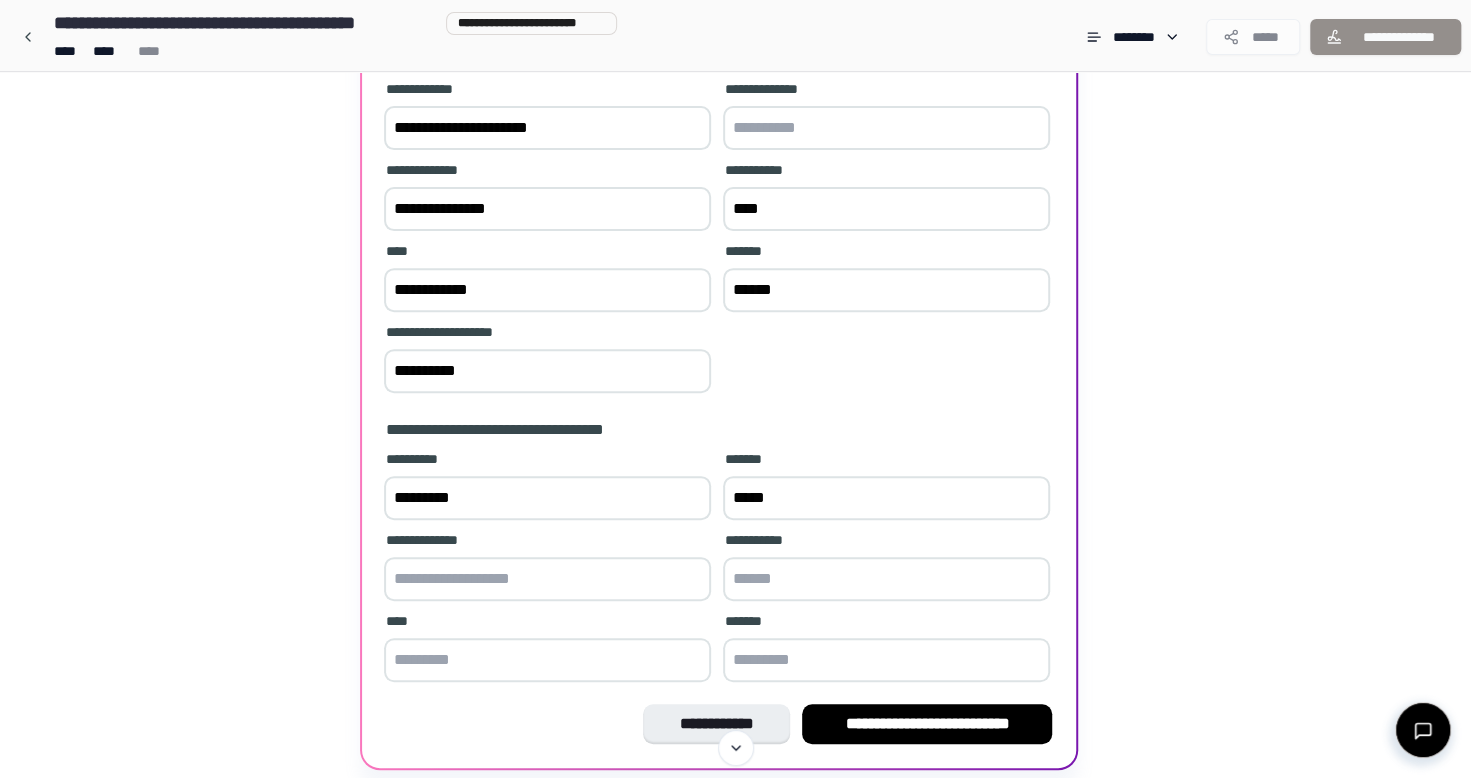 type on "*****" 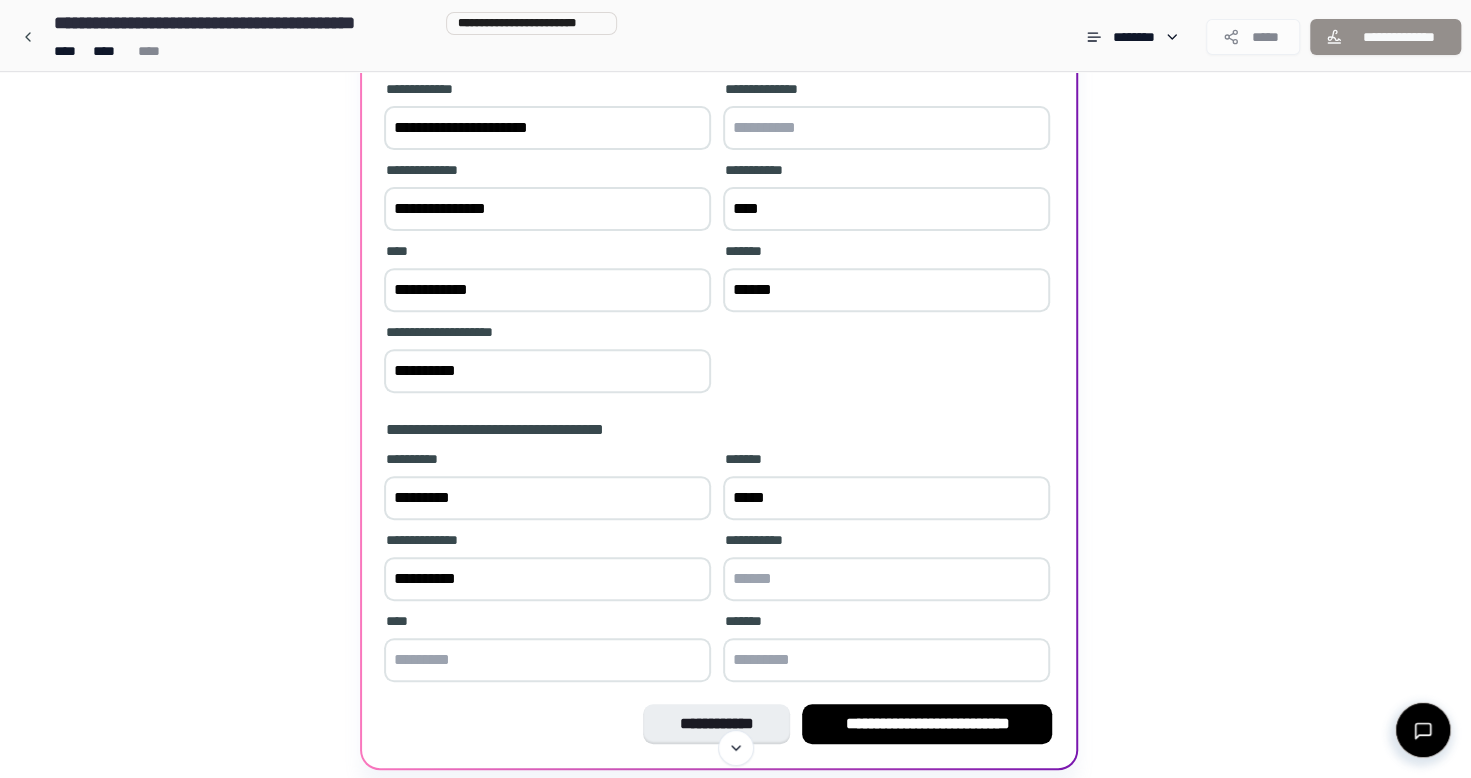 type on "**********" 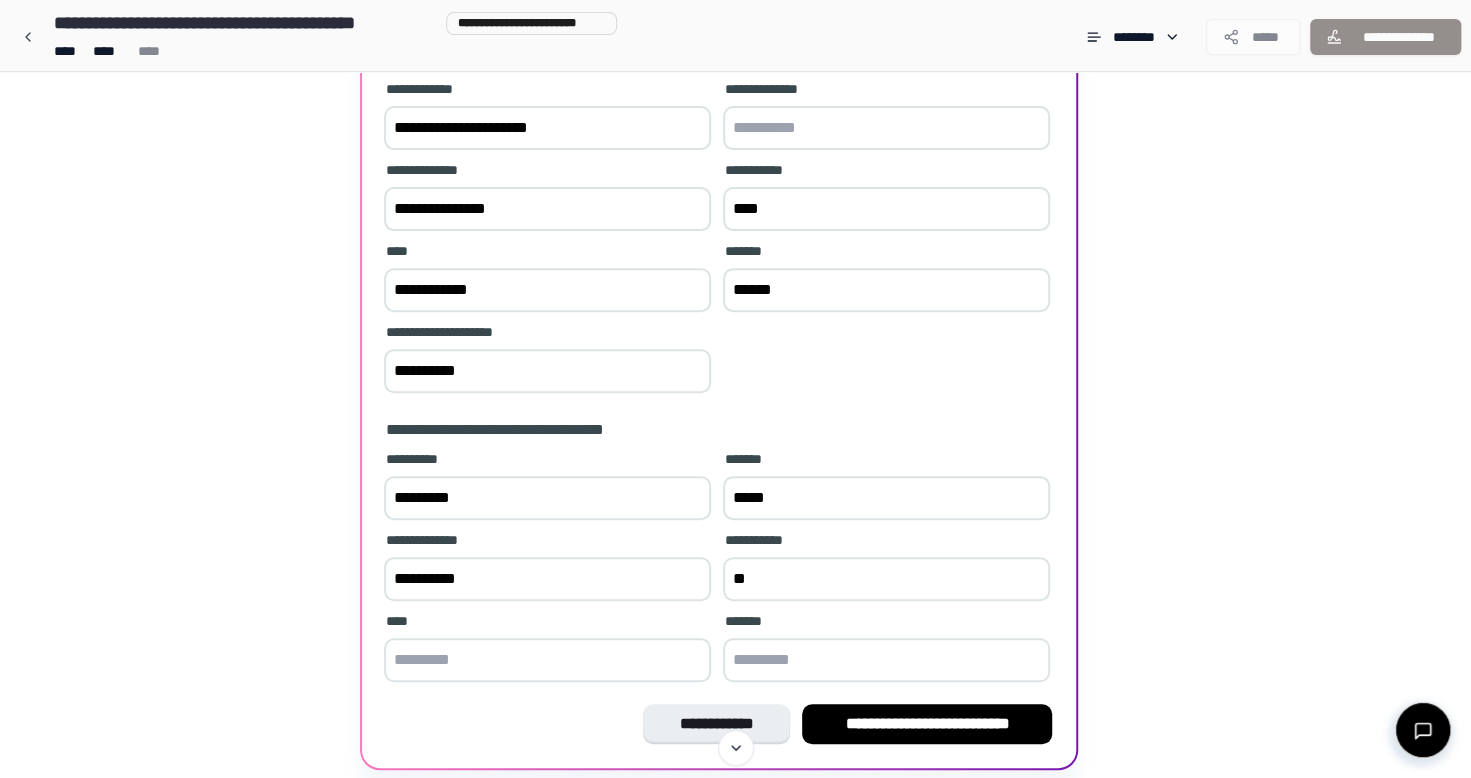 type on "*" 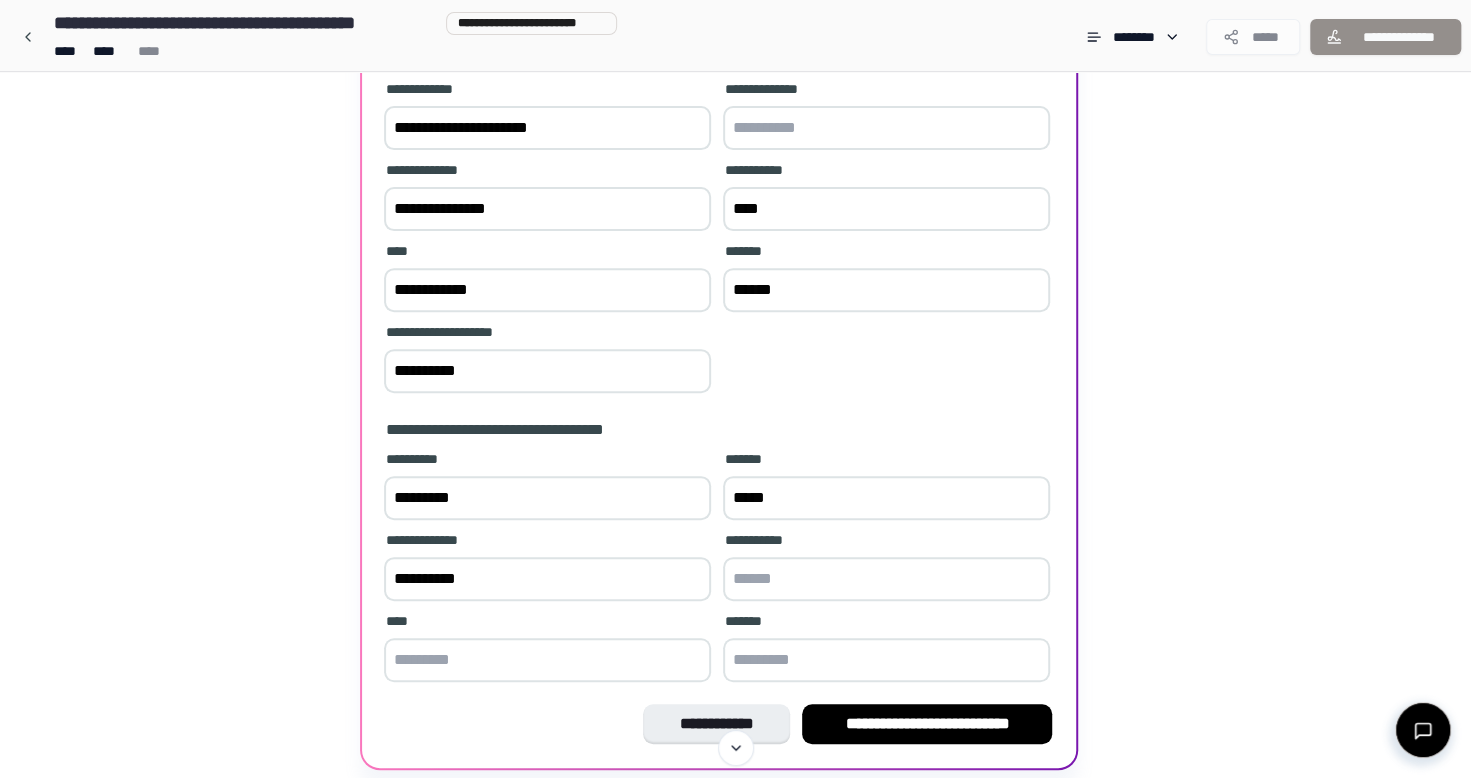 type 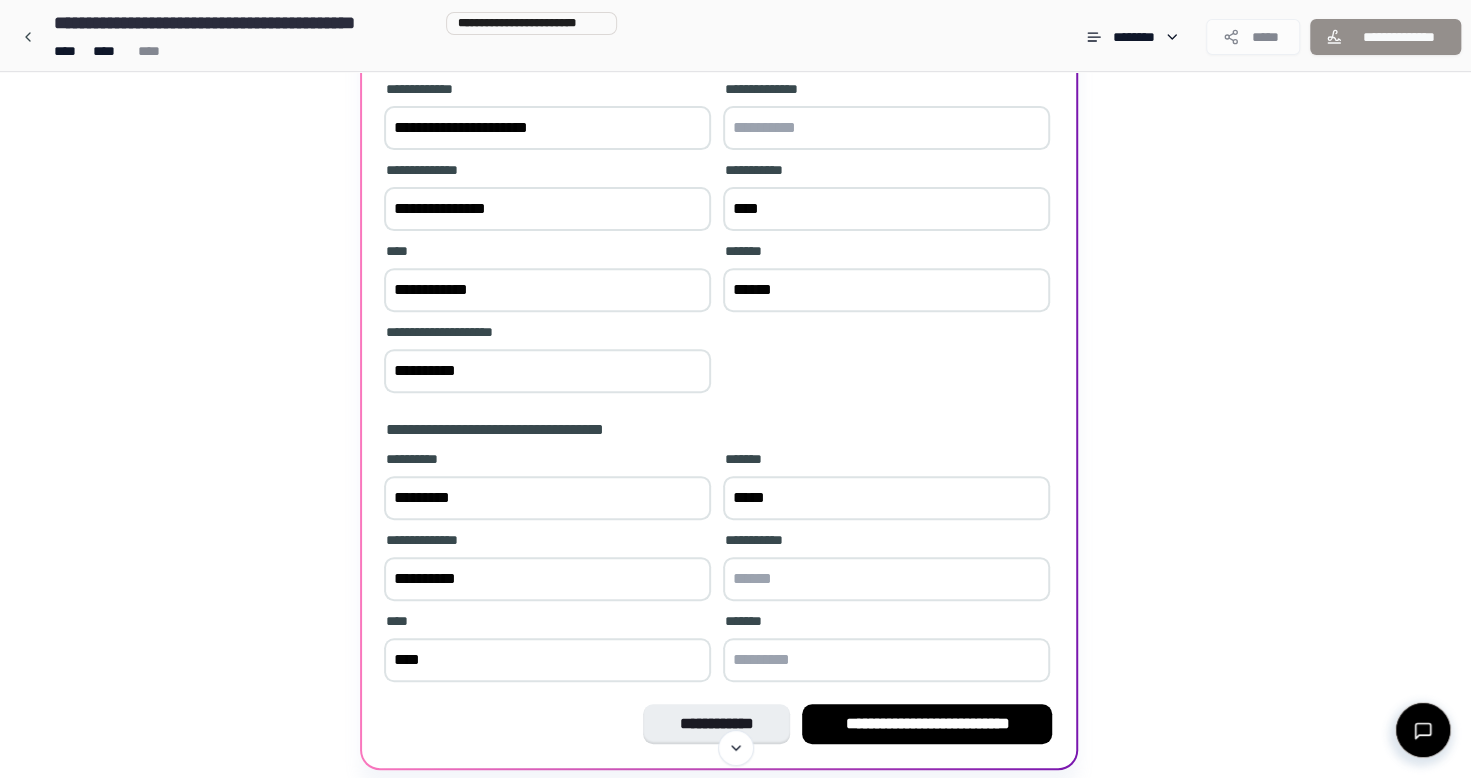 type on "****" 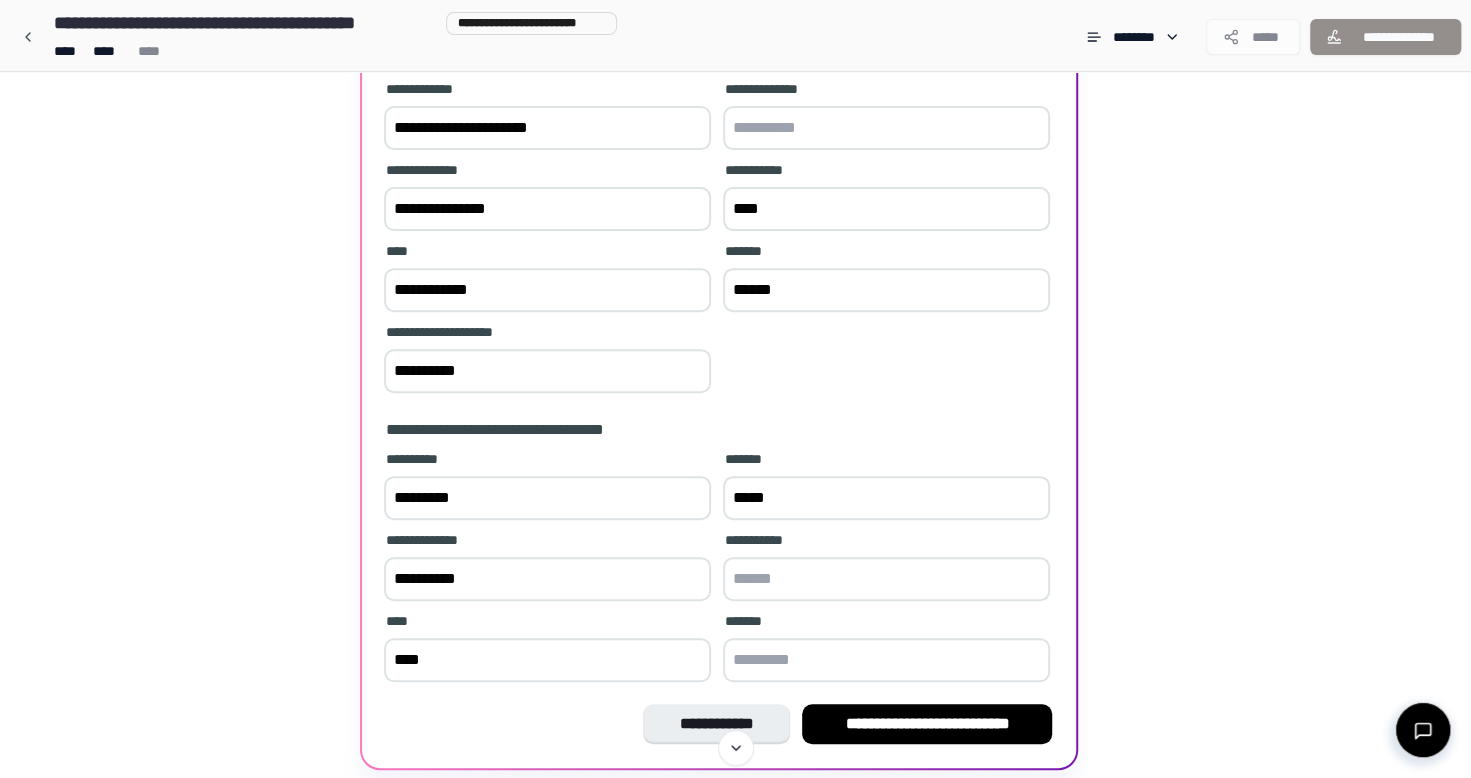 click at bounding box center (886, 660) 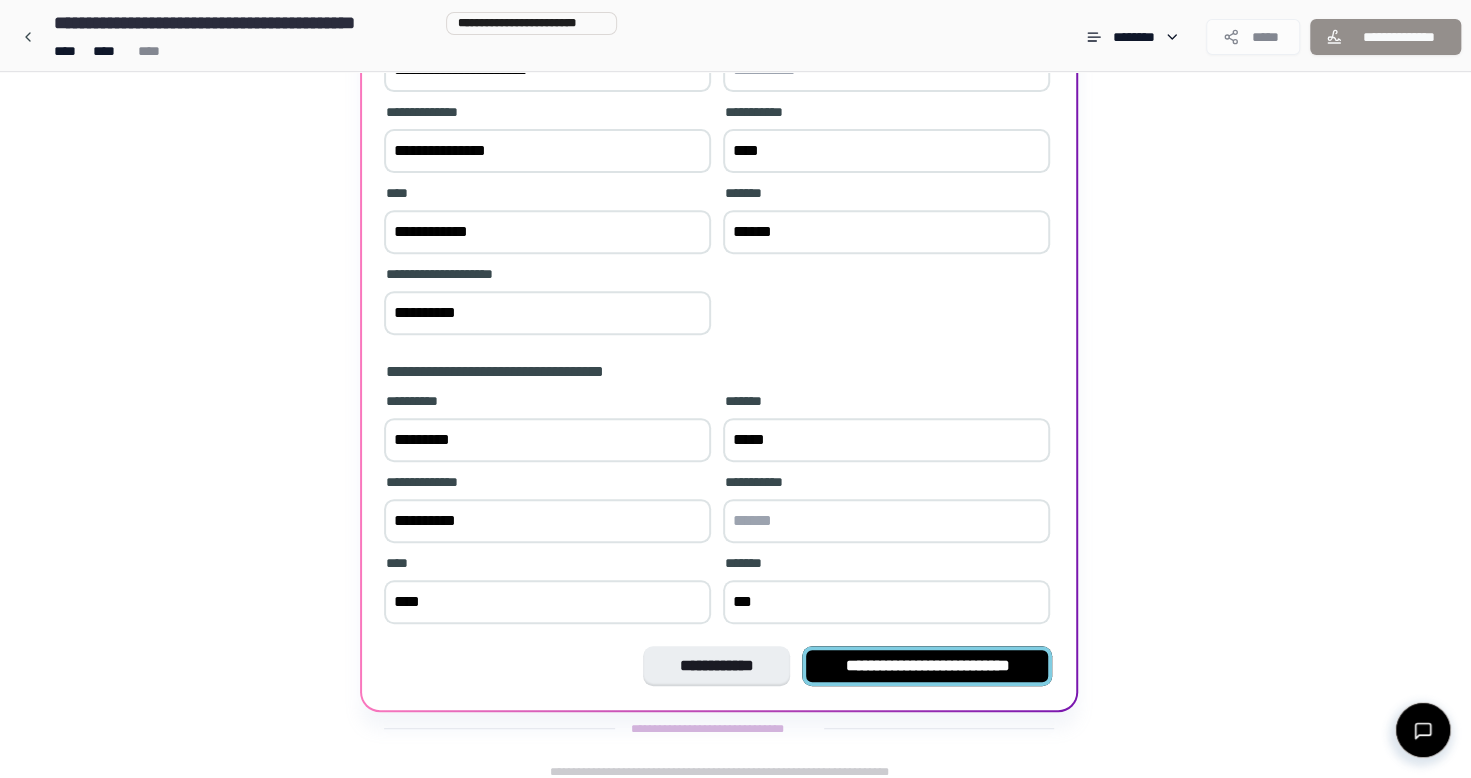 scroll, scrollTop: 386, scrollLeft: 0, axis: vertical 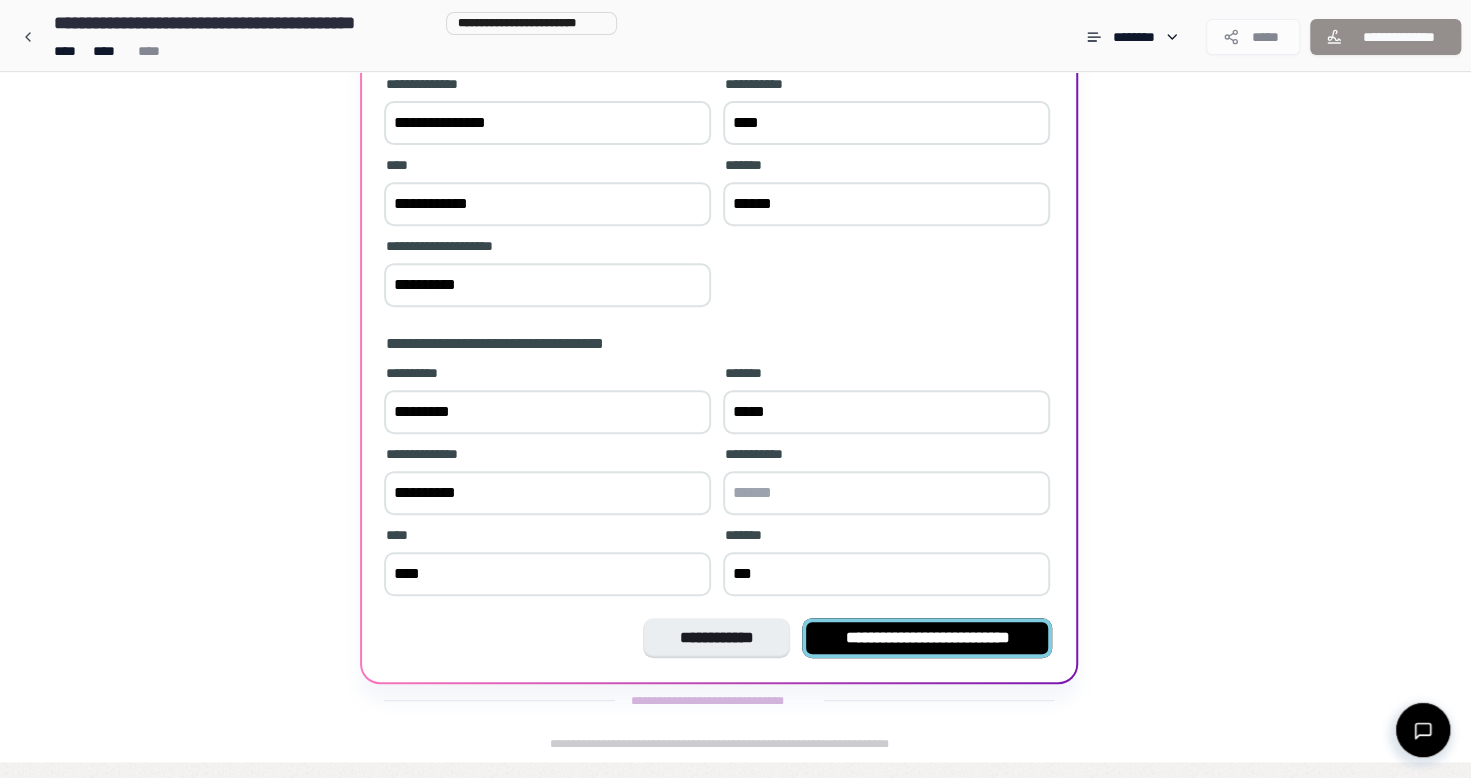 type on "***" 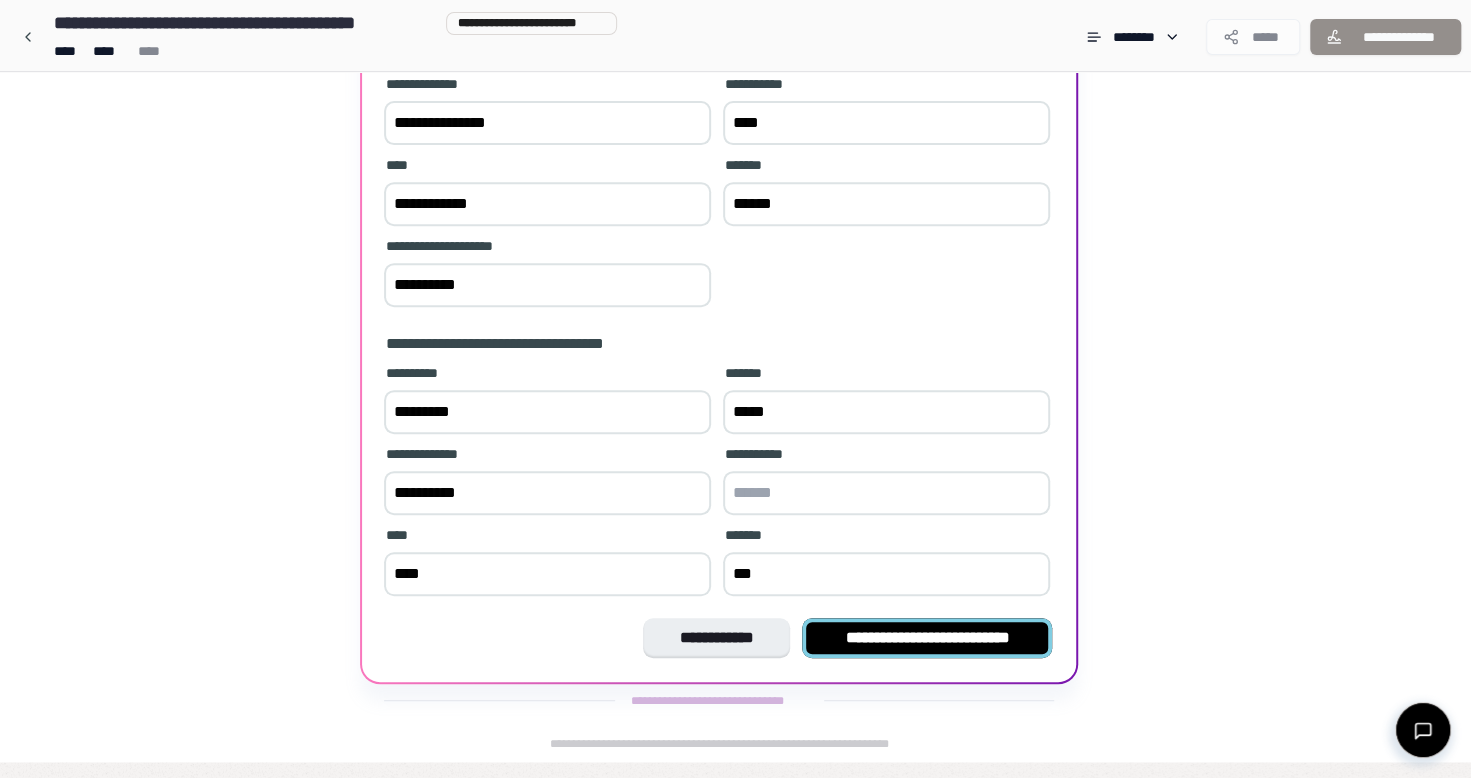 click on "**********" at bounding box center [927, 638] 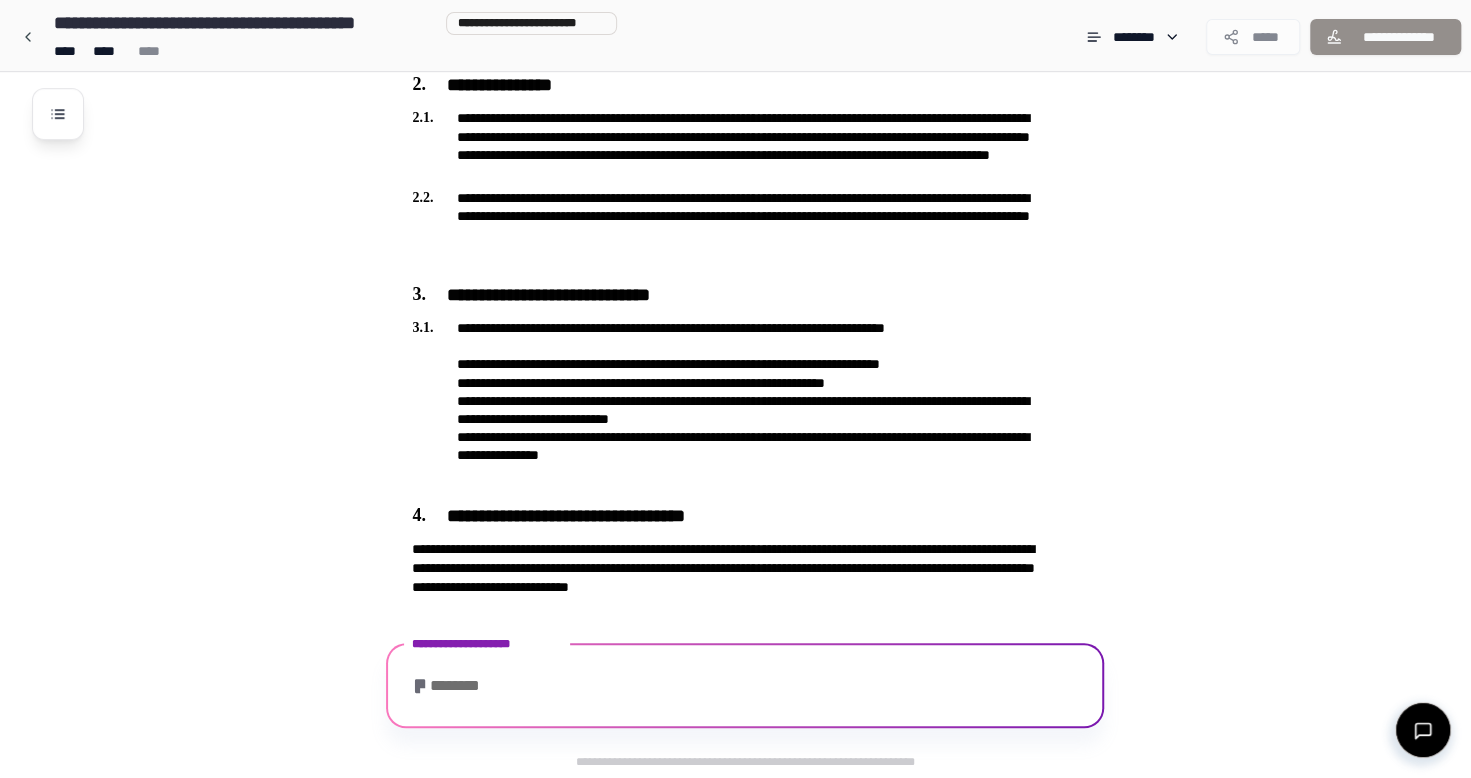scroll, scrollTop: 785, scrollLeft: 0, axis: vertical 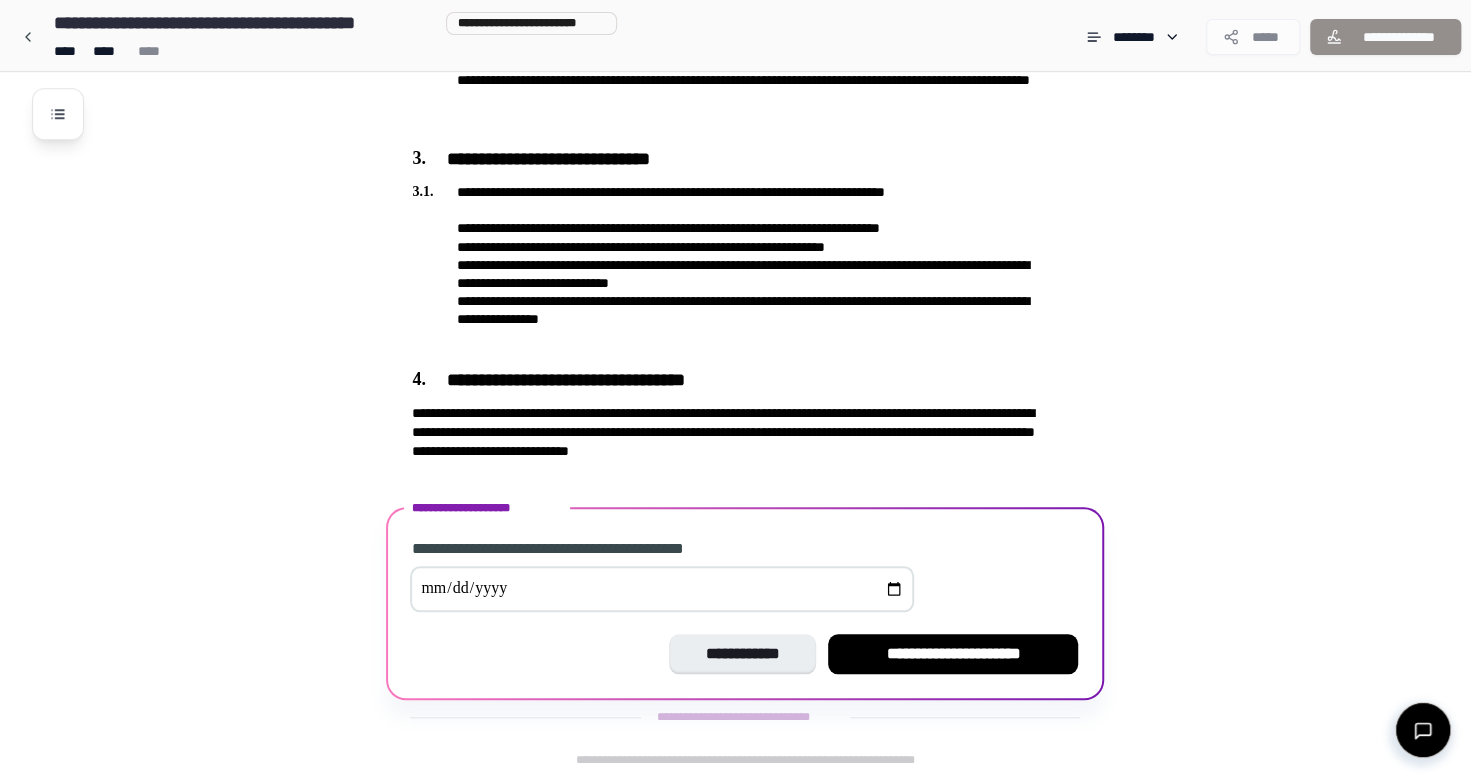 click at bounding box center [662, 589] 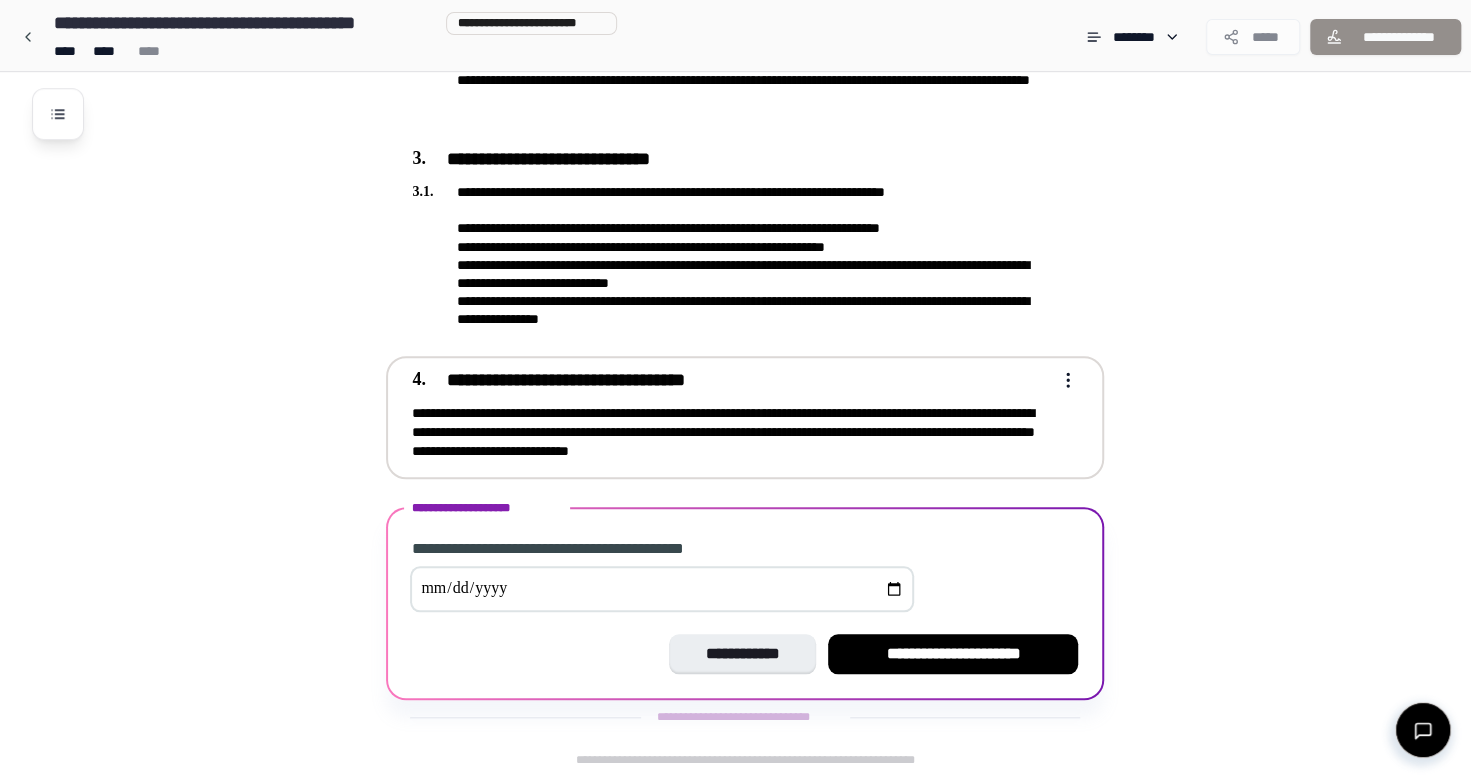 type on "**********" 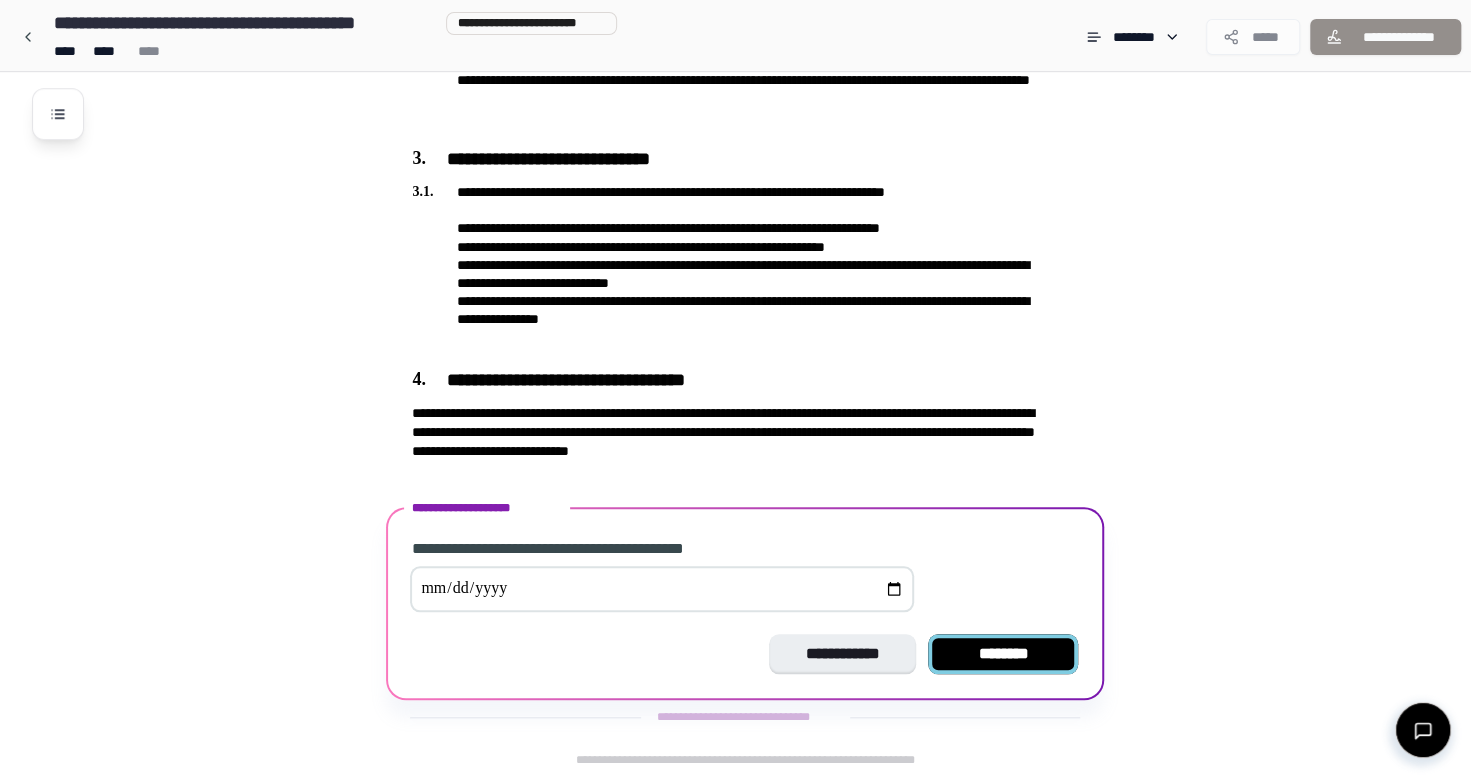 click on "********" at bounding box center (1003, 654) 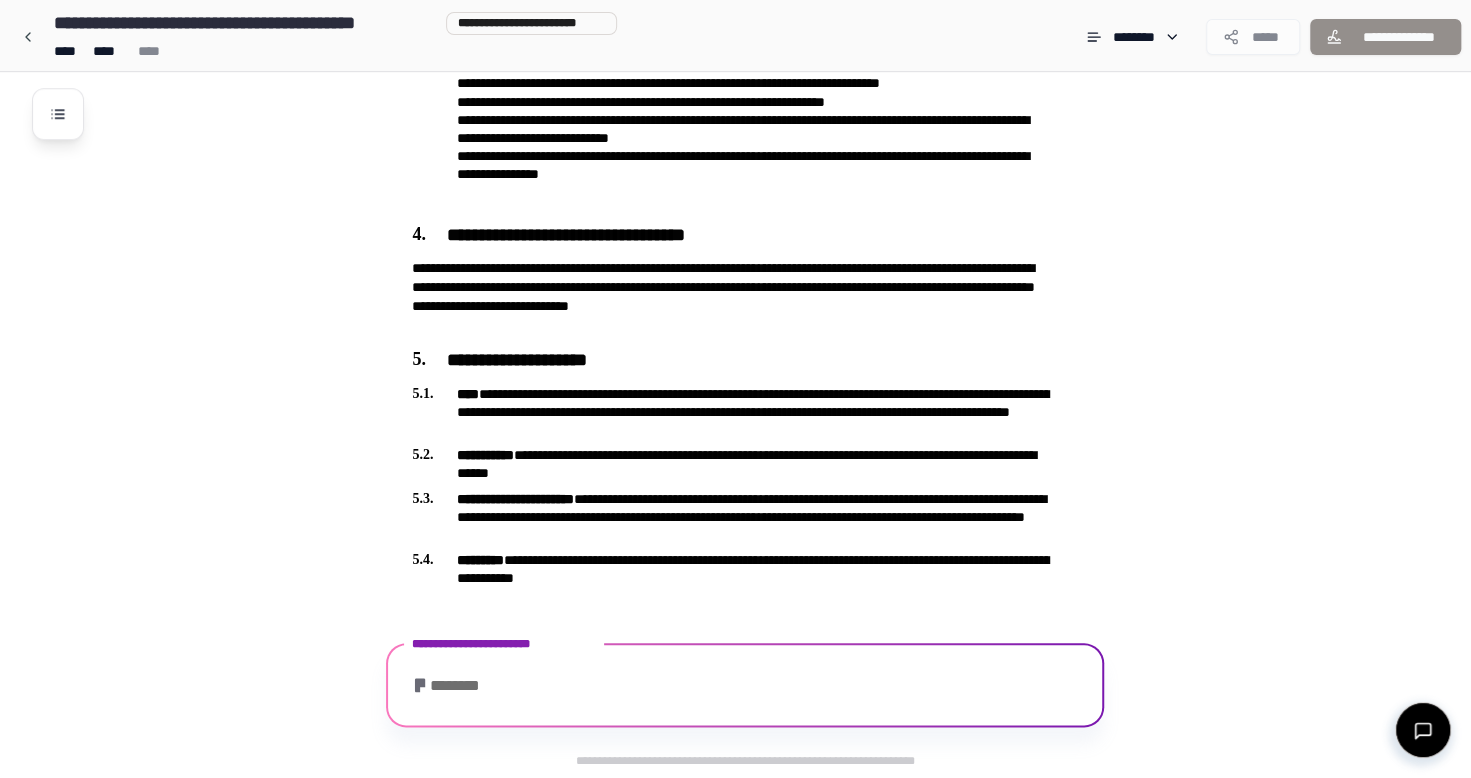 scroll, scrollTop: 1069, scrollLeft: 0, axis: vertical 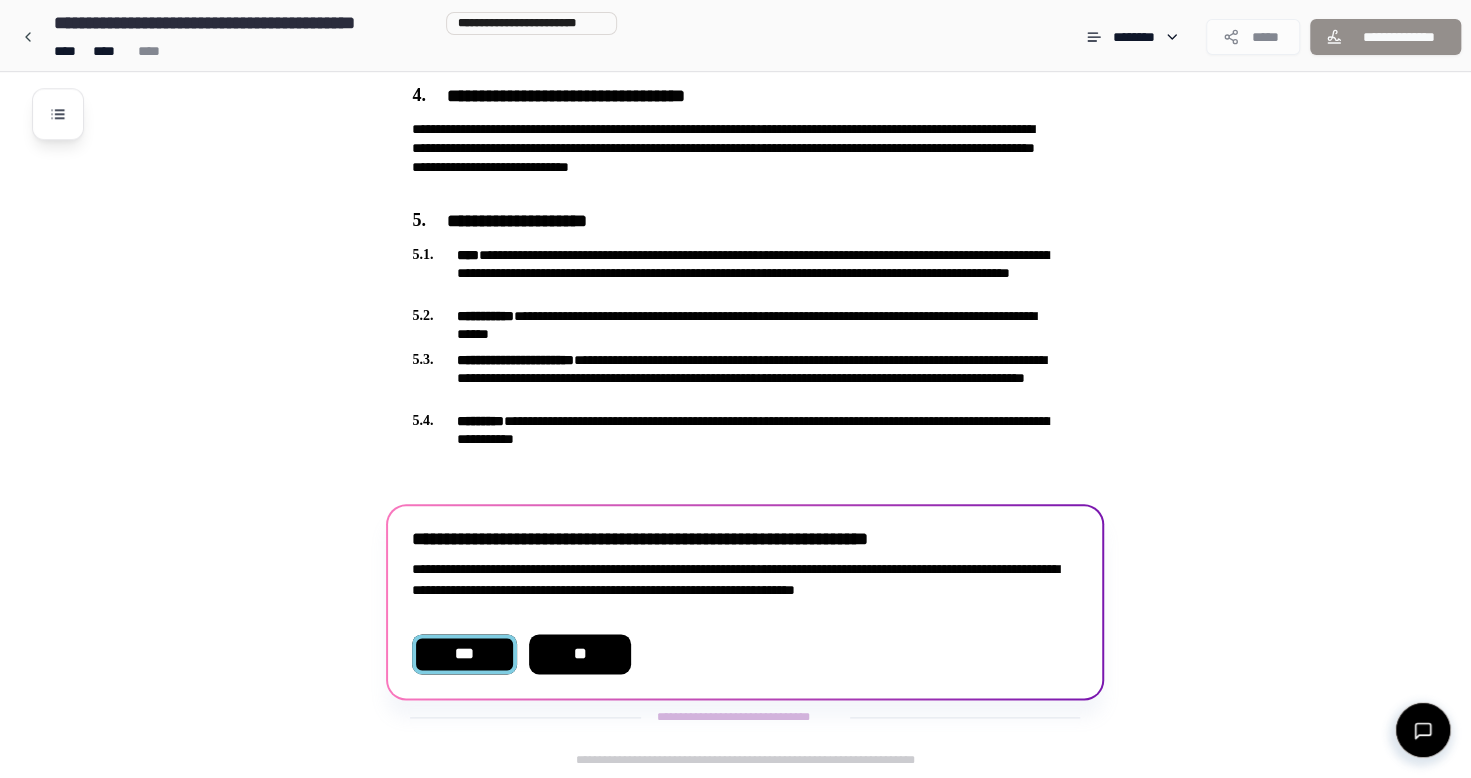 click on "***" at bounding box center (464, 654) 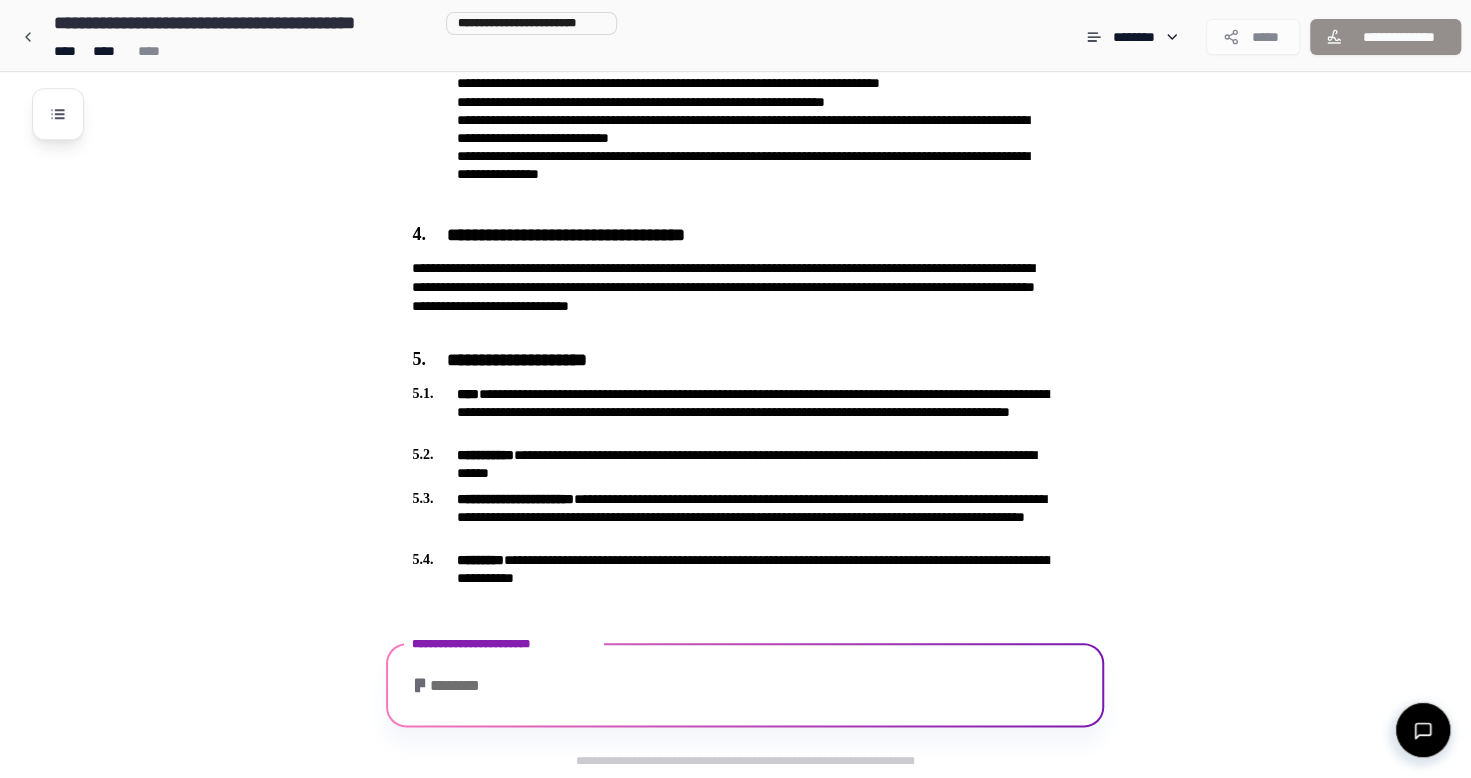 scroll, scrollTop: 1092, scrollLeft: 0, axis: vertical 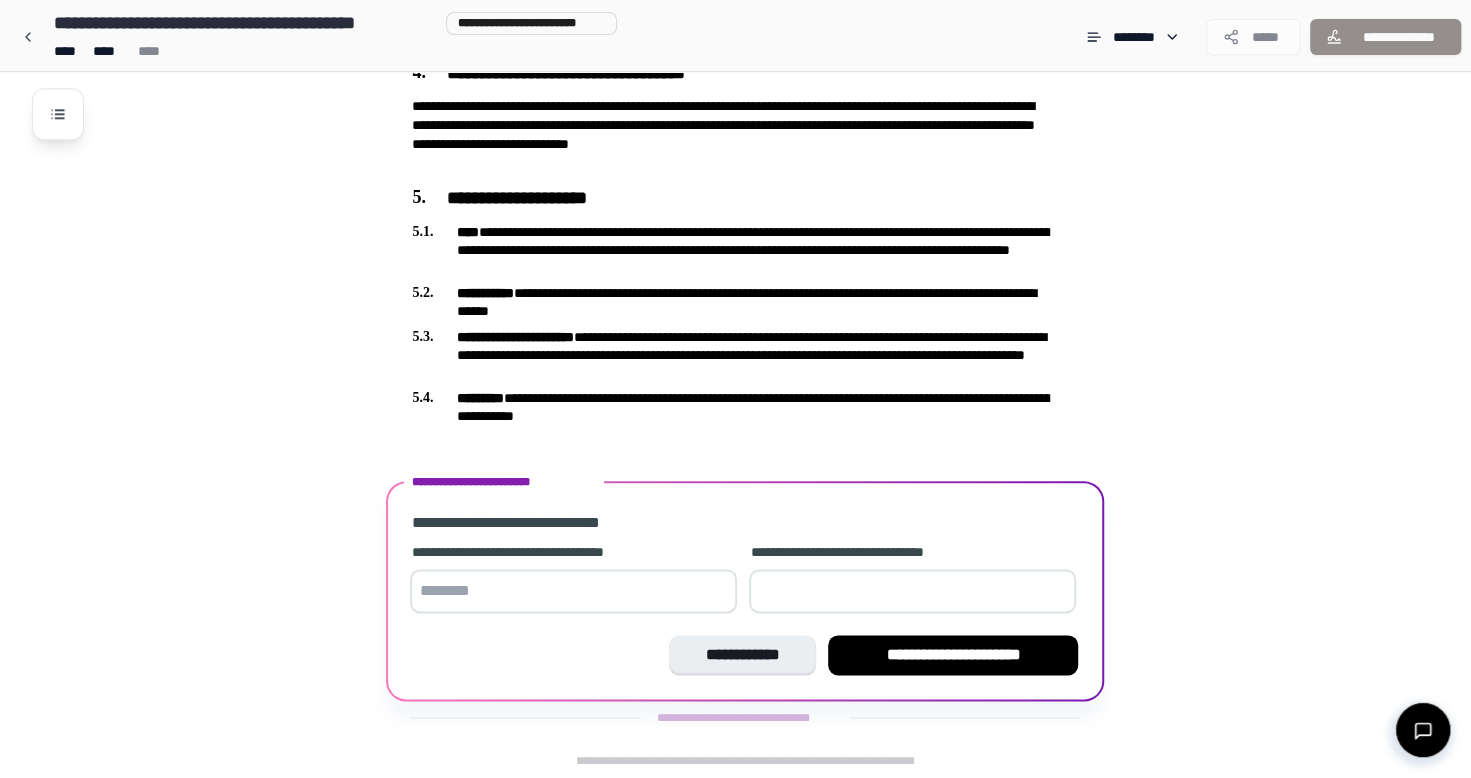 click at bounding box center (912, 591) 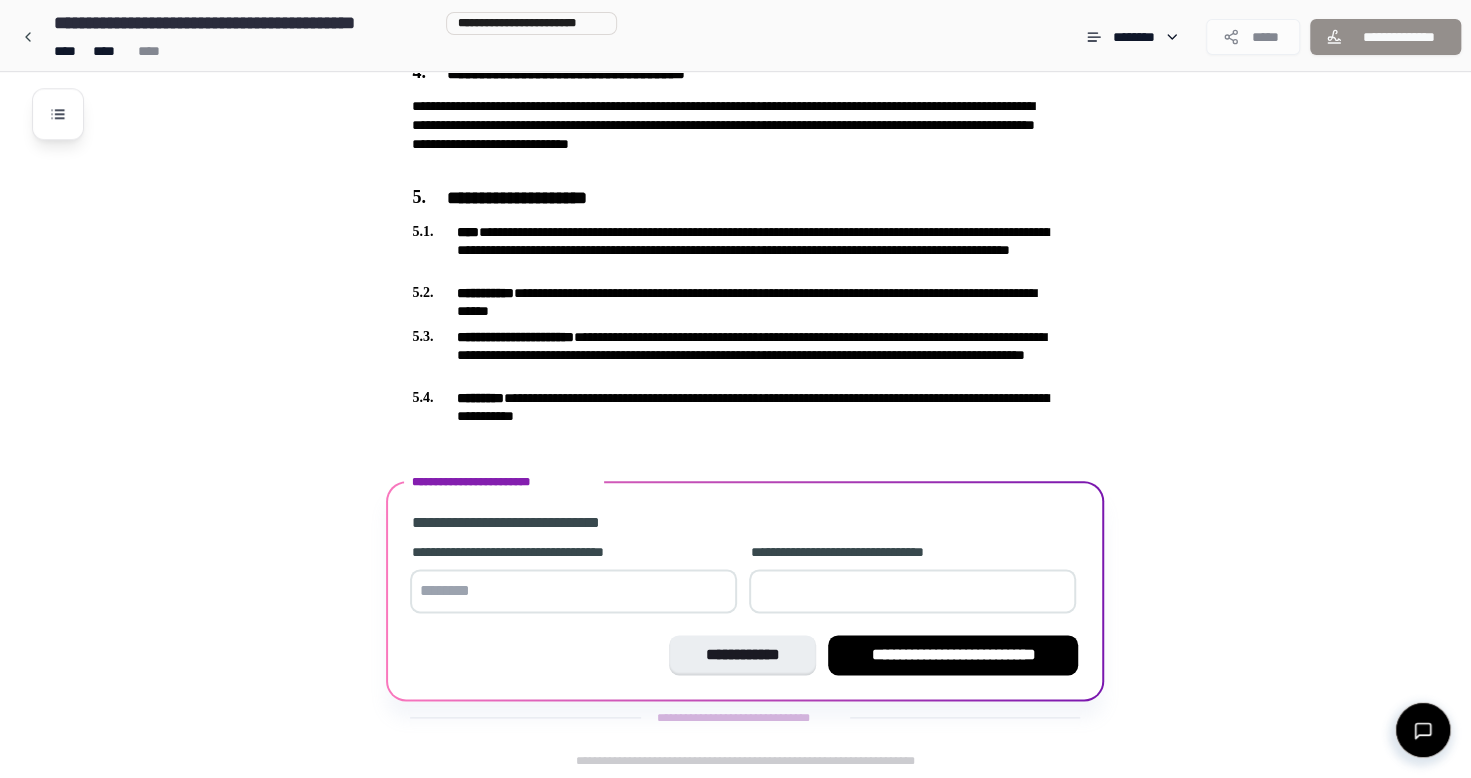 type on "**" 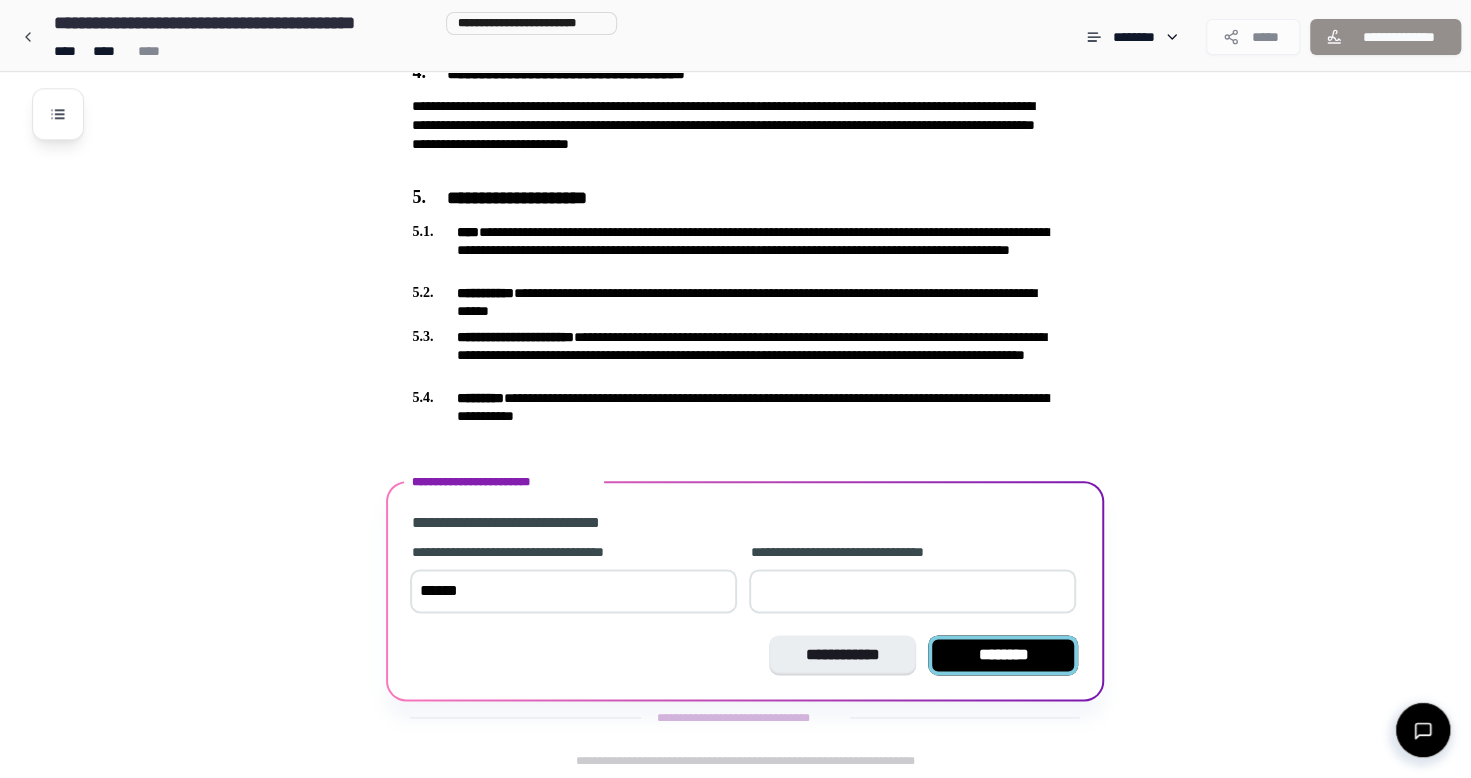 type on "******" 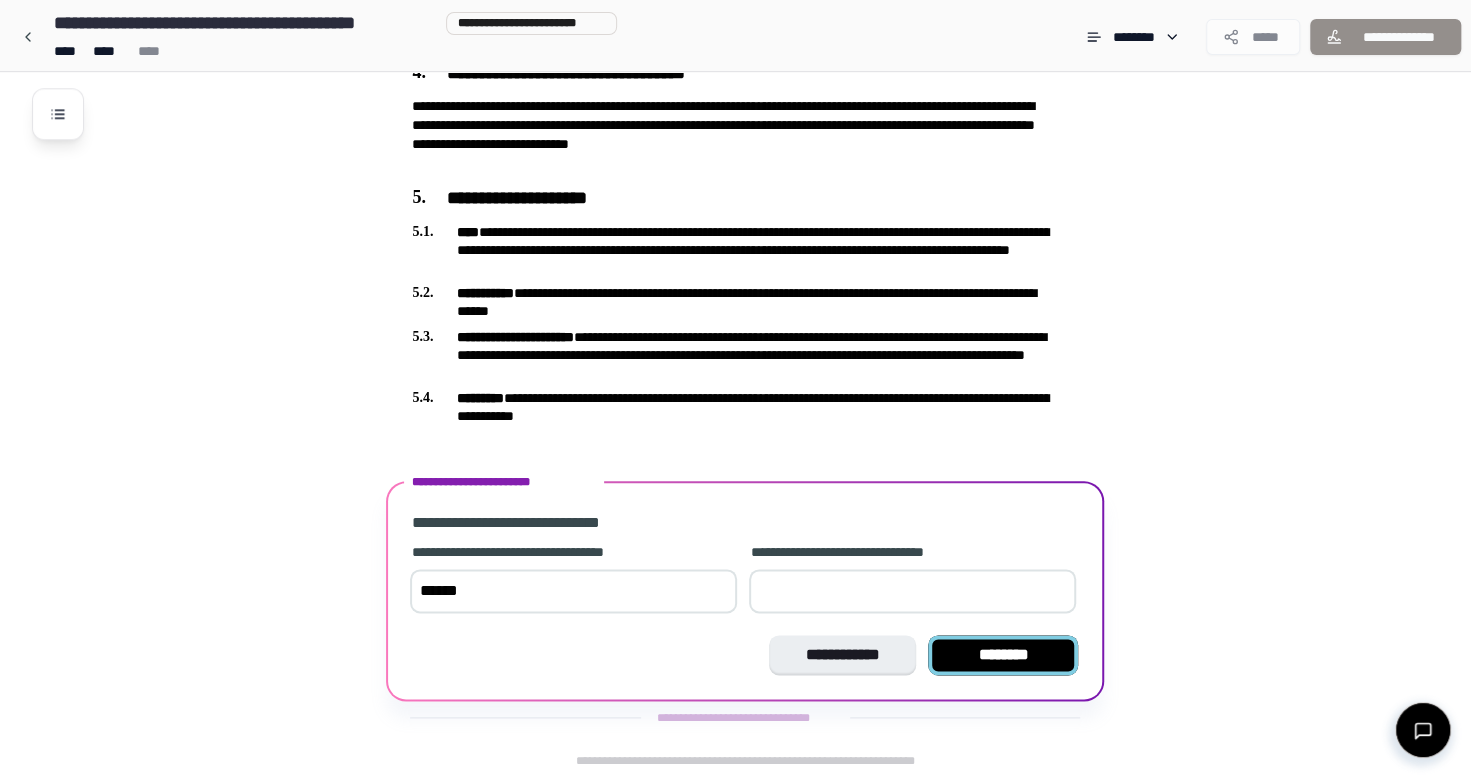 click on "********" at bounding box center [1003, 655] 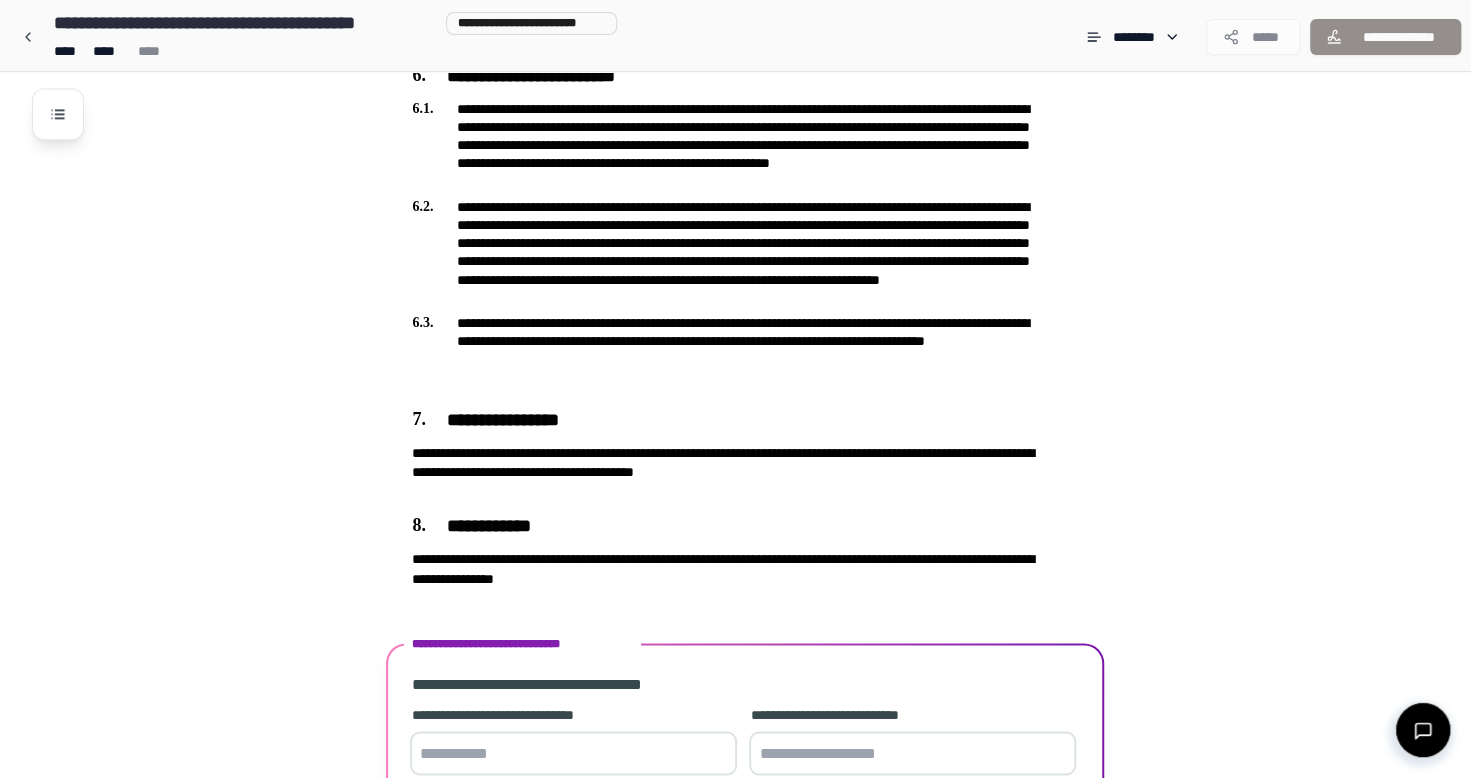 scroll, scrollTop: 1656, scrollLeft: 0, axis: vertical 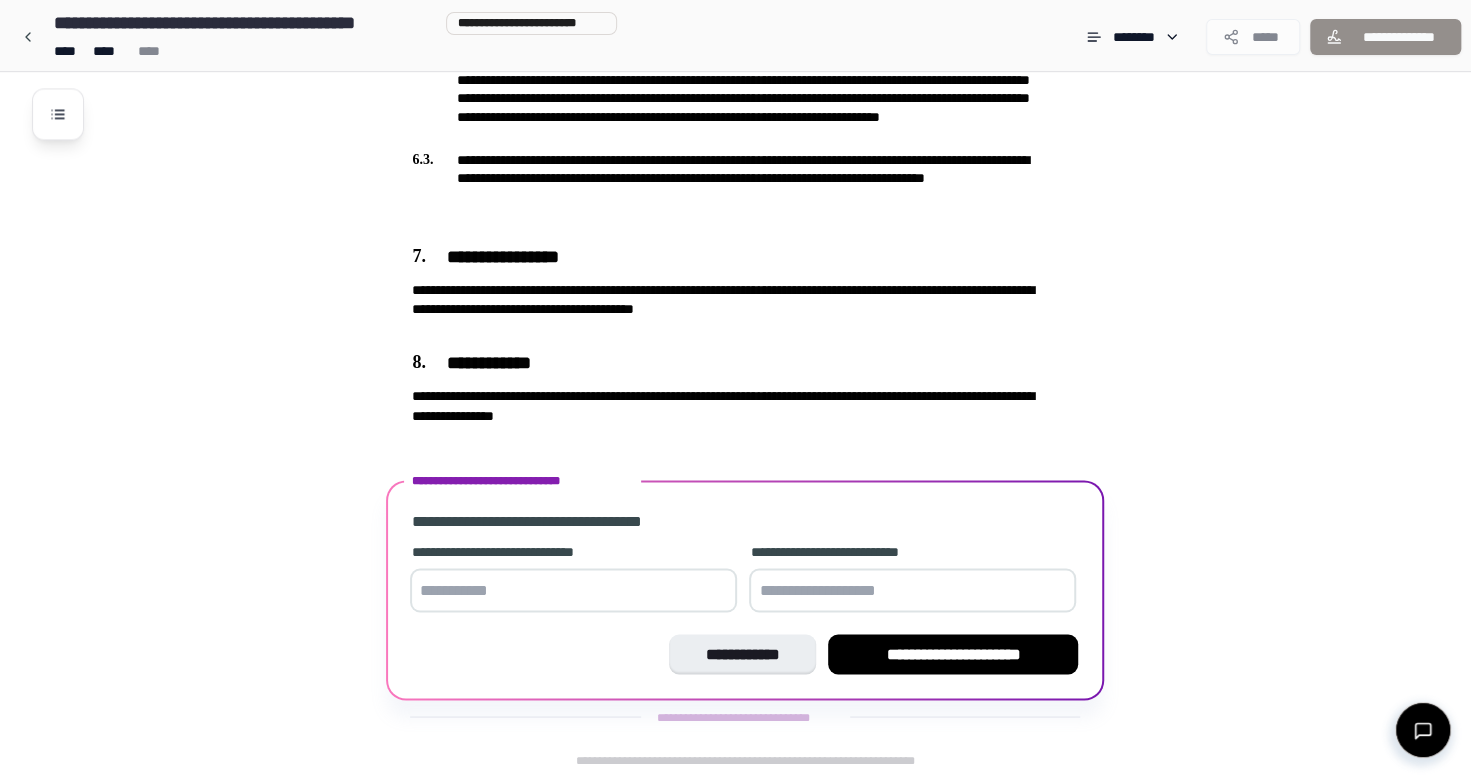 click at bounding box center (573, 590) 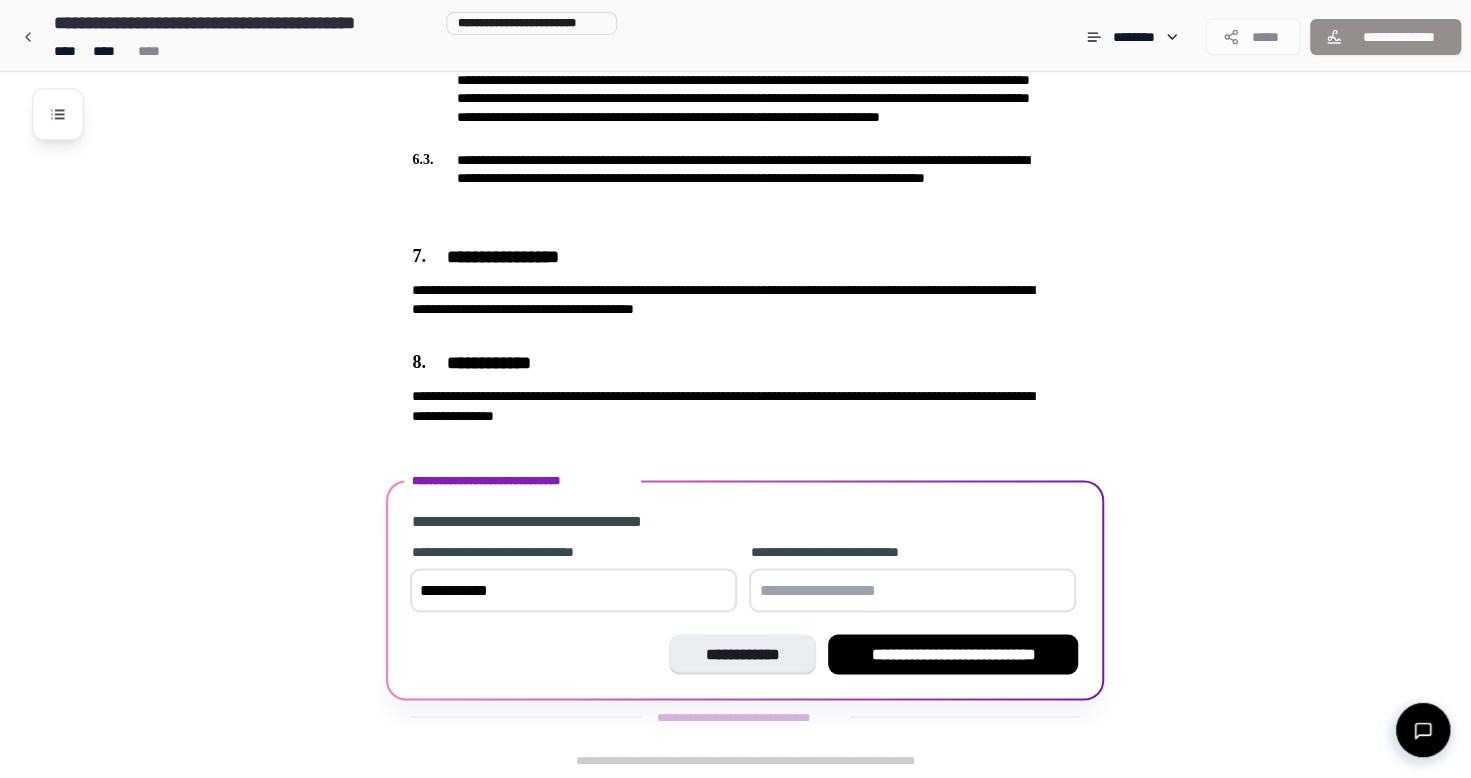 type on "**********" 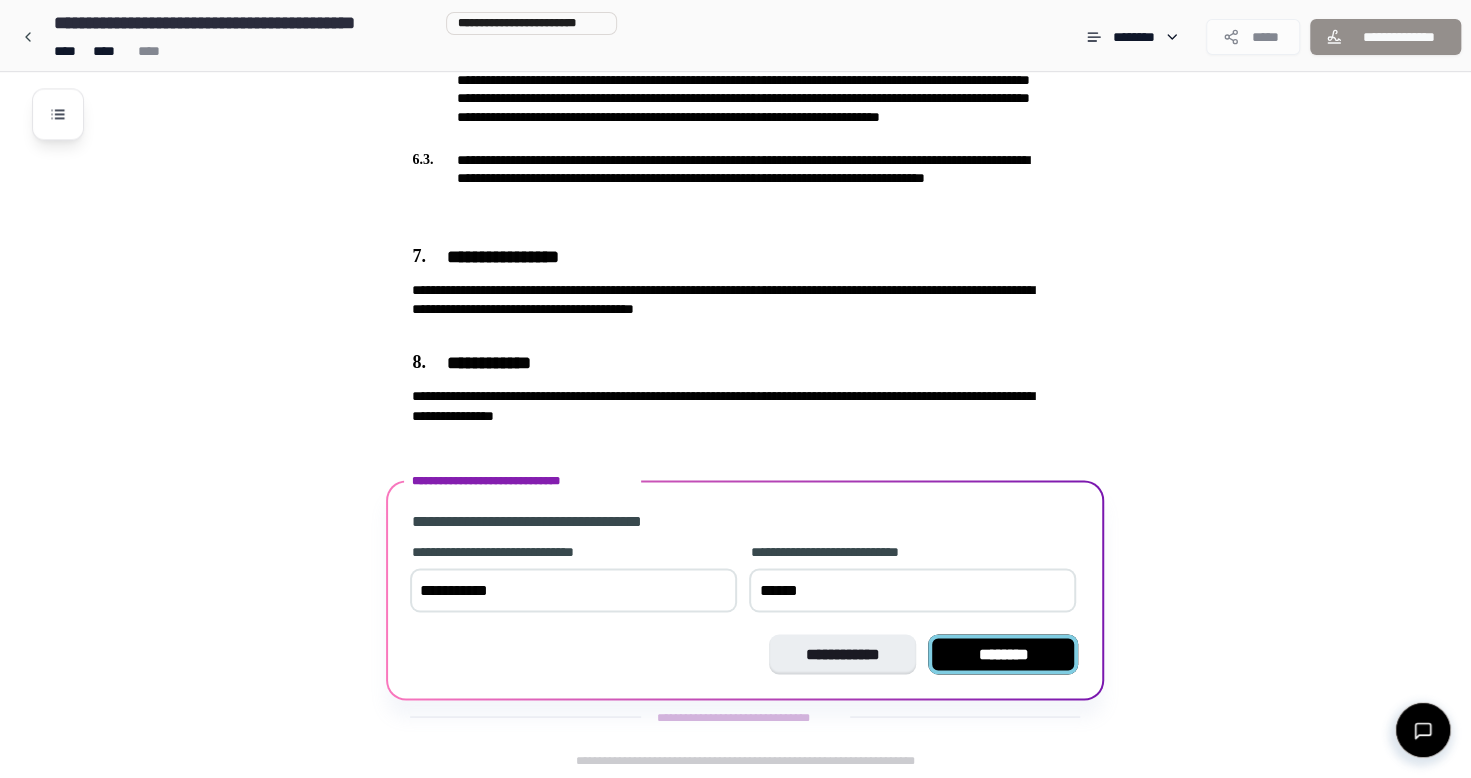 type on "******" 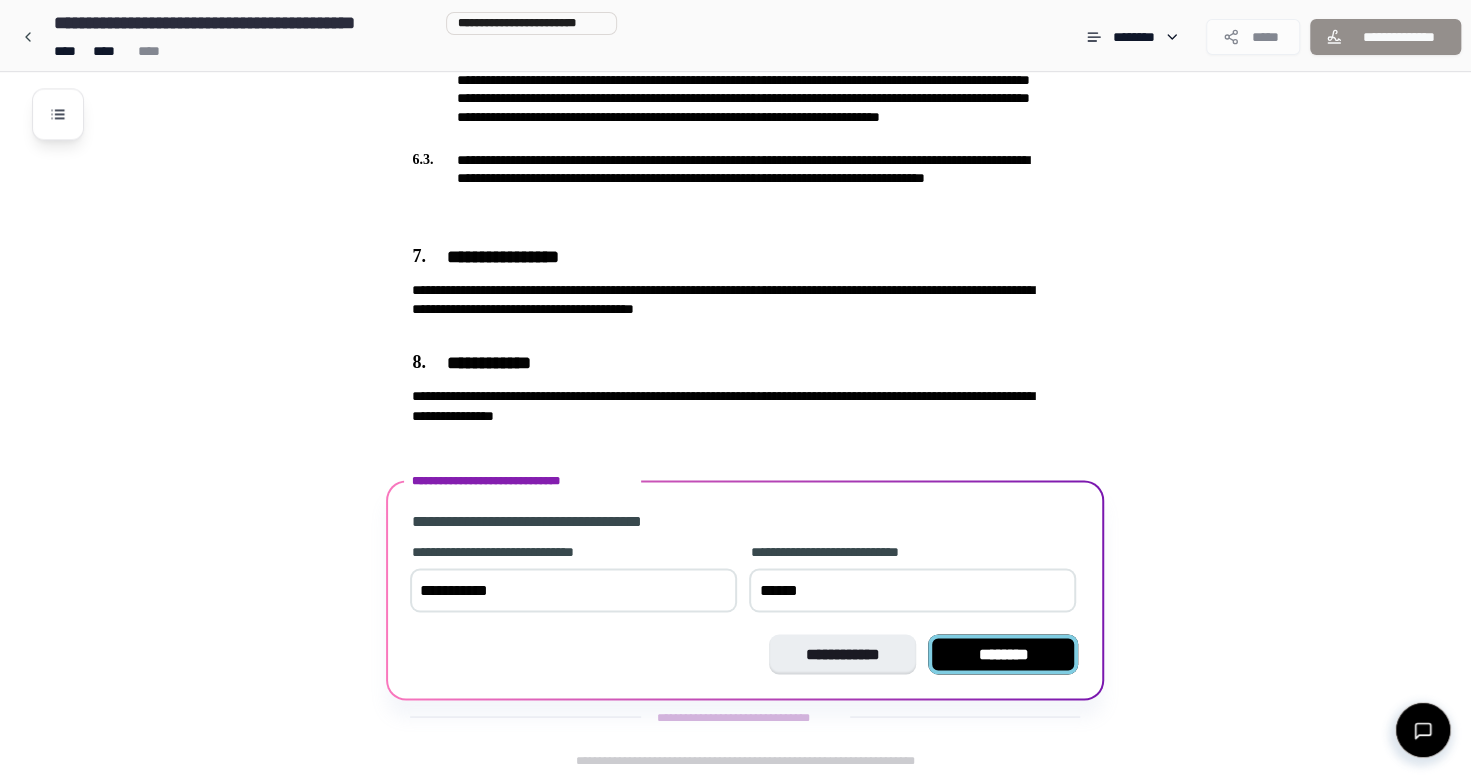 click on "********" at bounding box center (1003, 654) 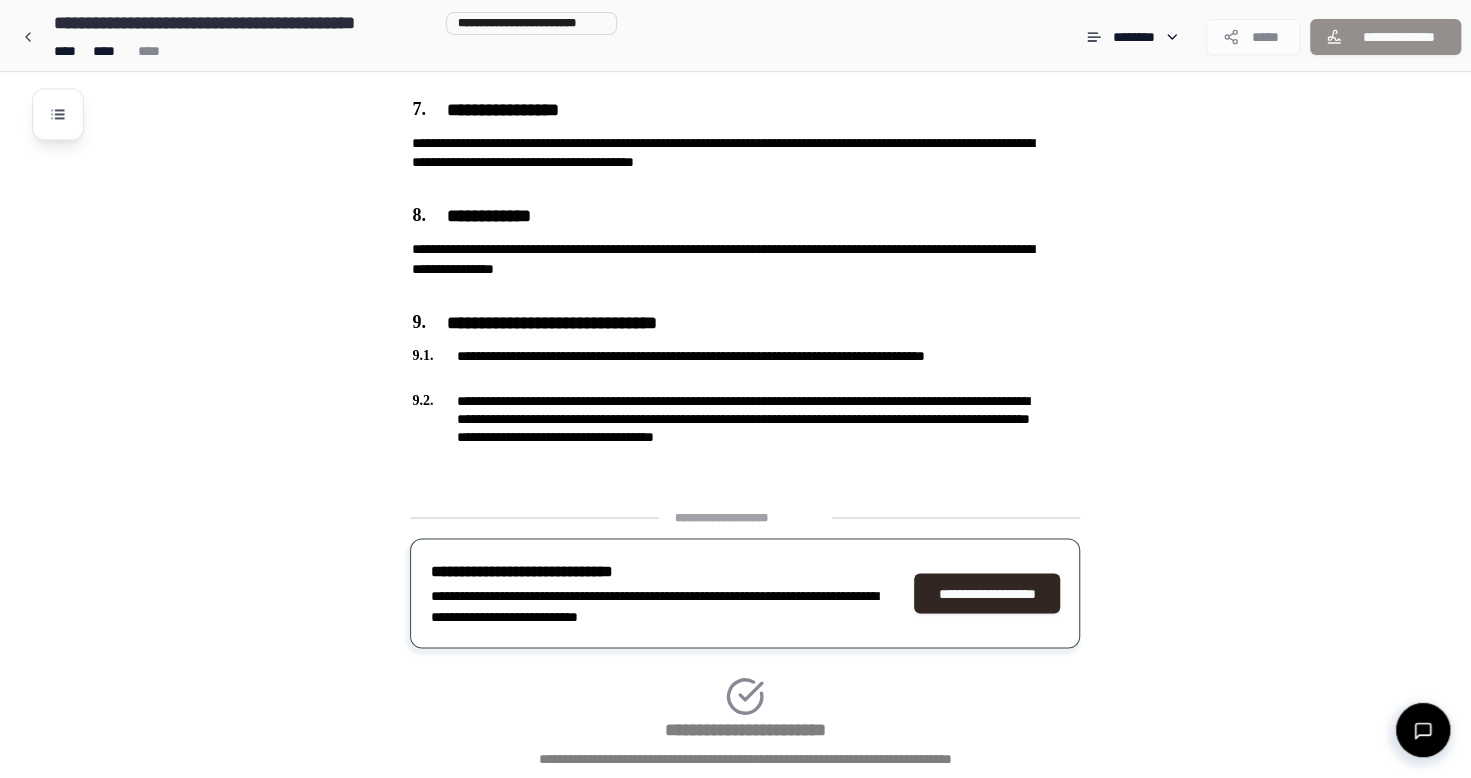scroll, scrollTop: 1936, scrollLeft: 0, axis: vertical 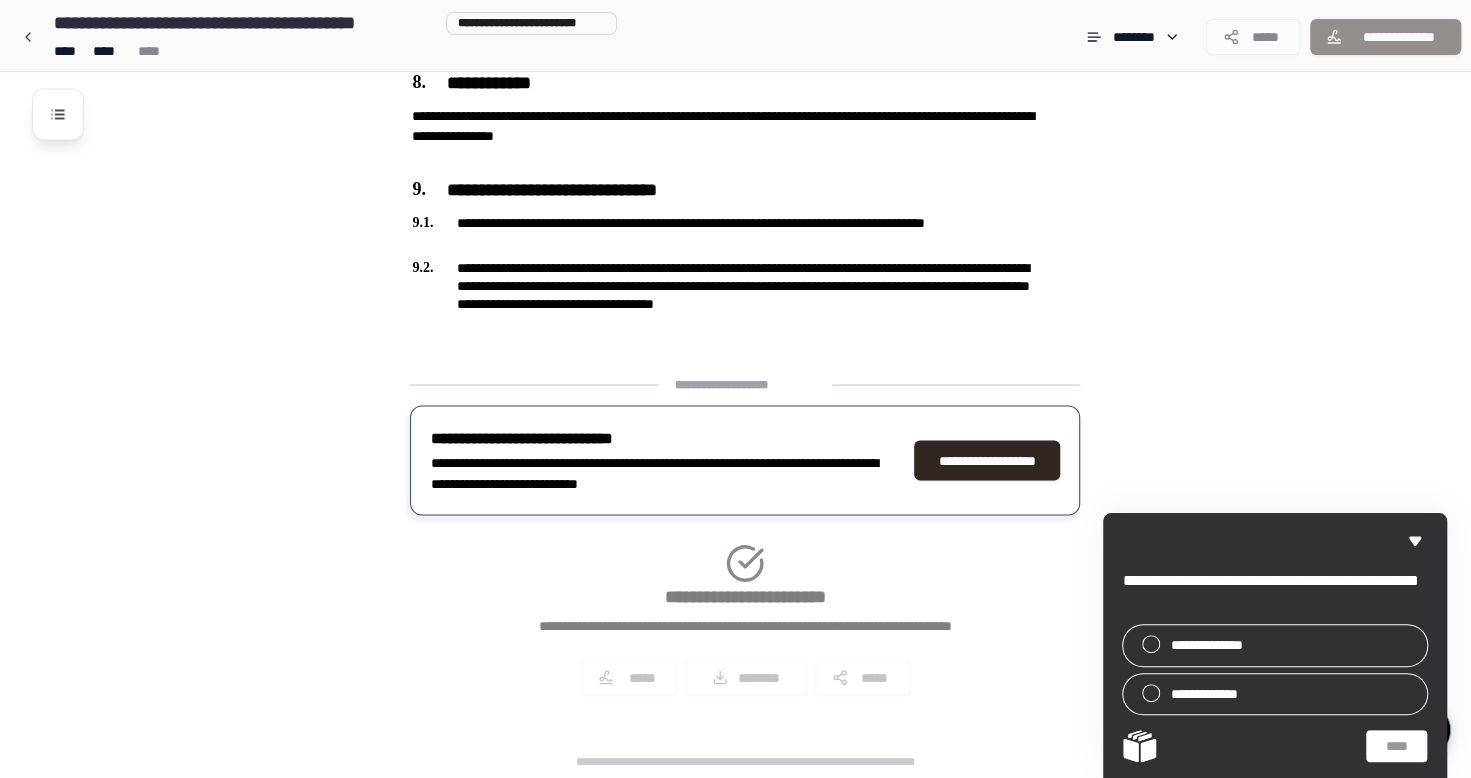 click on "**********" at bounding box center [745, 543] 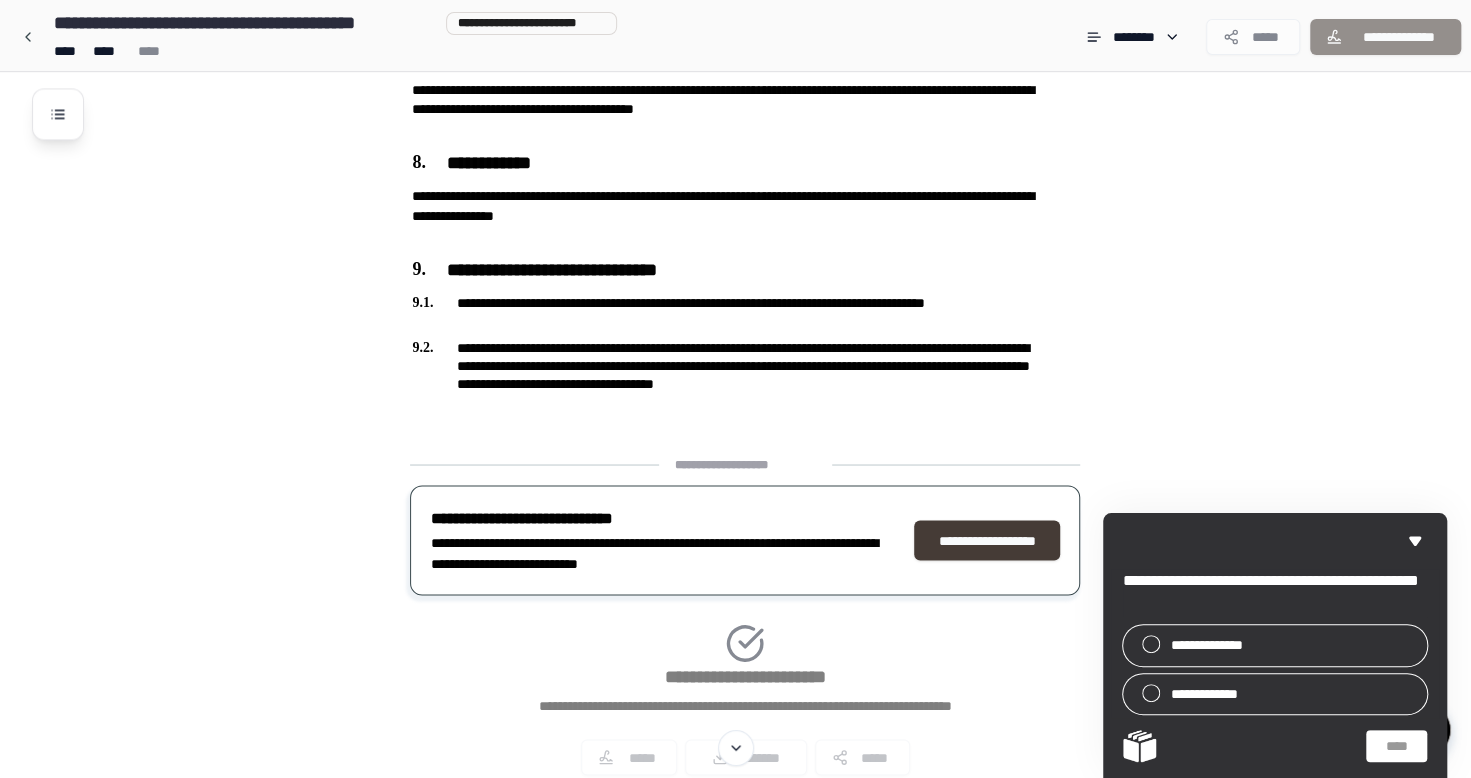 scroll, scrollTop: 1900, scrollLeft: 0, axis: vertical 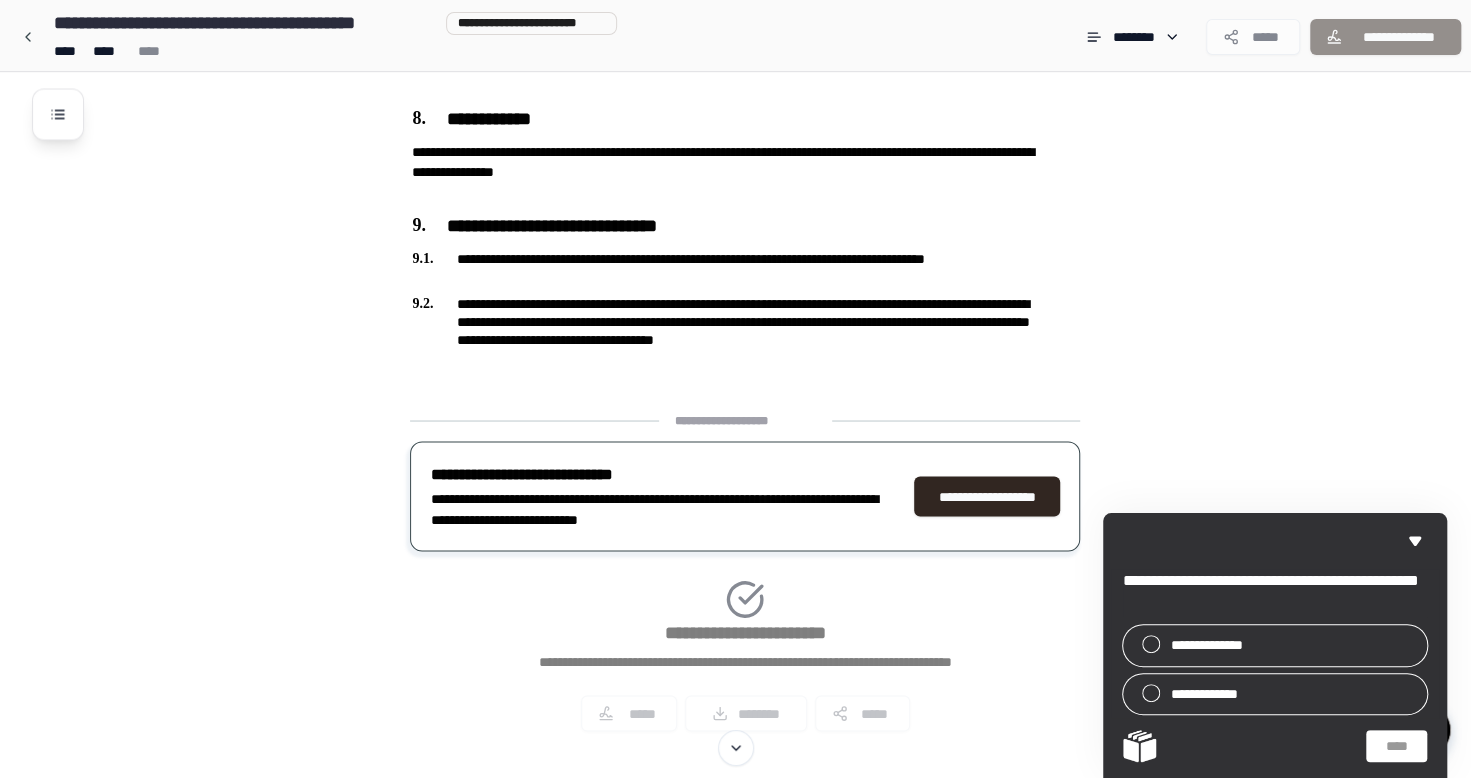 click on "**********" at bounding box center [745, 579] 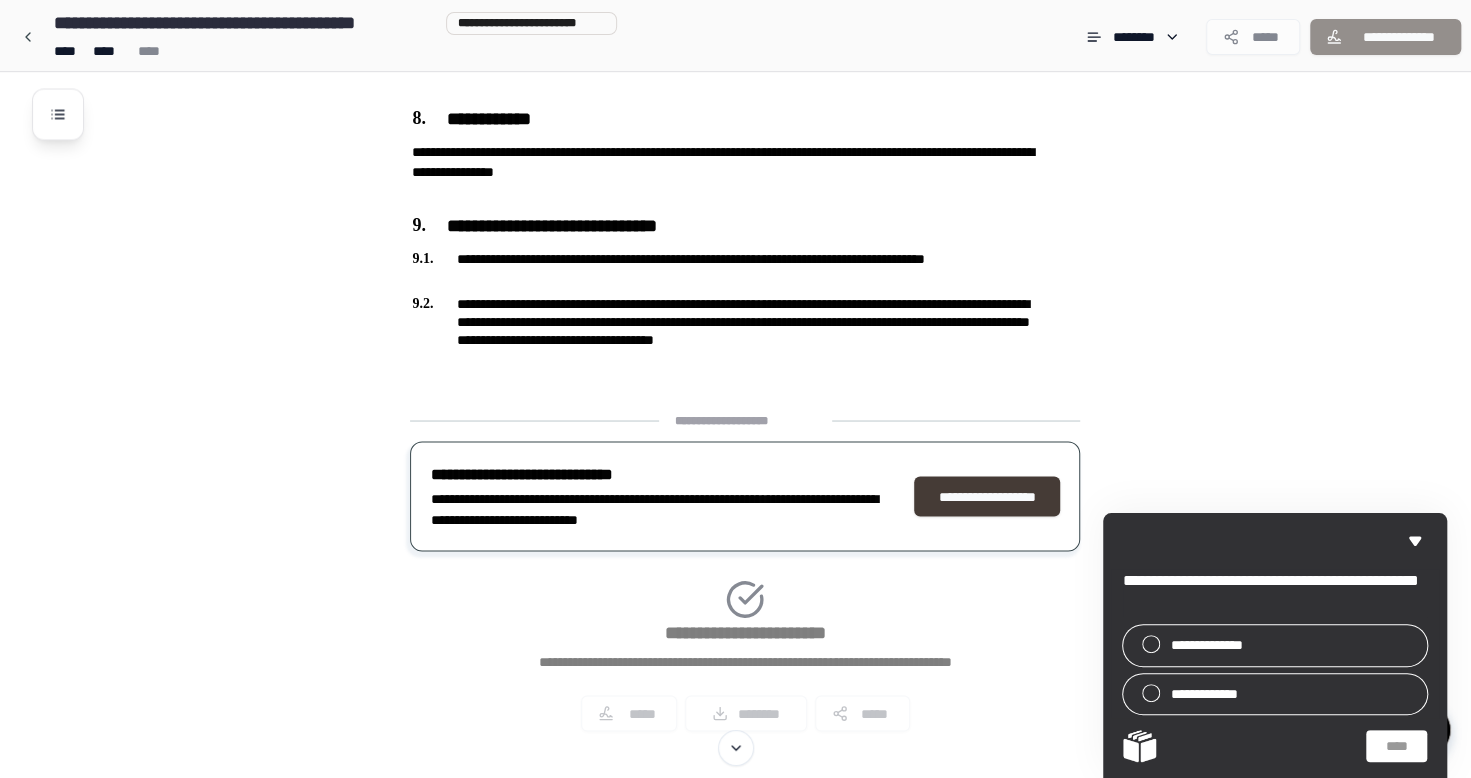 click on "**********" at bounding box center (987, 496) 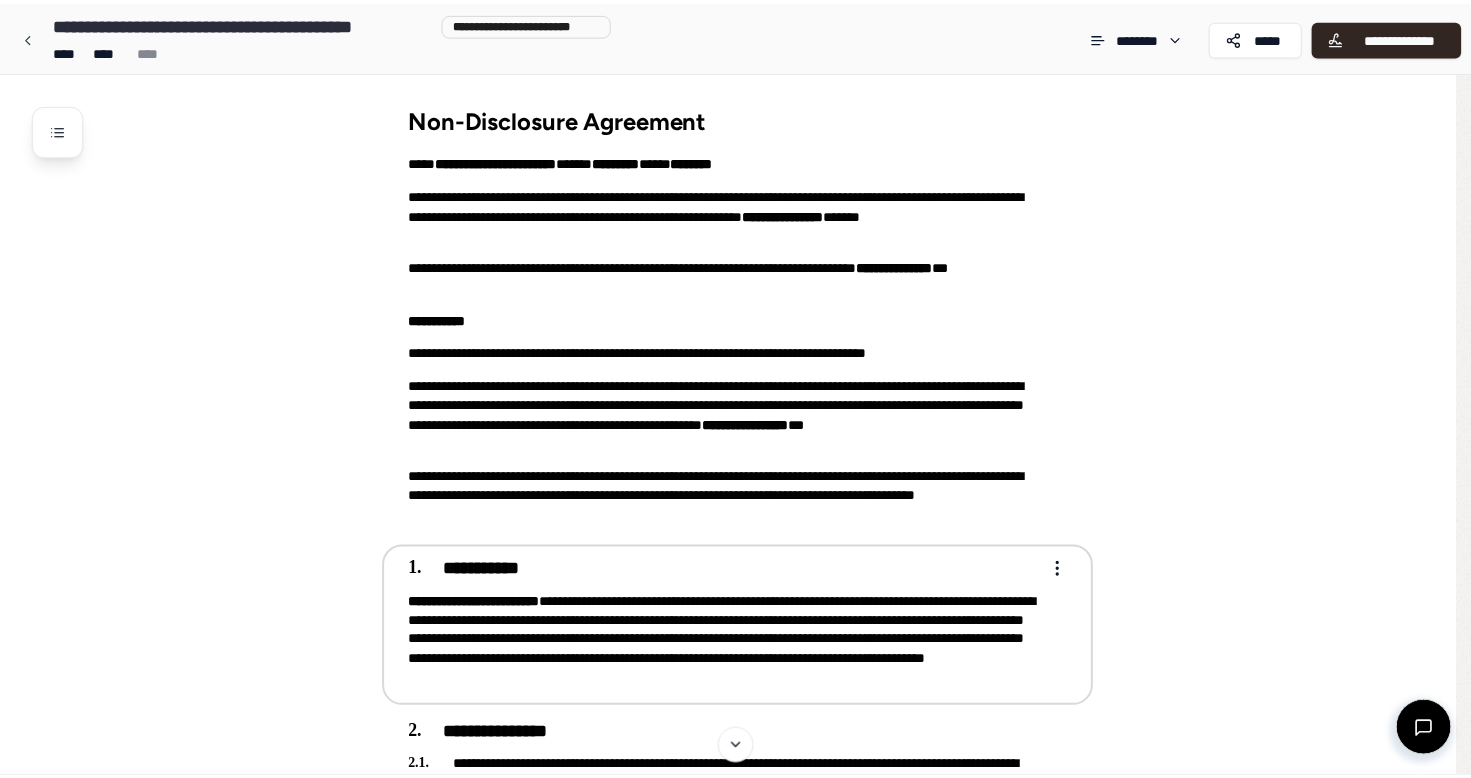 scroll, scrollTop: 0, scrollLeft: 0, axis: both 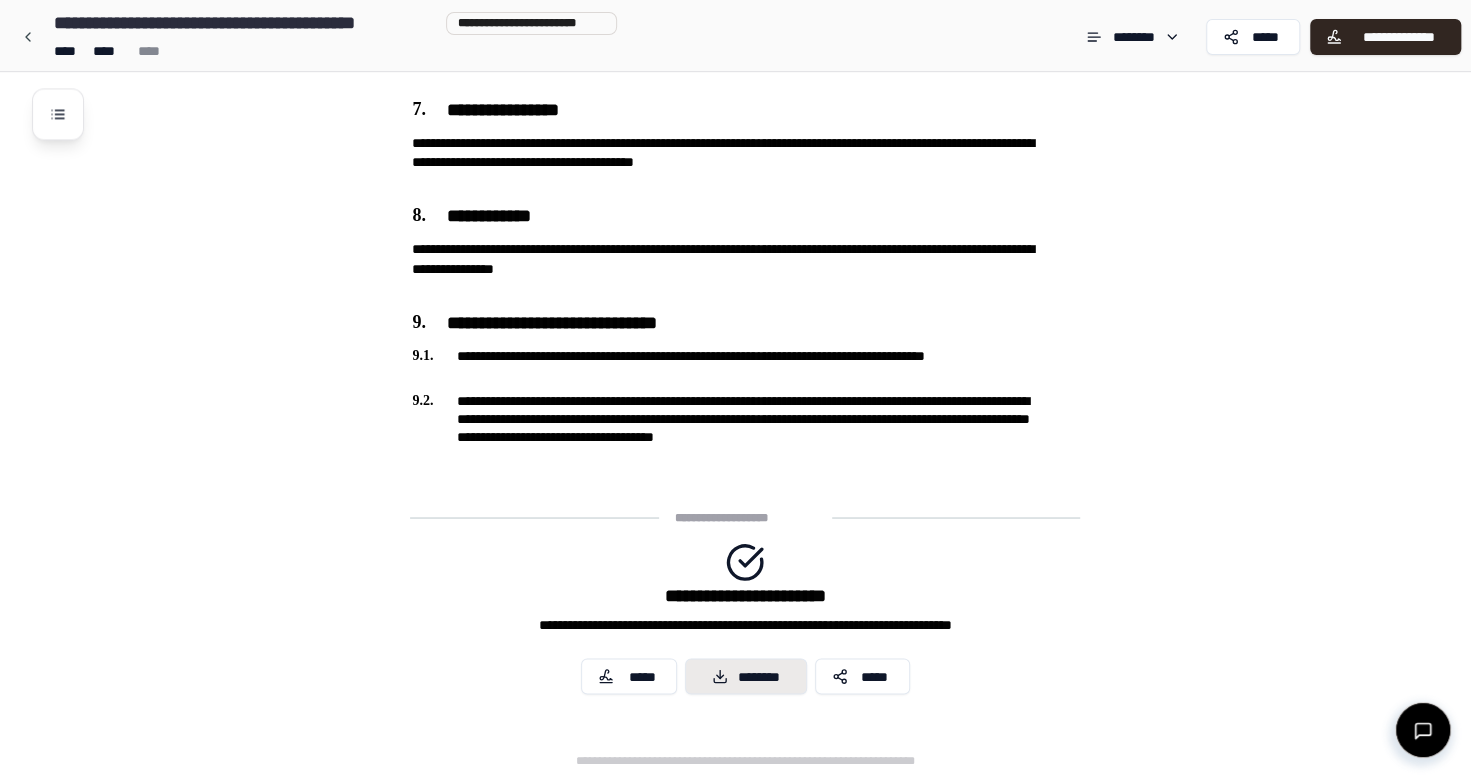 click on "********" at bounding box center (746, 676) 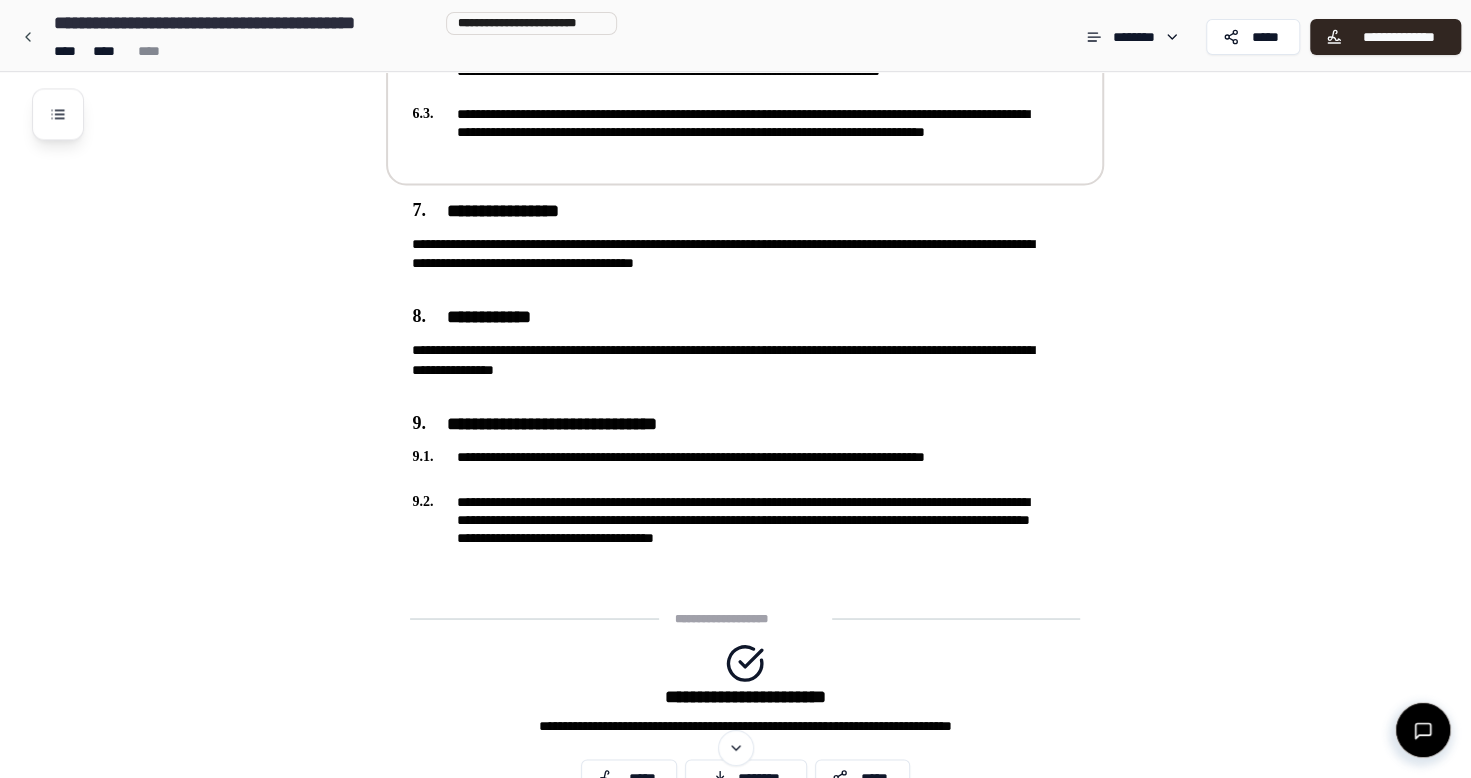 scroll, scrollTop: 1503, scrollLeft: 0, axis: vertical 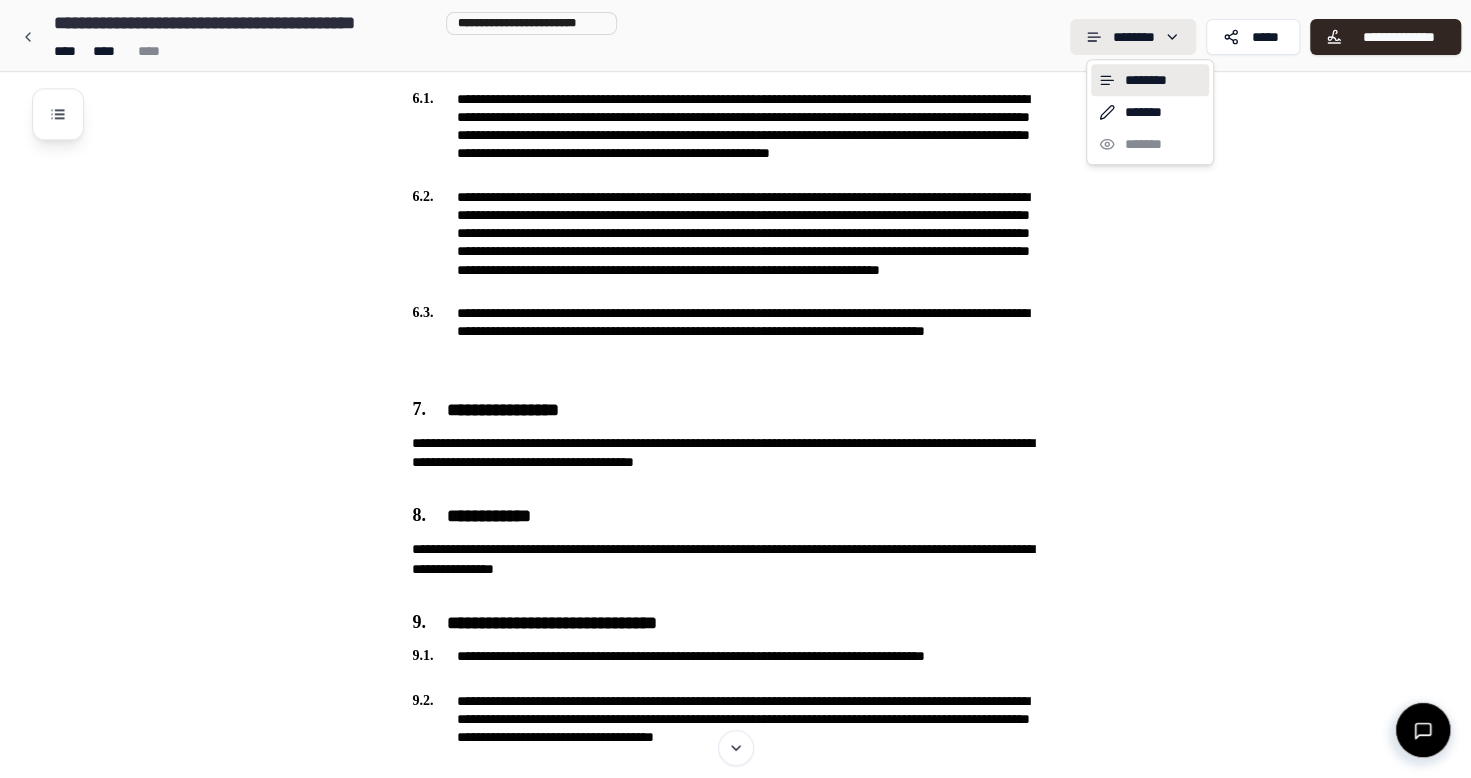 click on "**********" at bounding box center [735, -213] 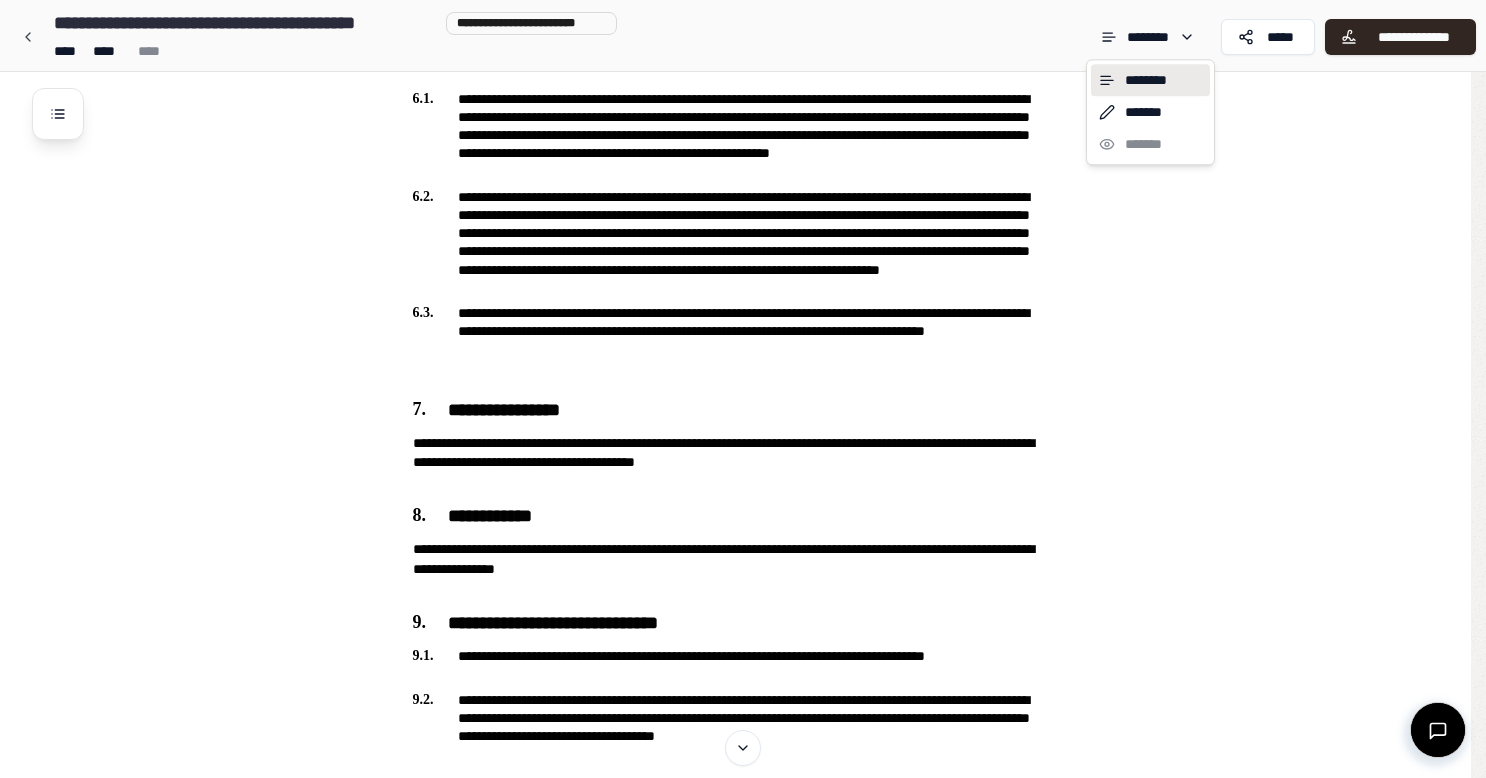 click on "**********" at bounding box center [743, -213] 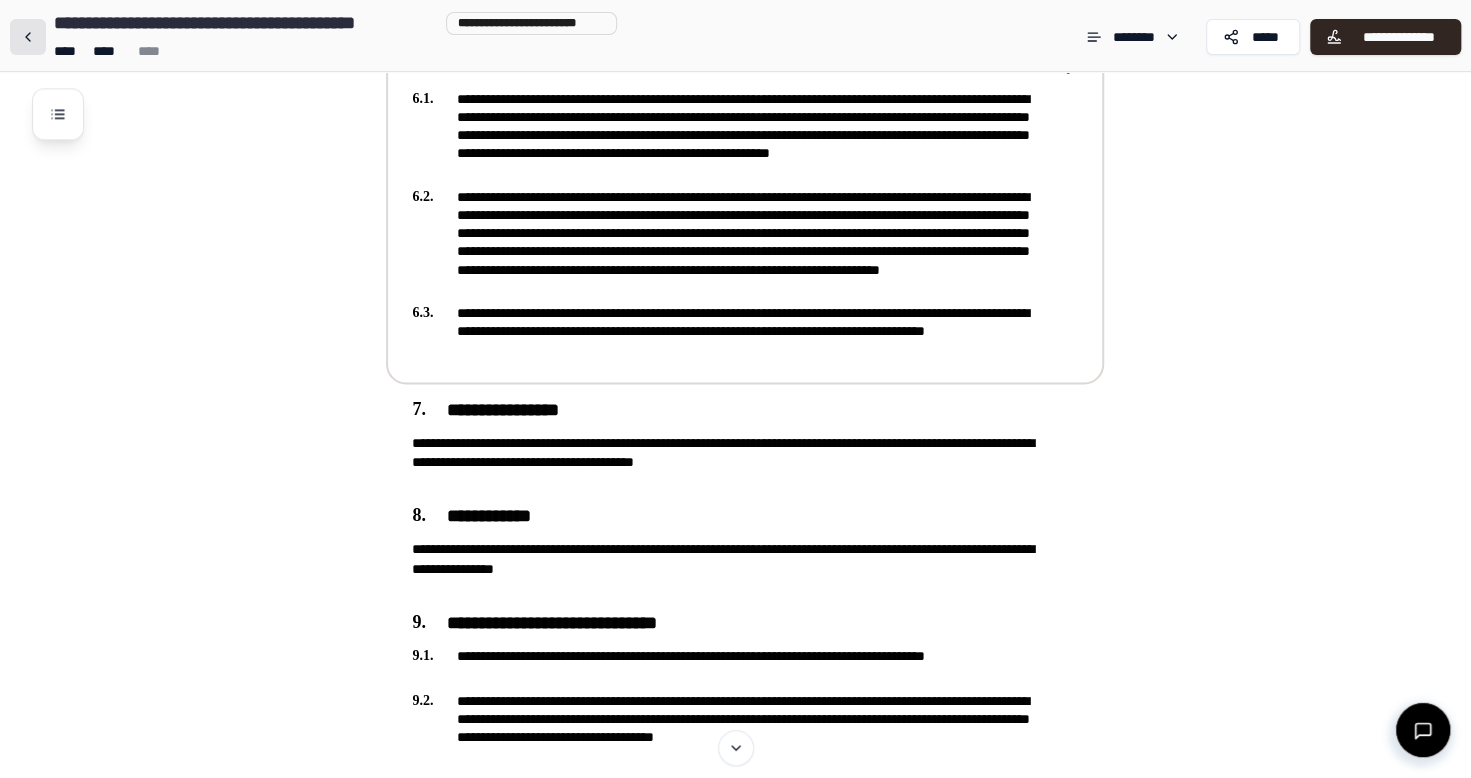 click at bounding box center [28, 37] 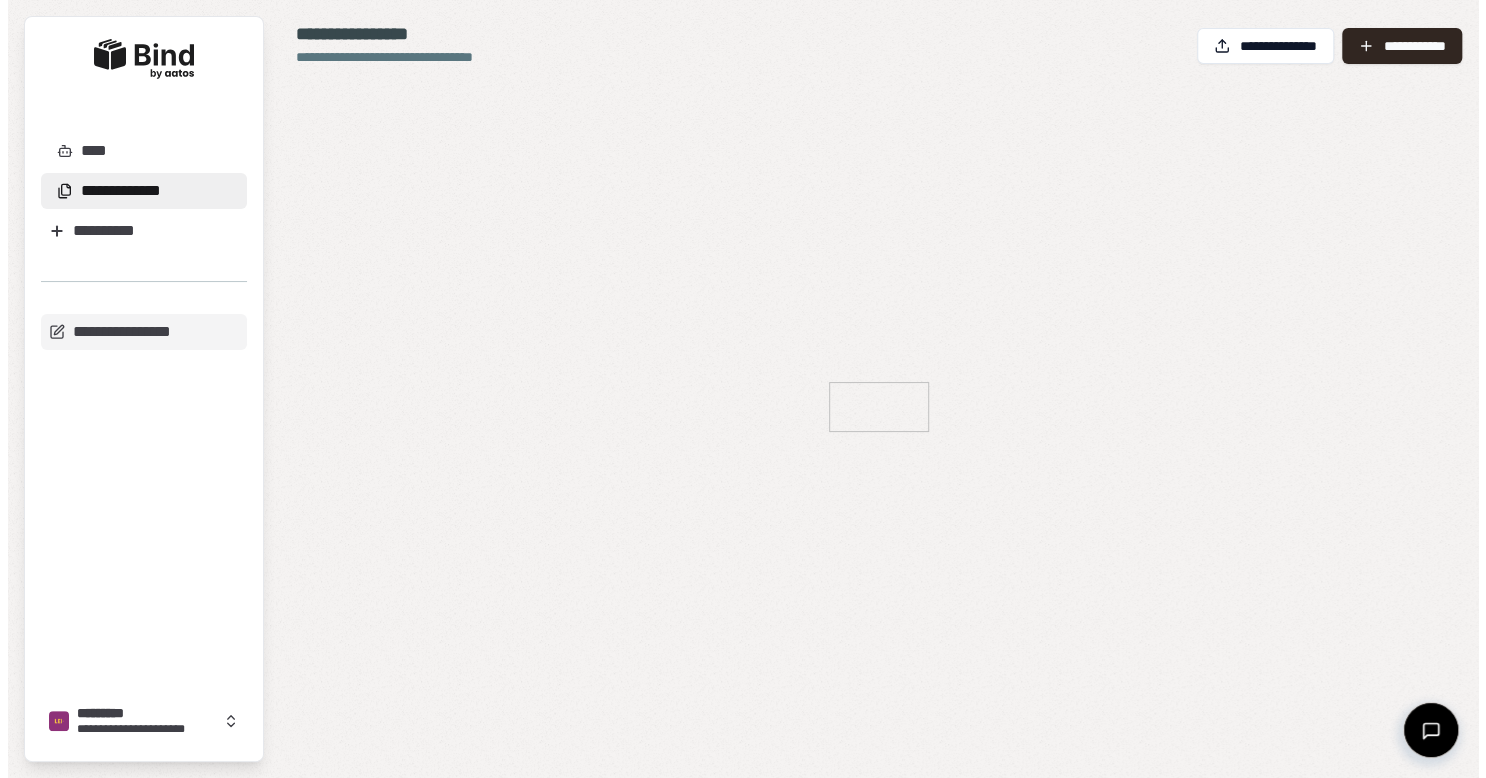 scroll, scrollTop: 0, scrollLeft: 0, axis: both 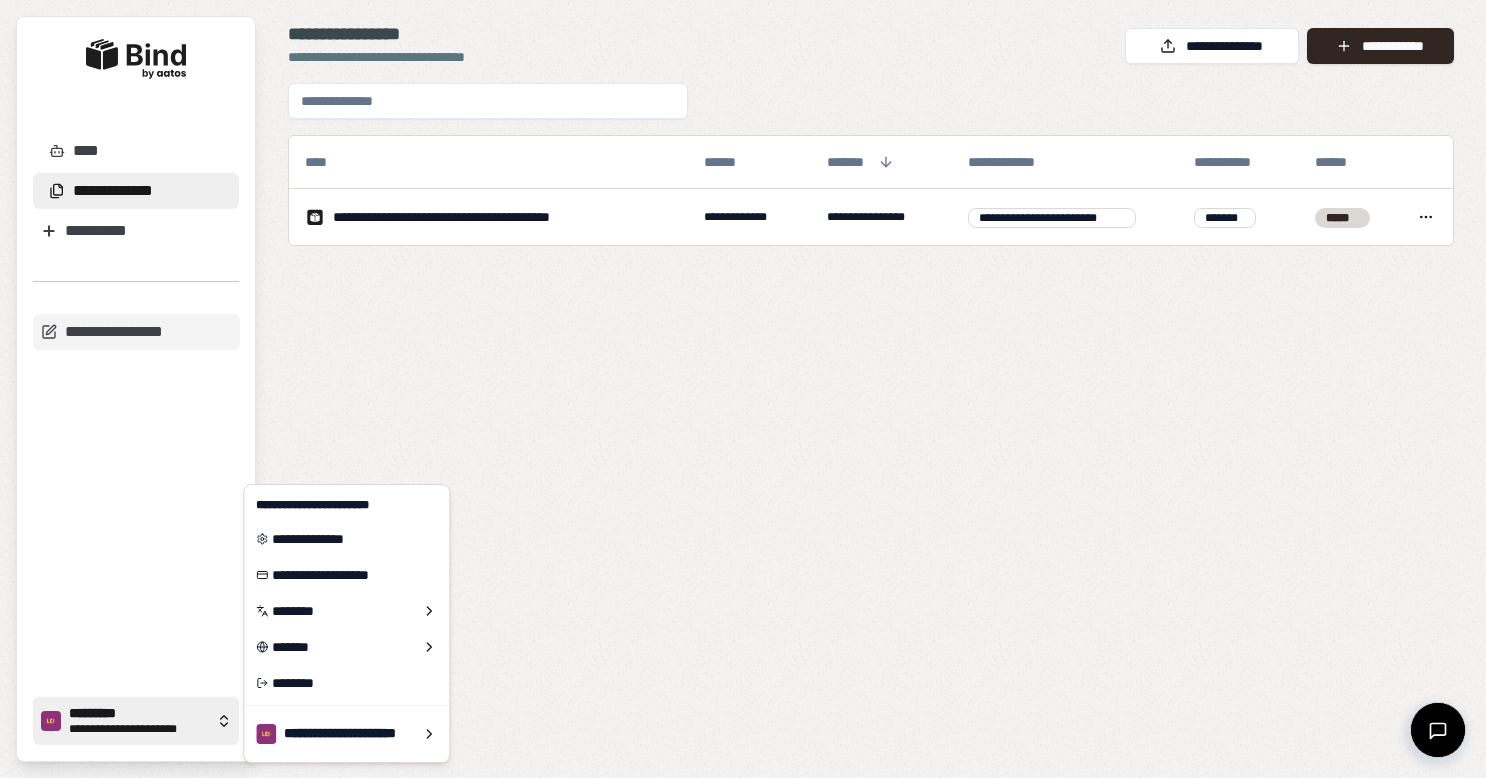click on "**********" at bounding box center (138, 729) 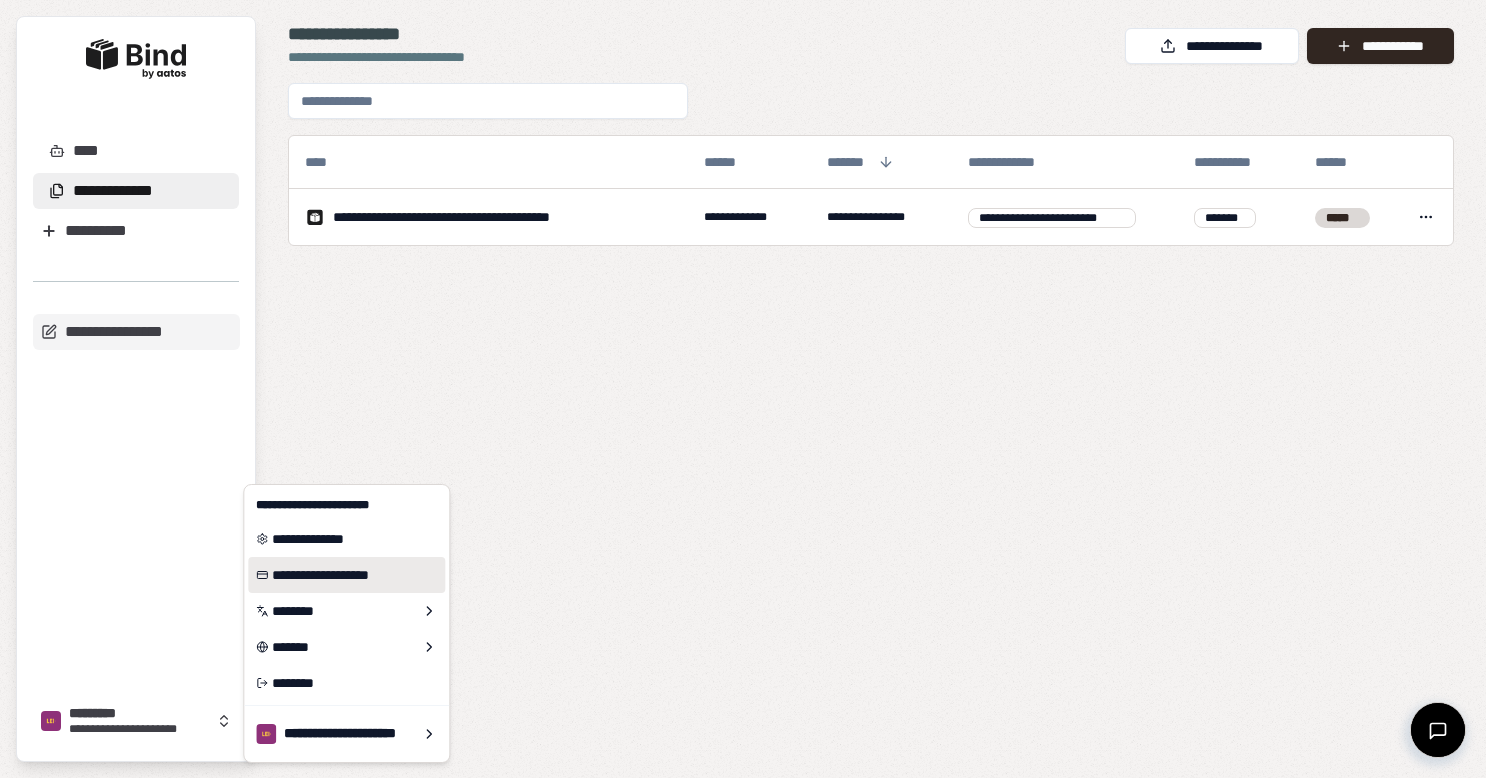 click on "**********" at bounding box center [346, 575] 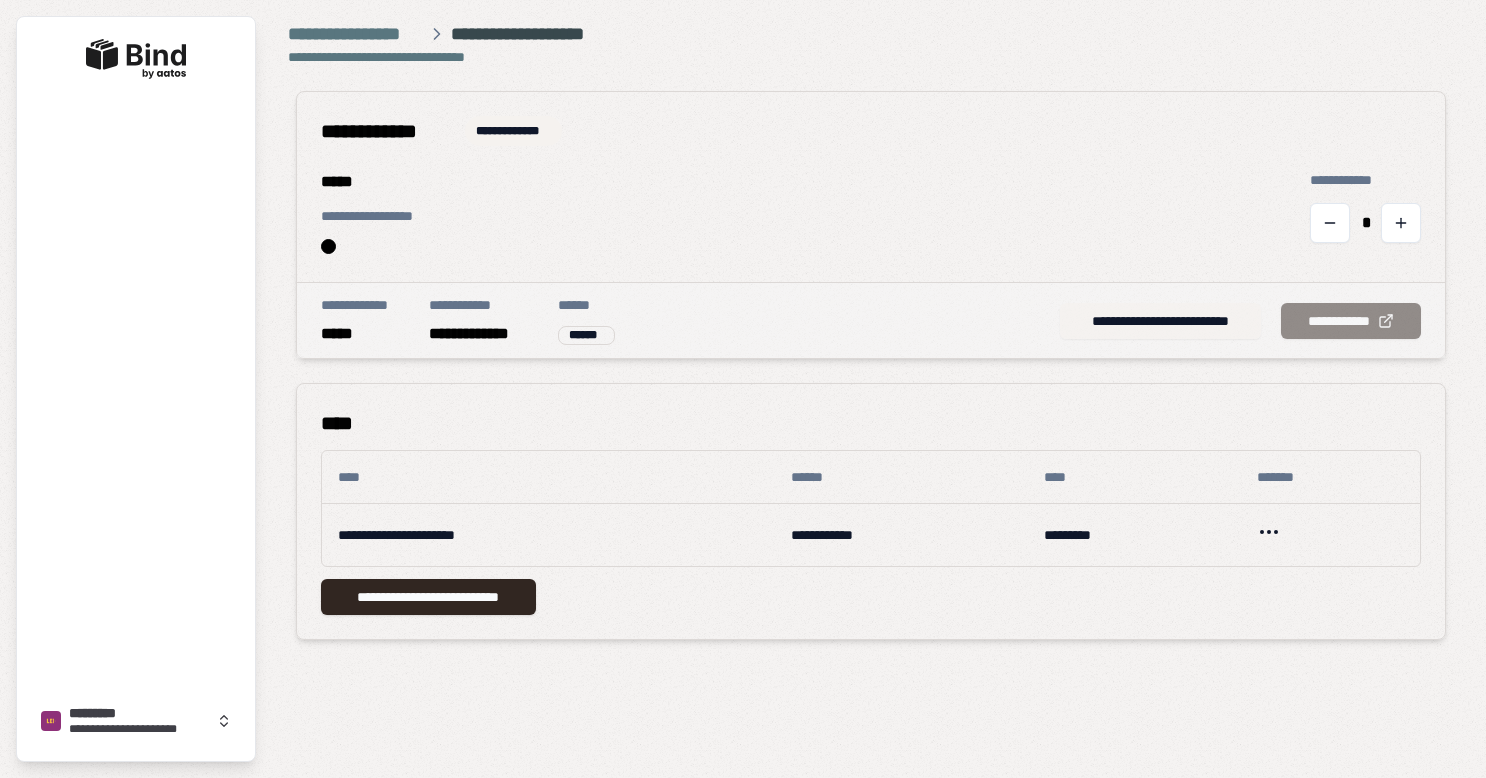 click on "**********" at bounding box center [1160, 321] 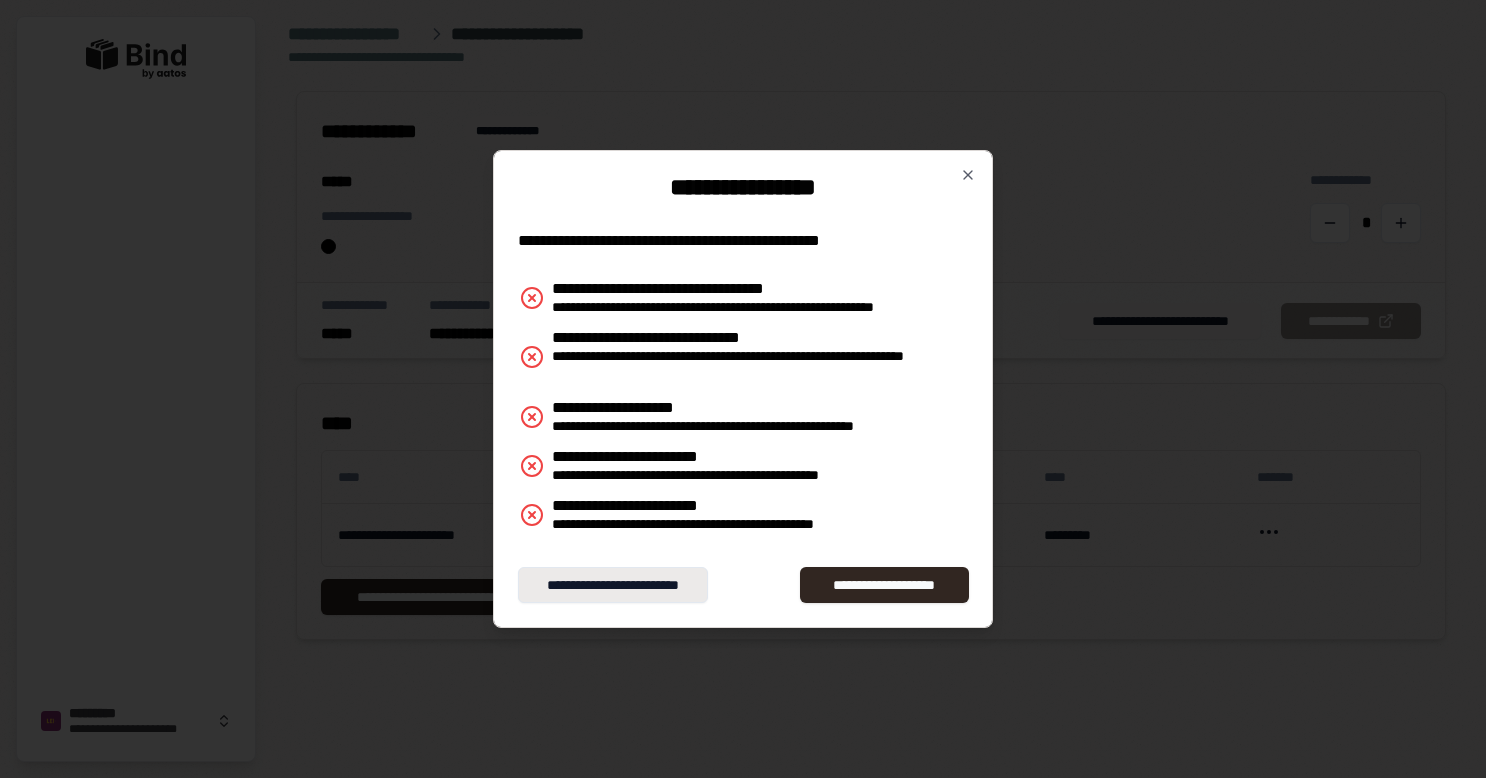 click on "**********" at bounding box center (613, 585) 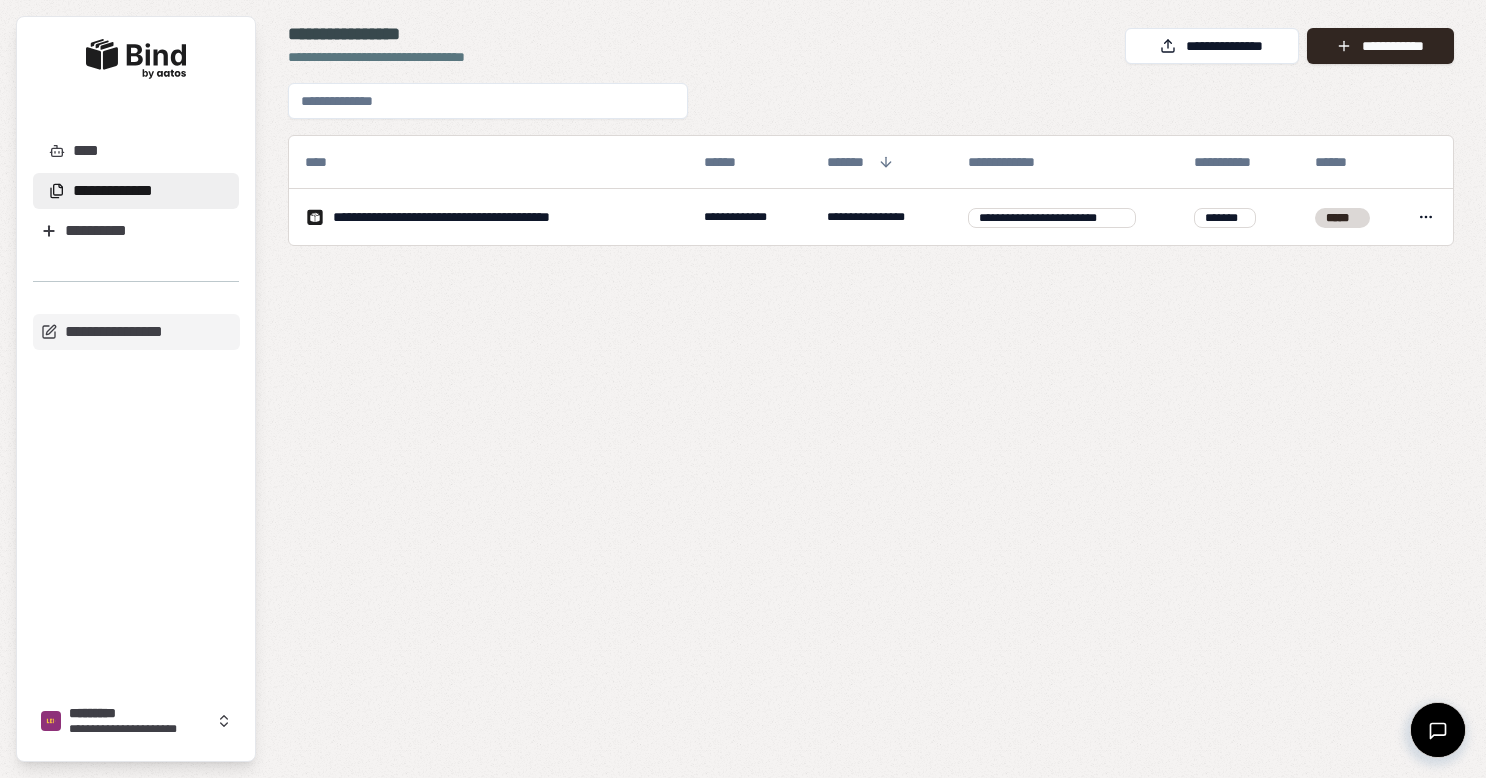 scroll, scrollTop: 0, scrollLeft: 0, axis: both 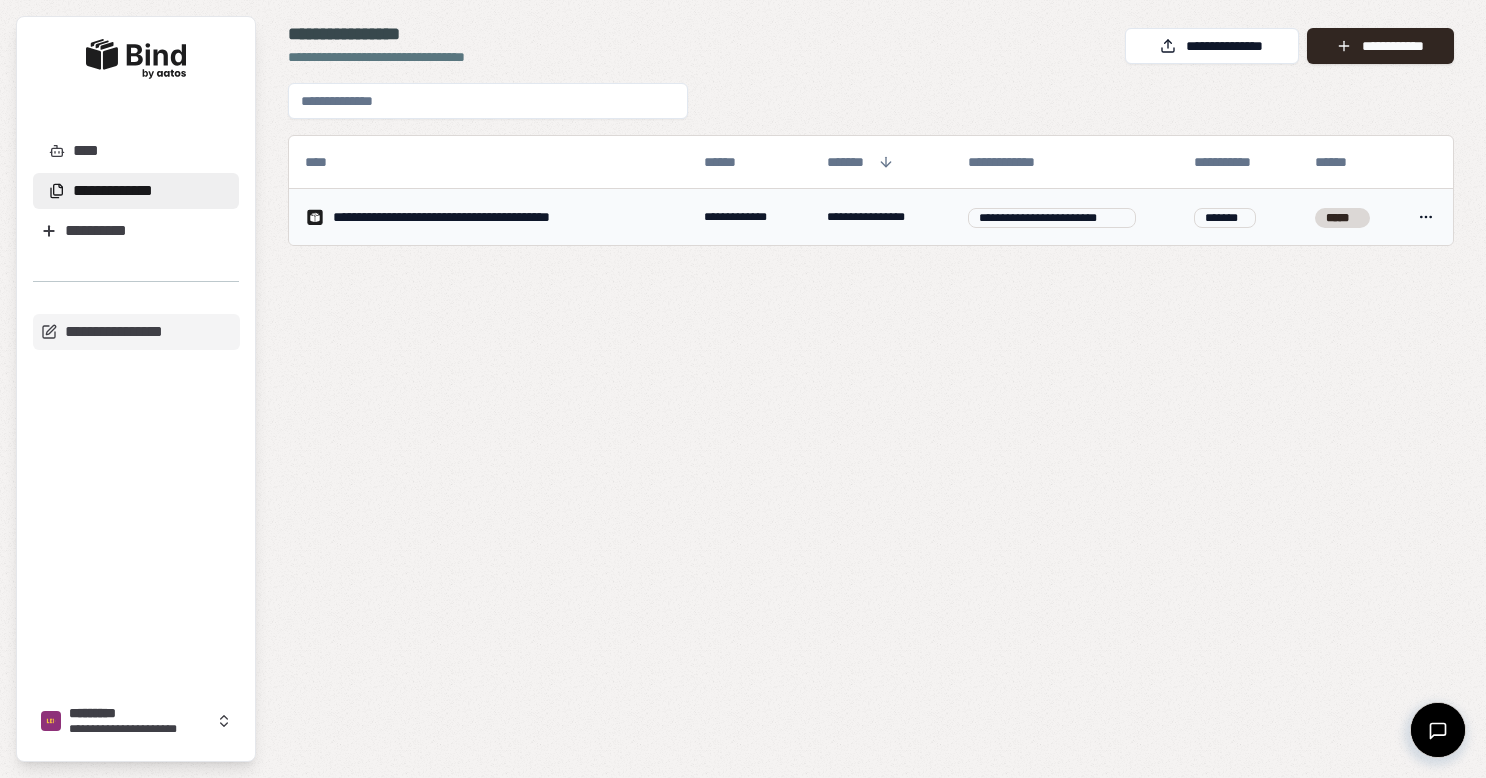 click on "**********" at bounding box center (488, 217) 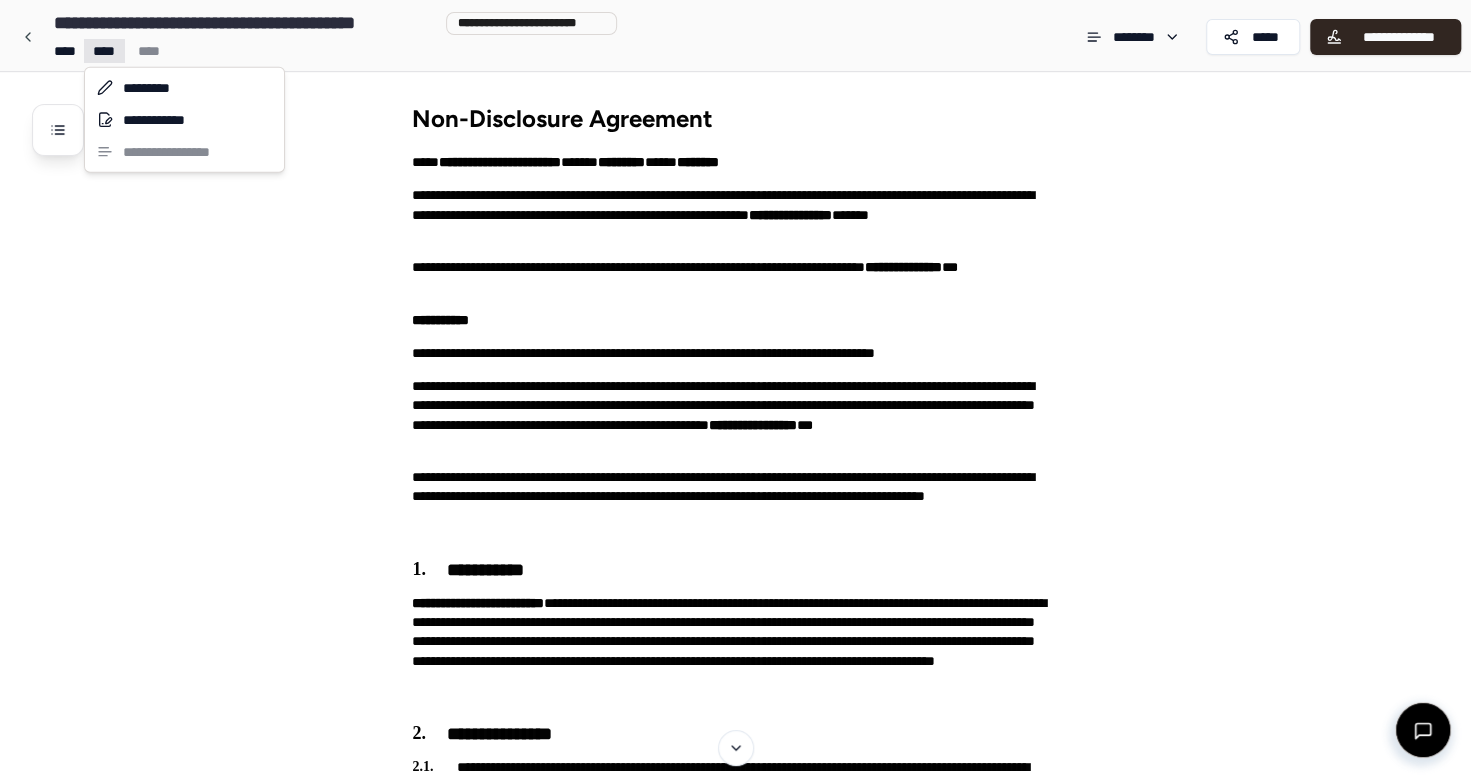 click on "**********" at bounding box center [735, 1290] 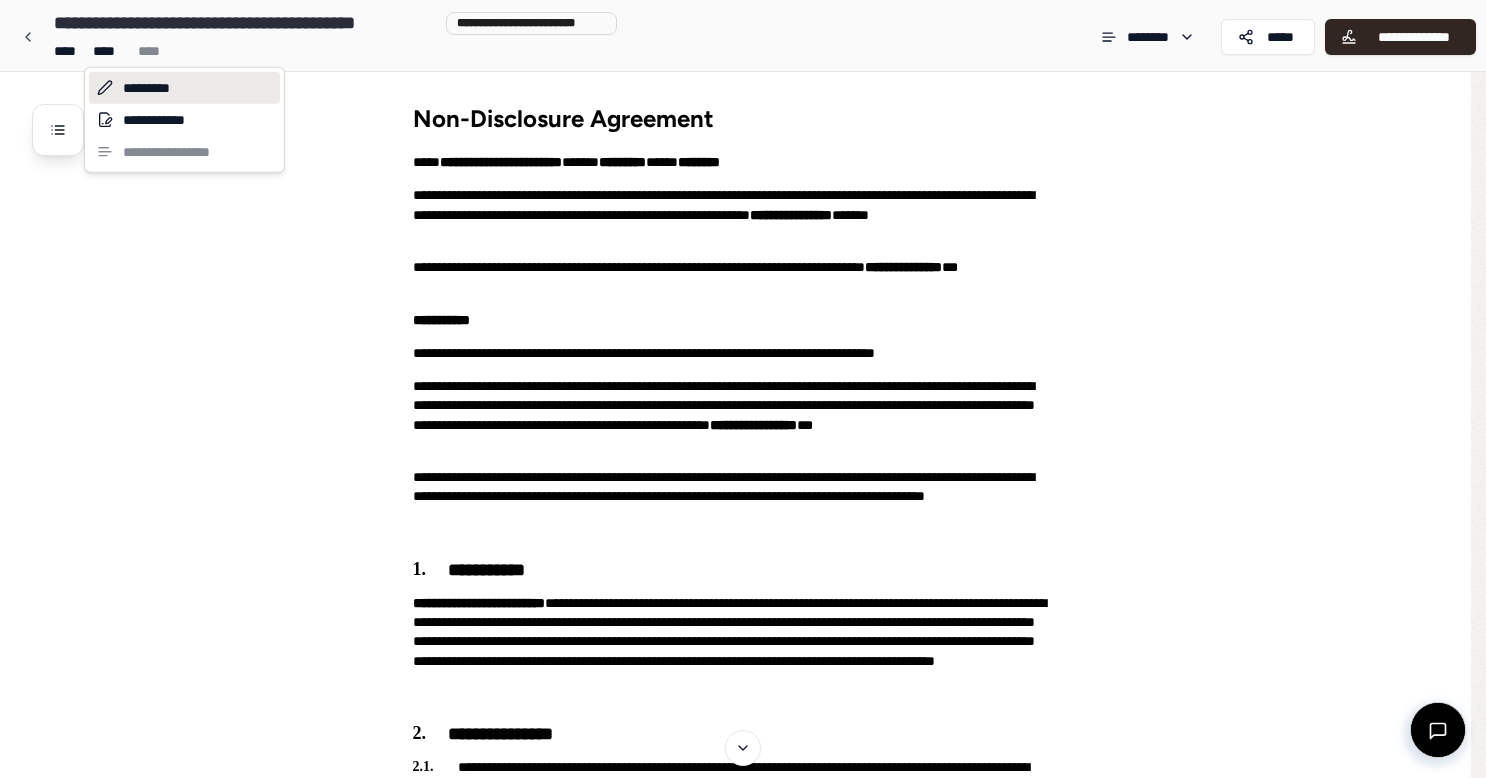 click on "*********" at bounding box center [184, 88] 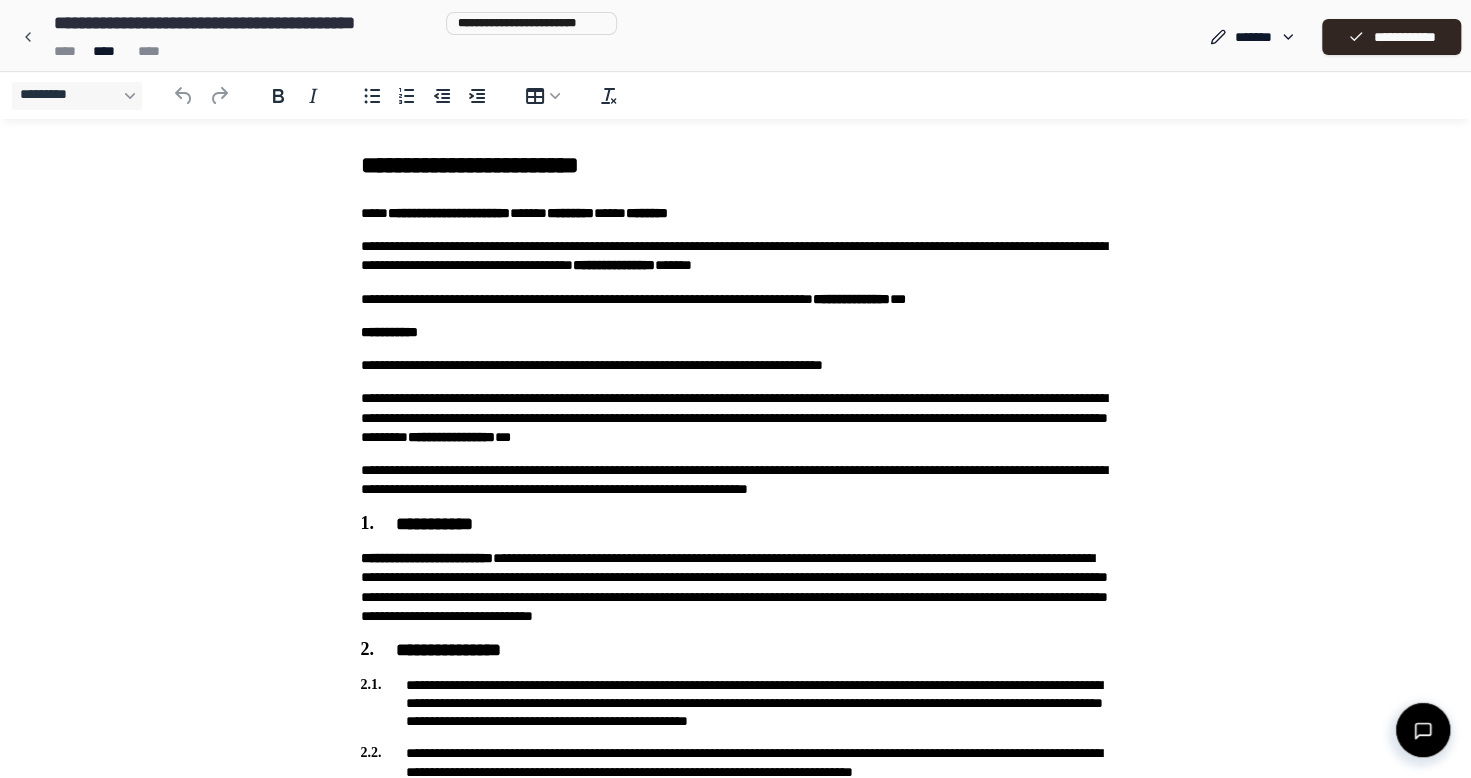 scroll, scrollTop: 0, scrollLeft: 0, axis: both 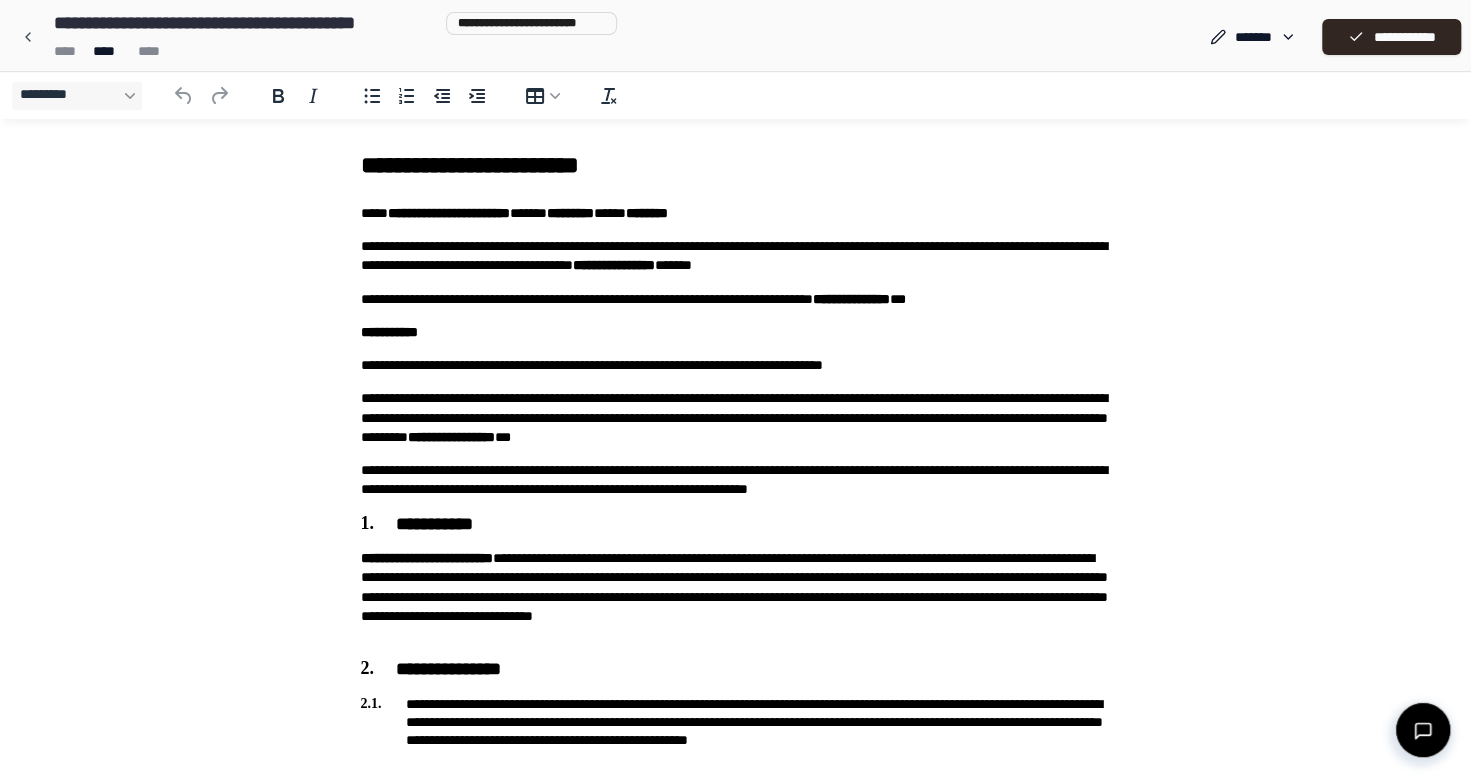 click on "**********" at bounding box center (245, 23) 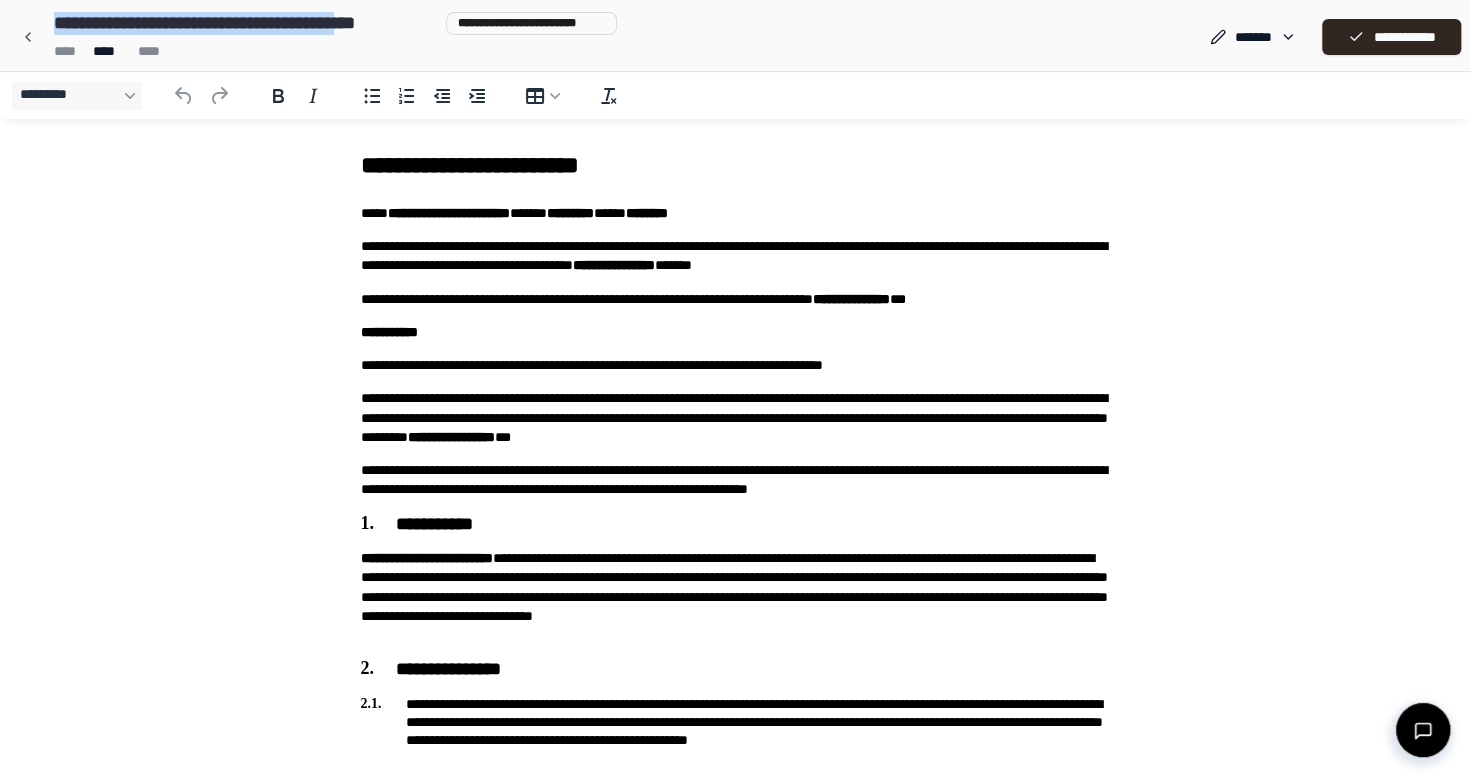 drag, startPoint x: 414, startPoint y: 25, endPoint x: 54, endPoint y: 20, distance: 360.03473 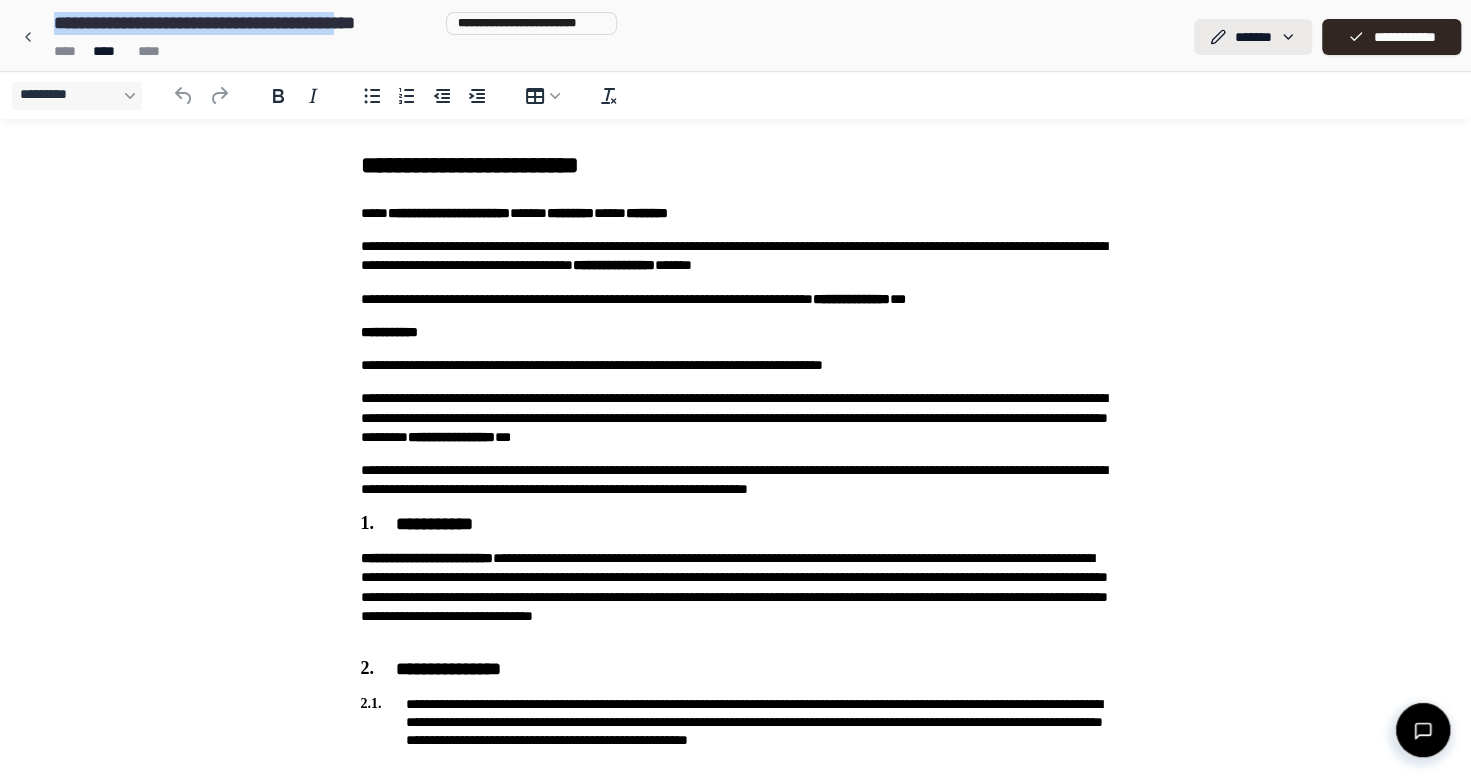 click on "**********" at bounding box center (735, 1034) 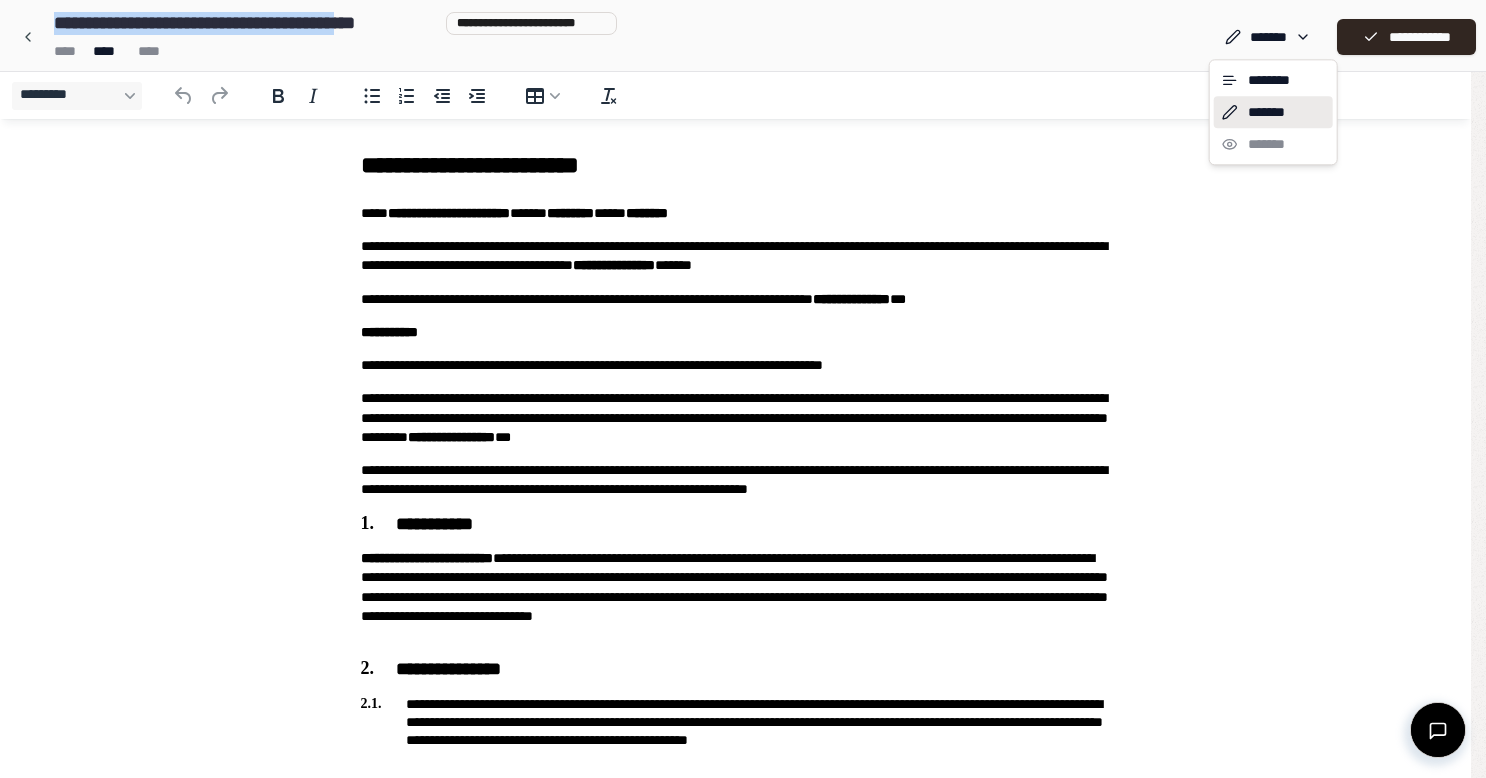 click on "[FIRST] [LAST] [ADDRESS] [CITY] [STATE] [ZIP] [COUNTRY] [PHONE] [EMAIL]
[COMPANY] [DEPARTMENT] [ROLE]" at bounding box center [743, 1034] 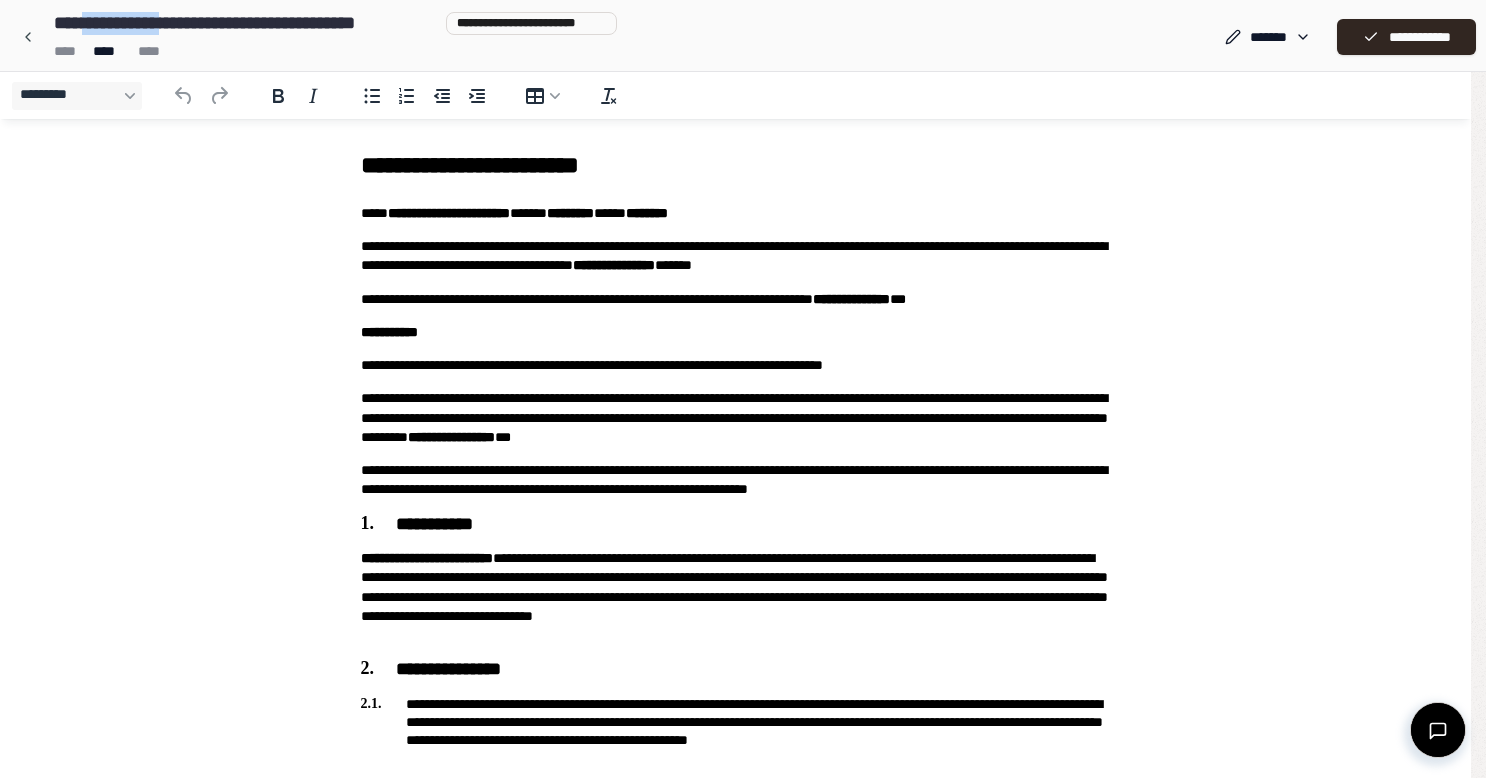 click on "**********" at bounding box center [245, 23] 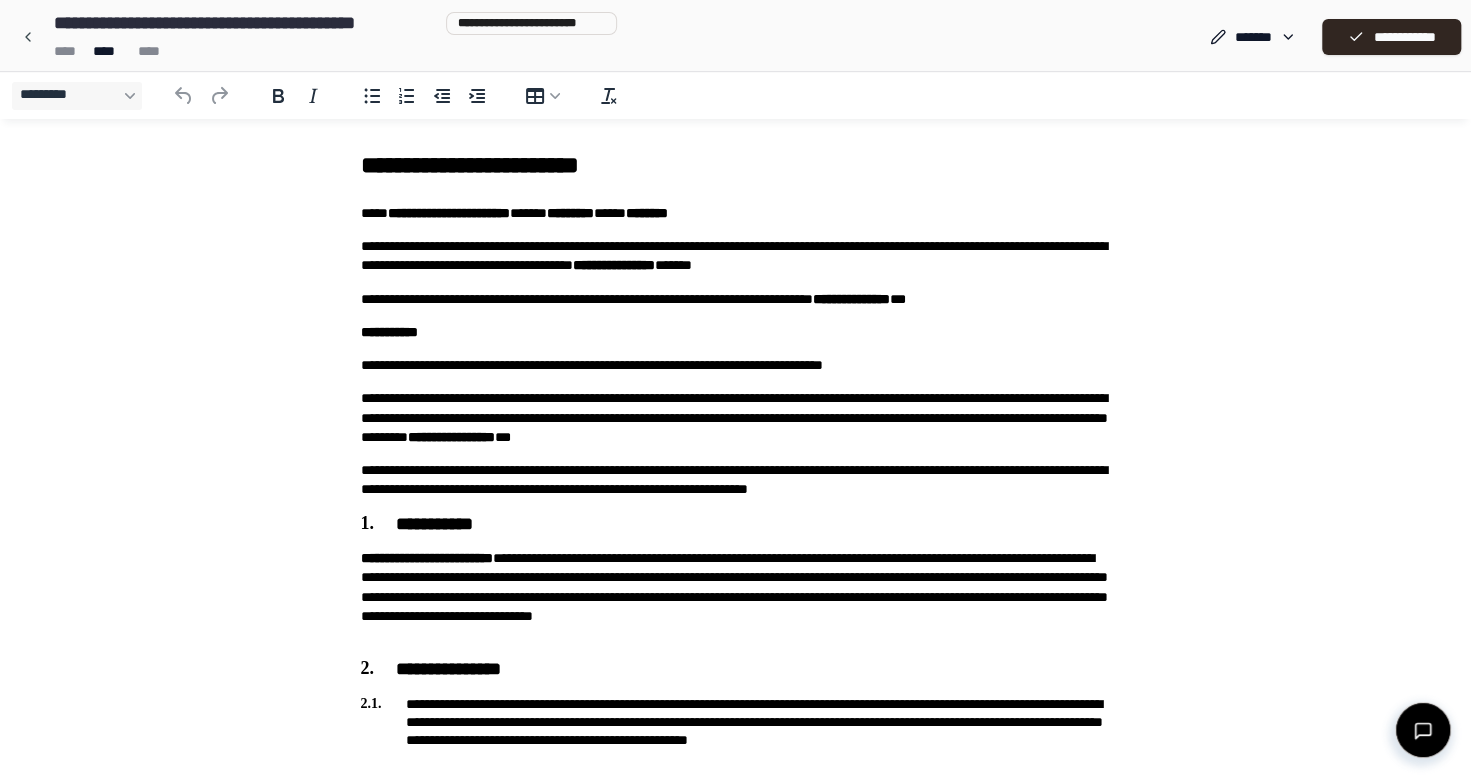 click on "[ADDRESS] [CITY]" at bounding box center [331, 23] 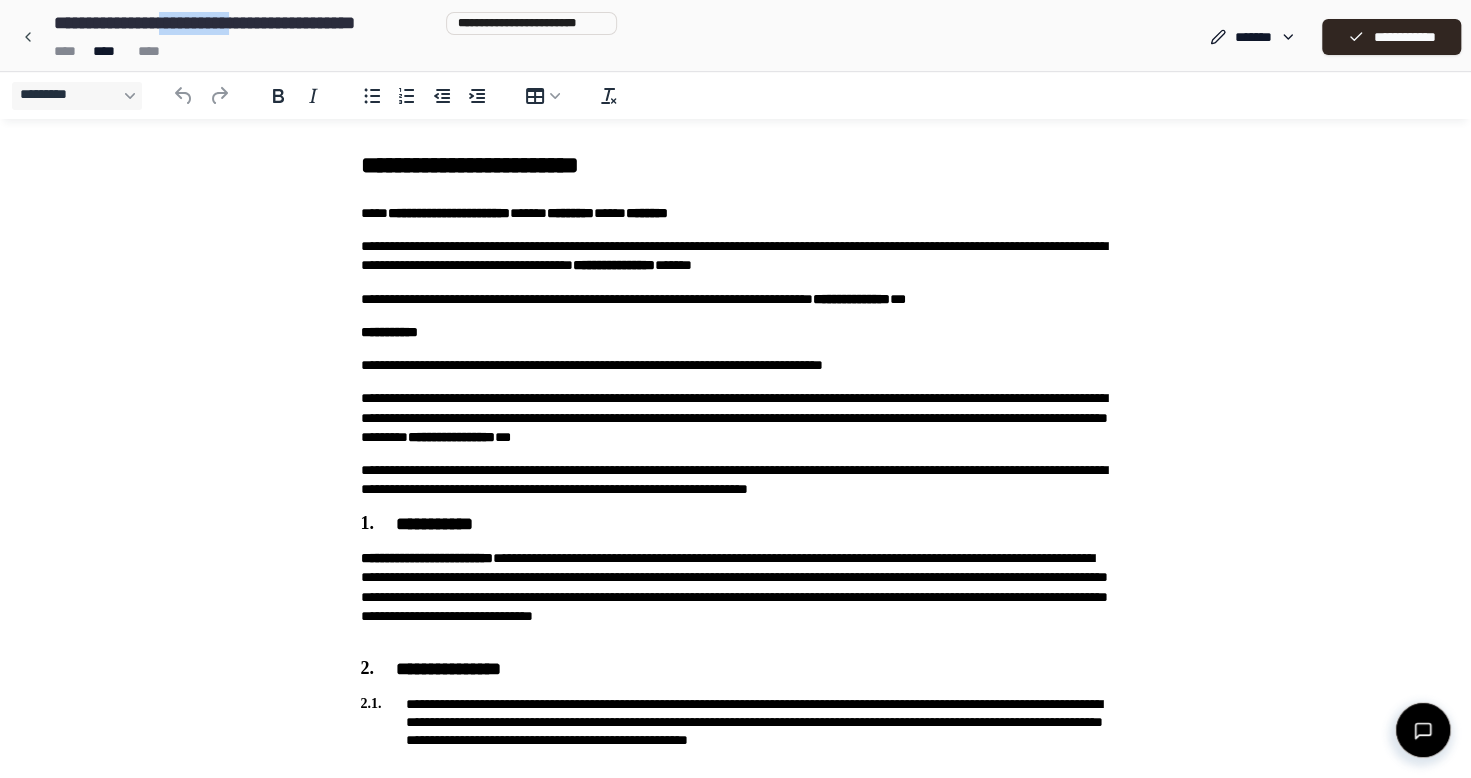 click on "**********" at bounding box center (245, 23) 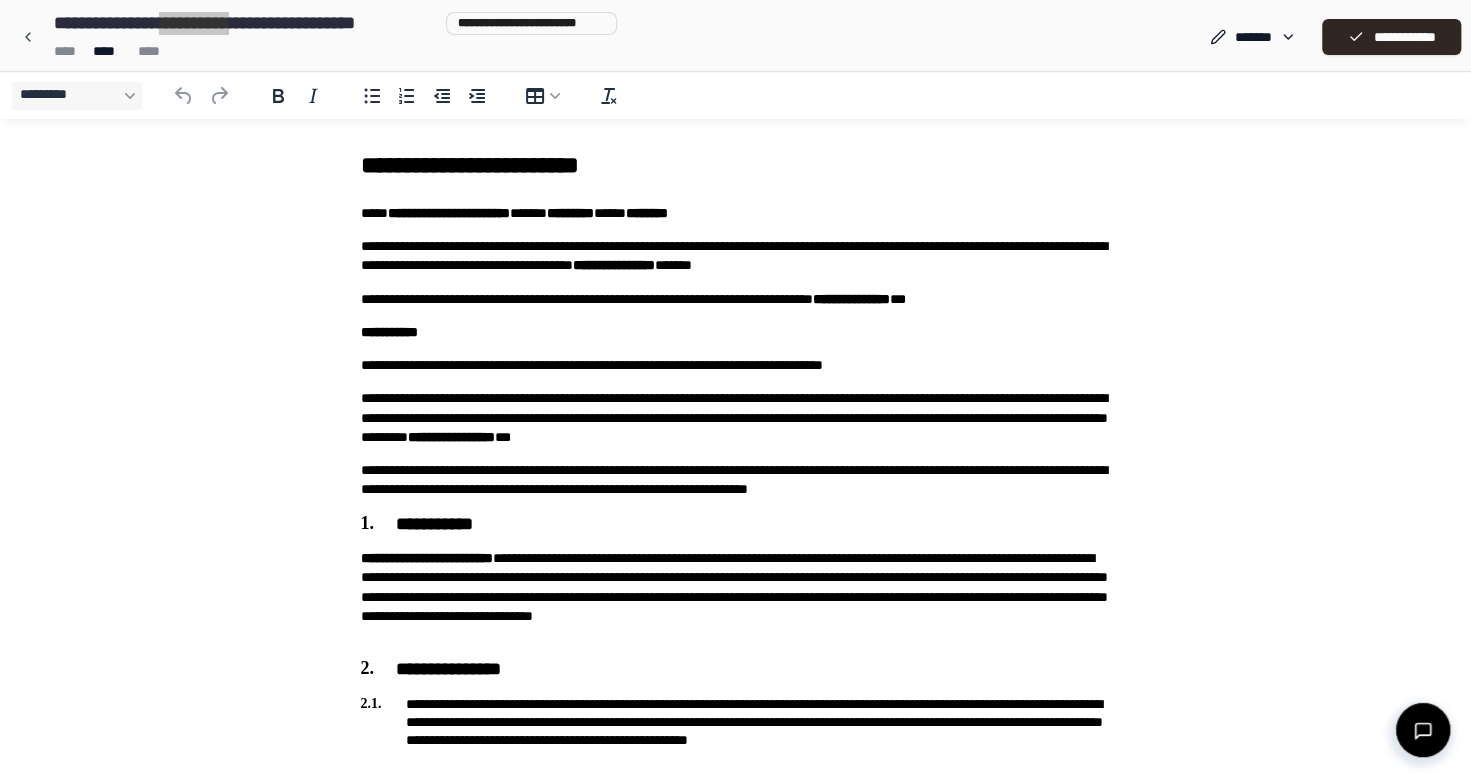 click on "[ADDRESS] [CITY] [STATE] [ZIP] [COUNTRY] [PHONE] [EMAIL] [CREDIT_CARD] [EXPIRY_DATE] [CVV] [NAME_ON_CARD] [BILLING_ADDRESS] [BILLING_CITY] [BILLING_STATE] [BILLING_ZIP] [BILLING_COUNTRY] [PHONE_NUMBER] [EMAIL_ADDRESS] [DATE_OF_BIRTH] [AGE]" at bounding box center (735, 1065) 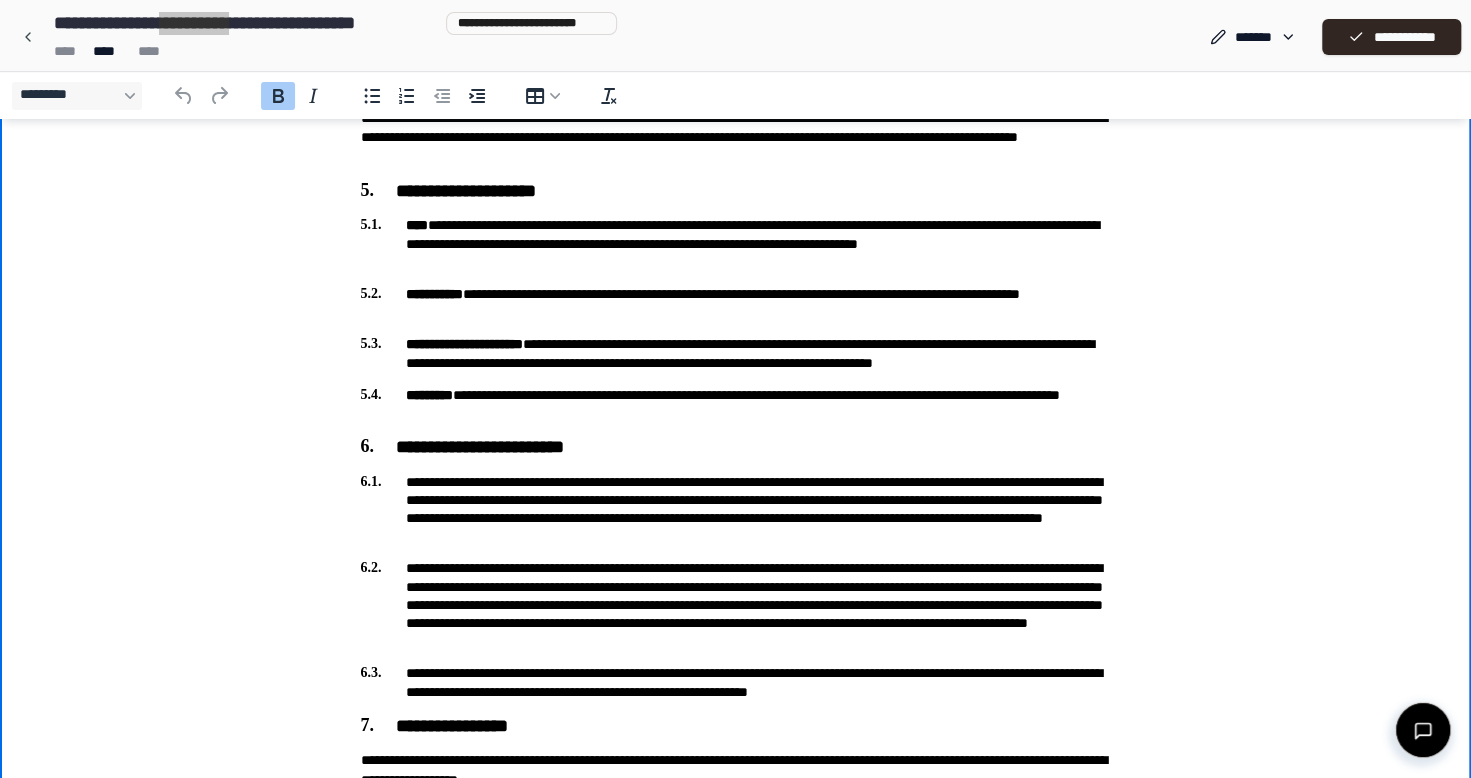 scroll, scrollTop: 1000, scrollLeft: 0, axis: vertical 